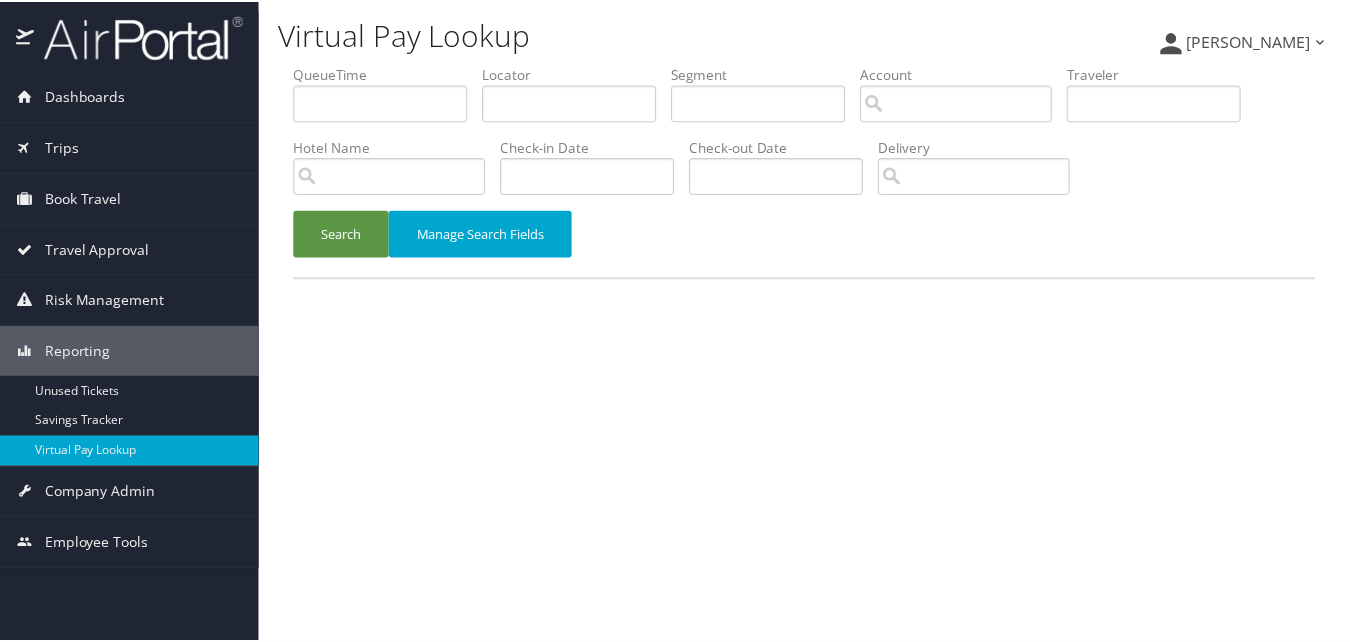 scroll, scrollTop: 0, scrollLeft: 0, axis: both 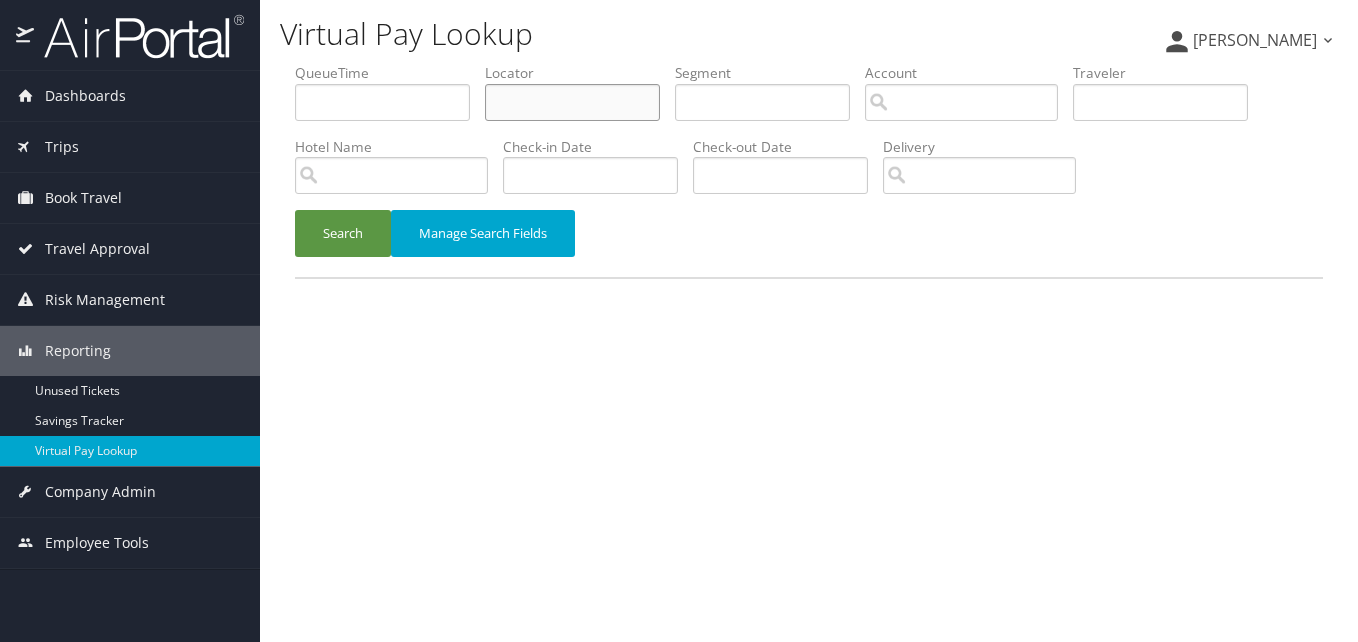 click at bounding box center (572, 102) 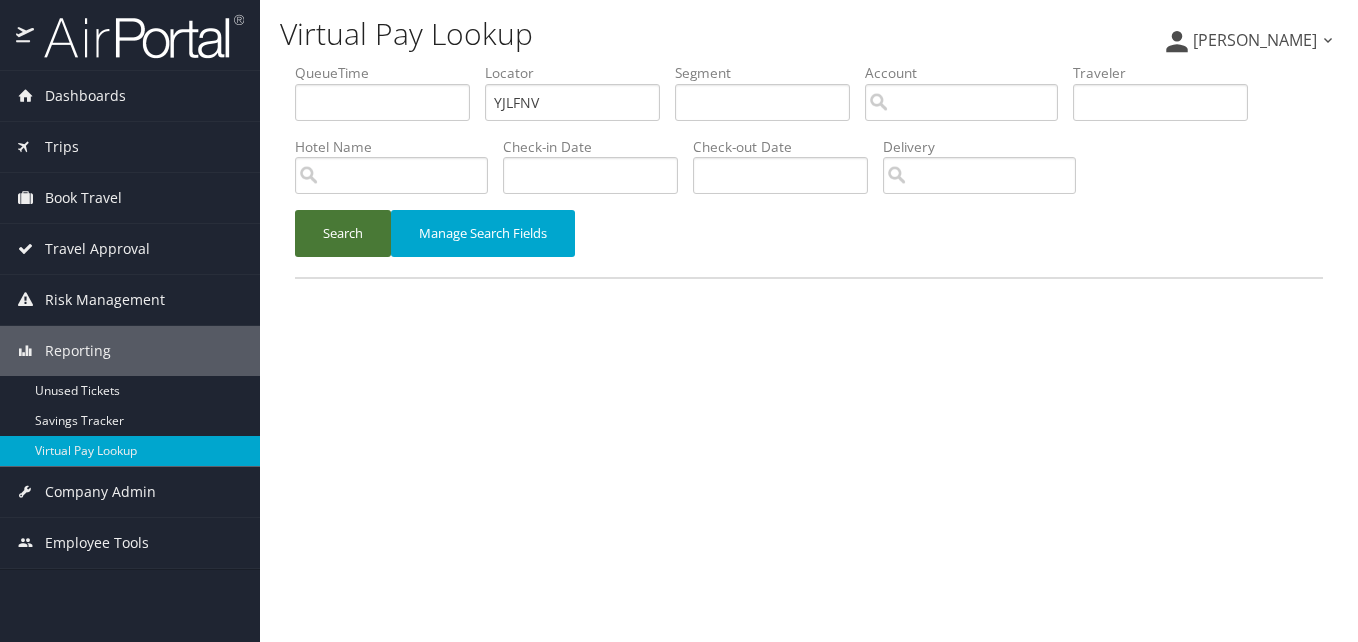 click on "Search" at bounding box center (343, 233) 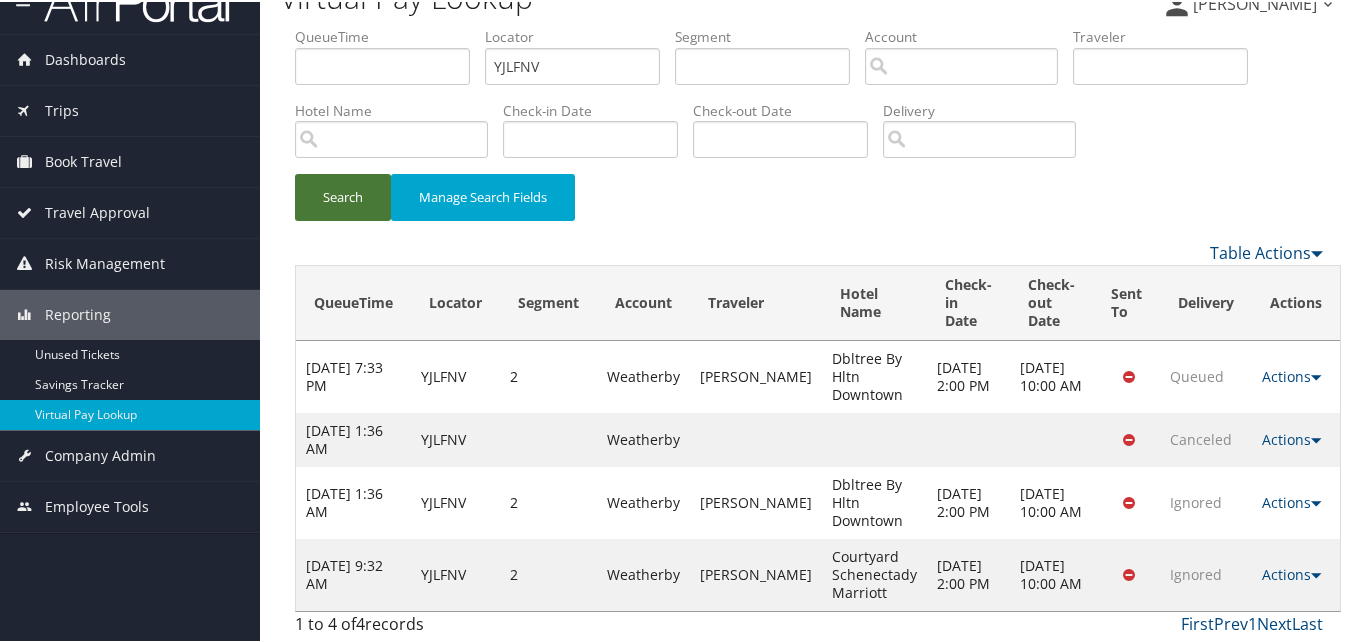 scroll, scrollTop: 40, scrollLeft: 0, axis: vertical 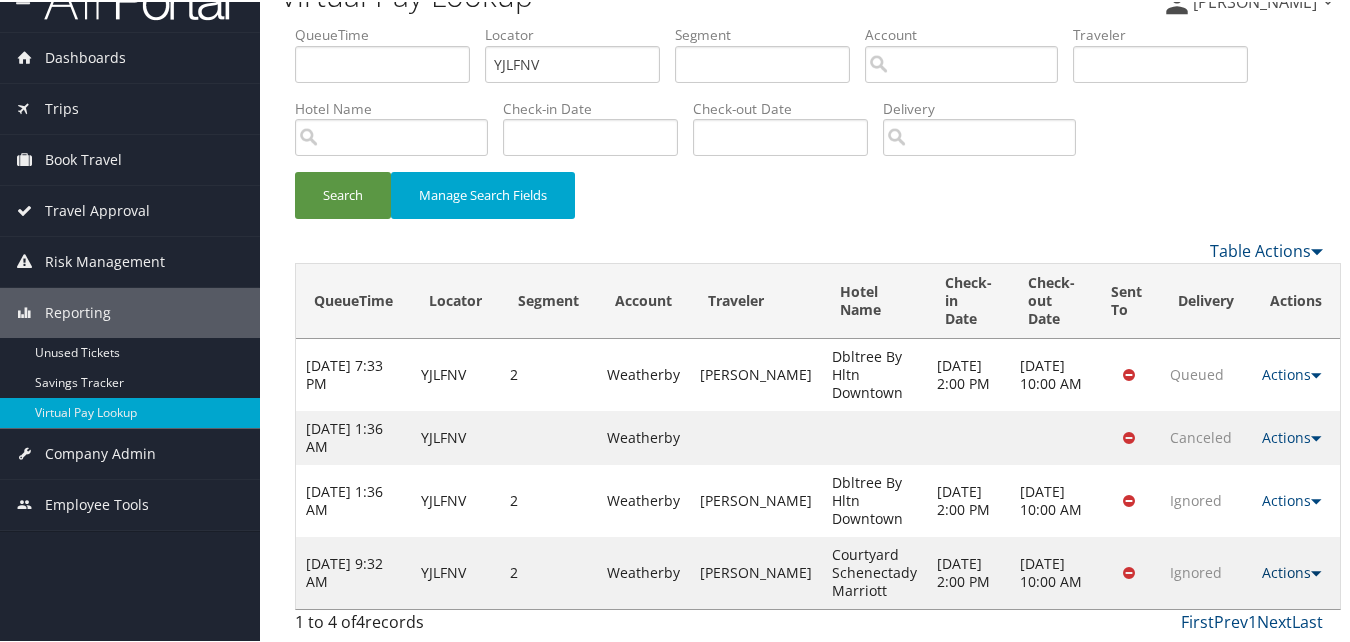 click on "Actions   Resend  Logs  View Itinerary" at bounding box center (1296, 571) 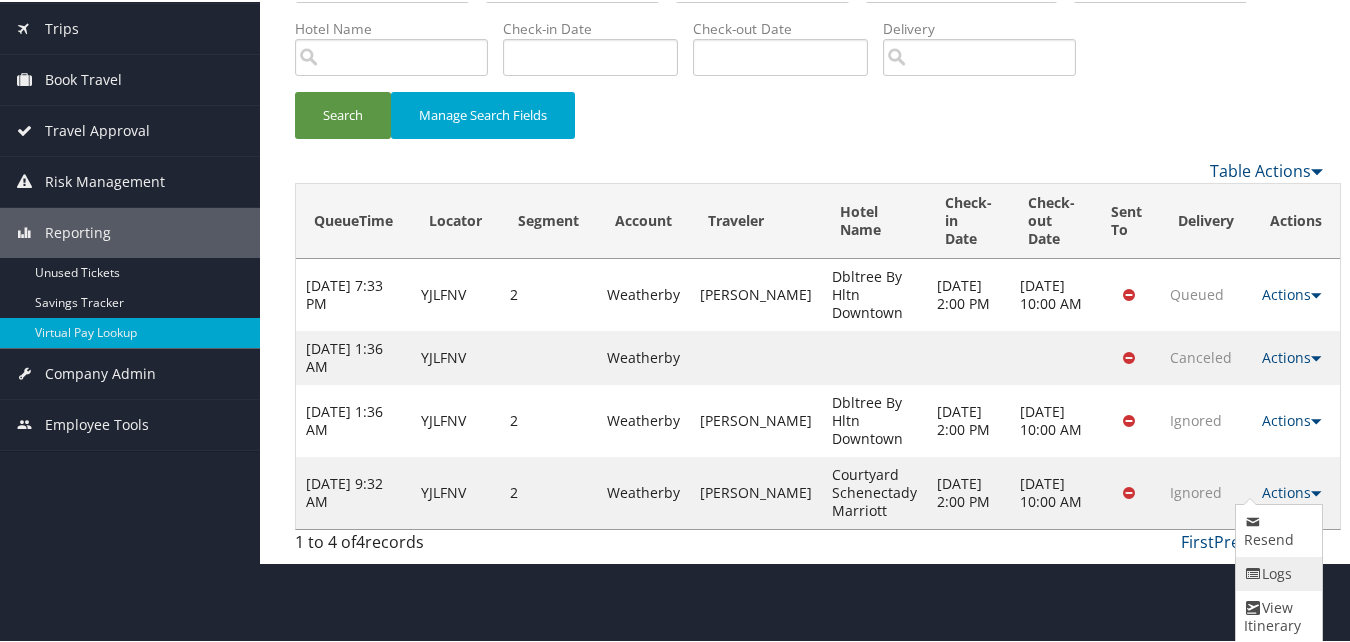 click at bounding box center (1253, 572) 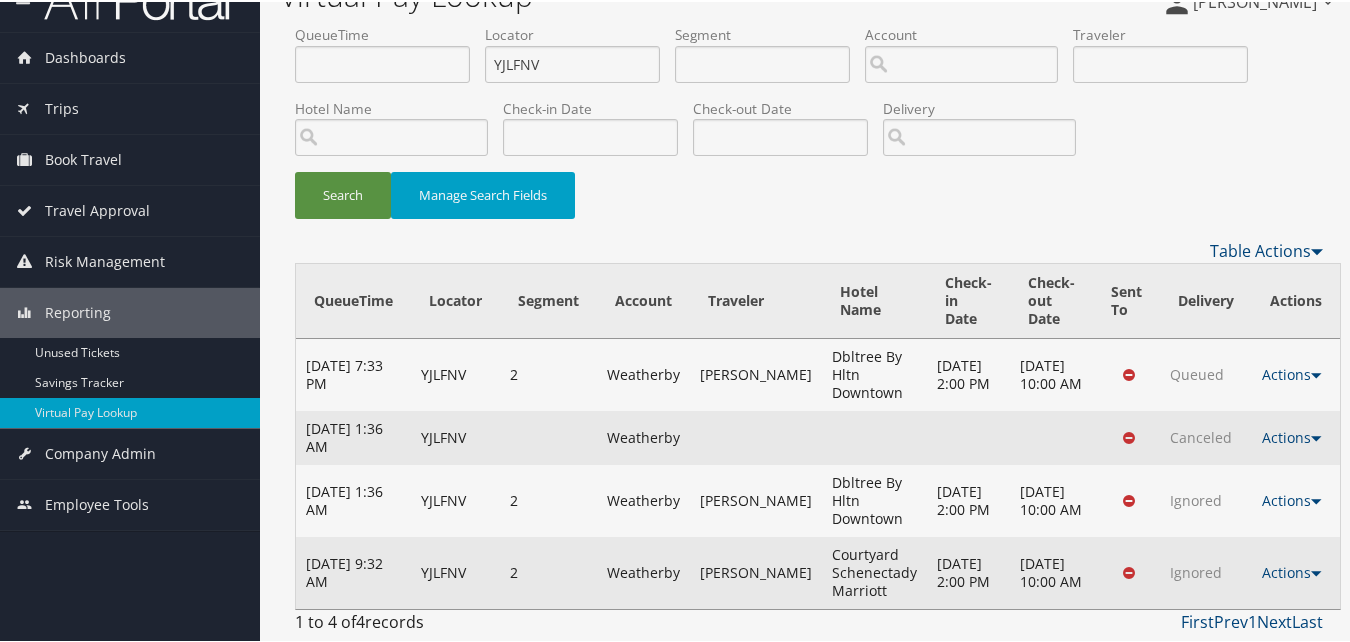 scroll, scrollTop: 40, scrollLeft: 0, axis: vertical 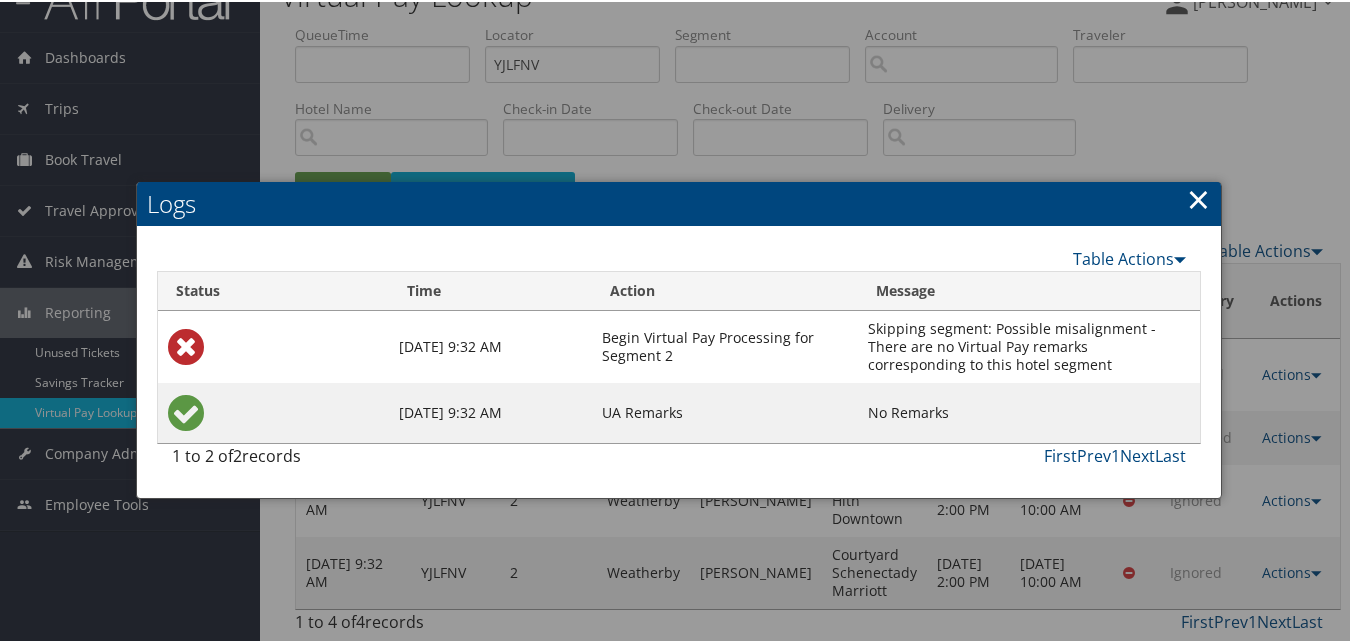 click on "×" at bounding box center (1198, 197) 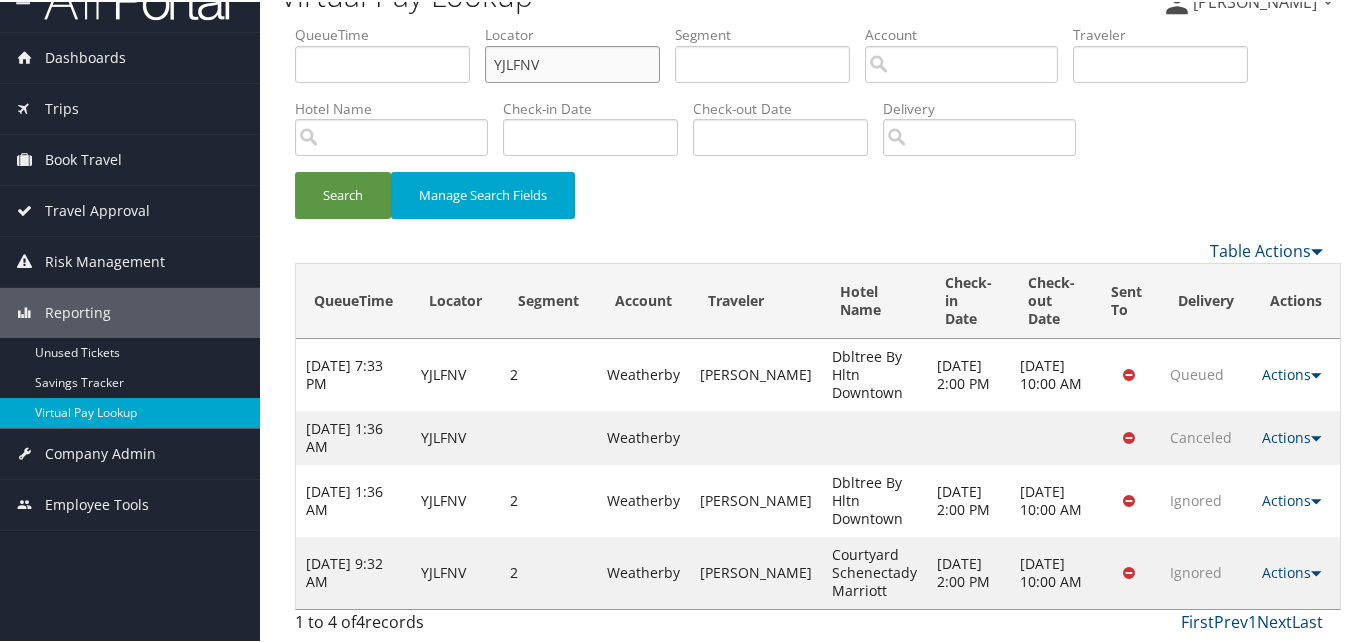 paste on "UIDFMK" 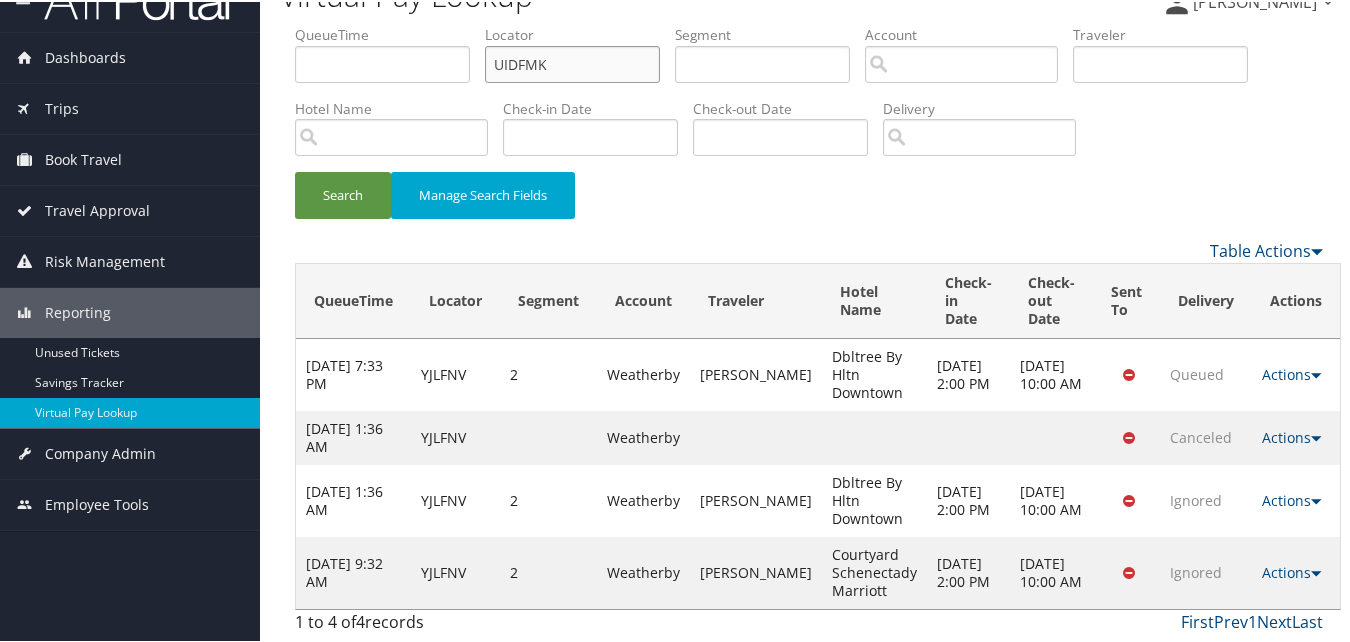 drag, startPoint x: 558, startPoint y: 73, endPoint x: 484, endPoint y: 79, distance: 74.24284 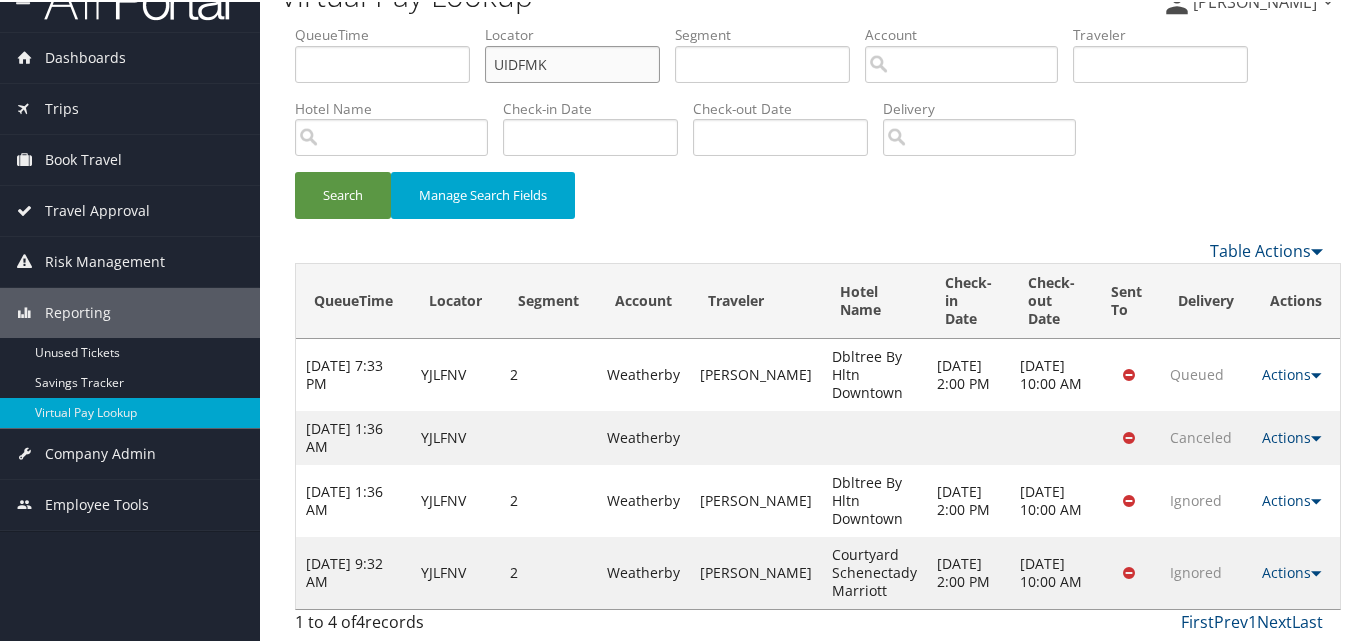 type on "UIDFMK" 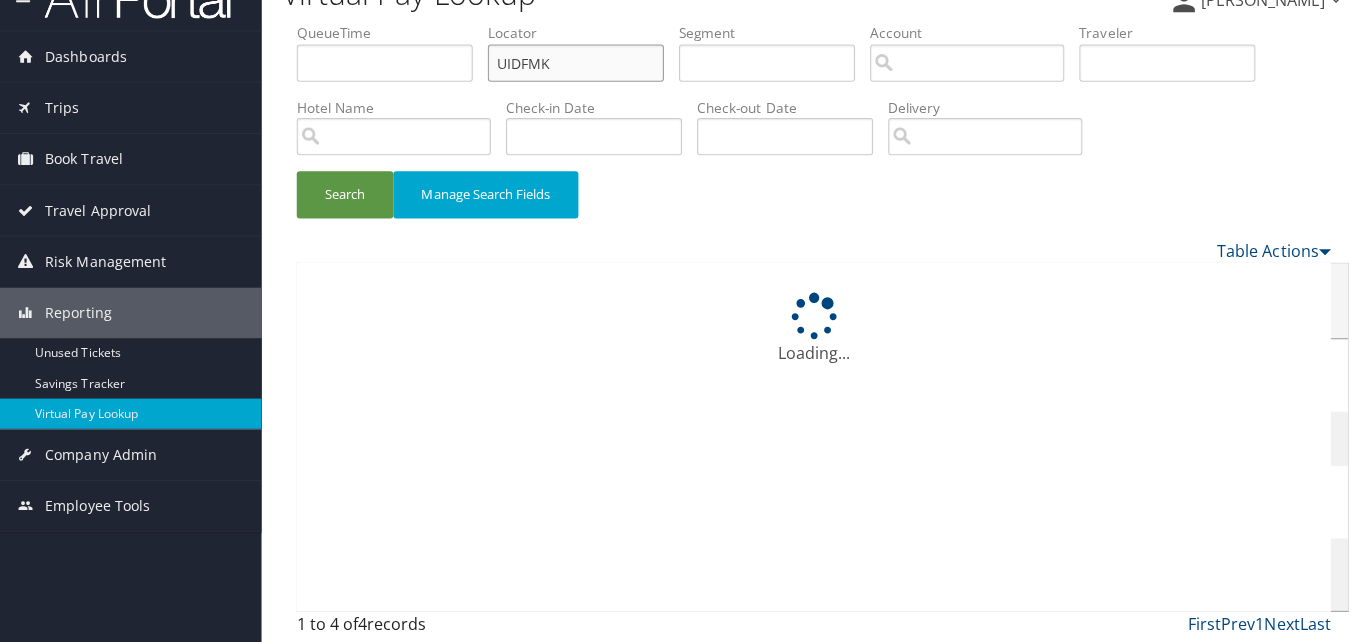 scroll, scrollTop: 0, scrollLeft: 0, axis: both 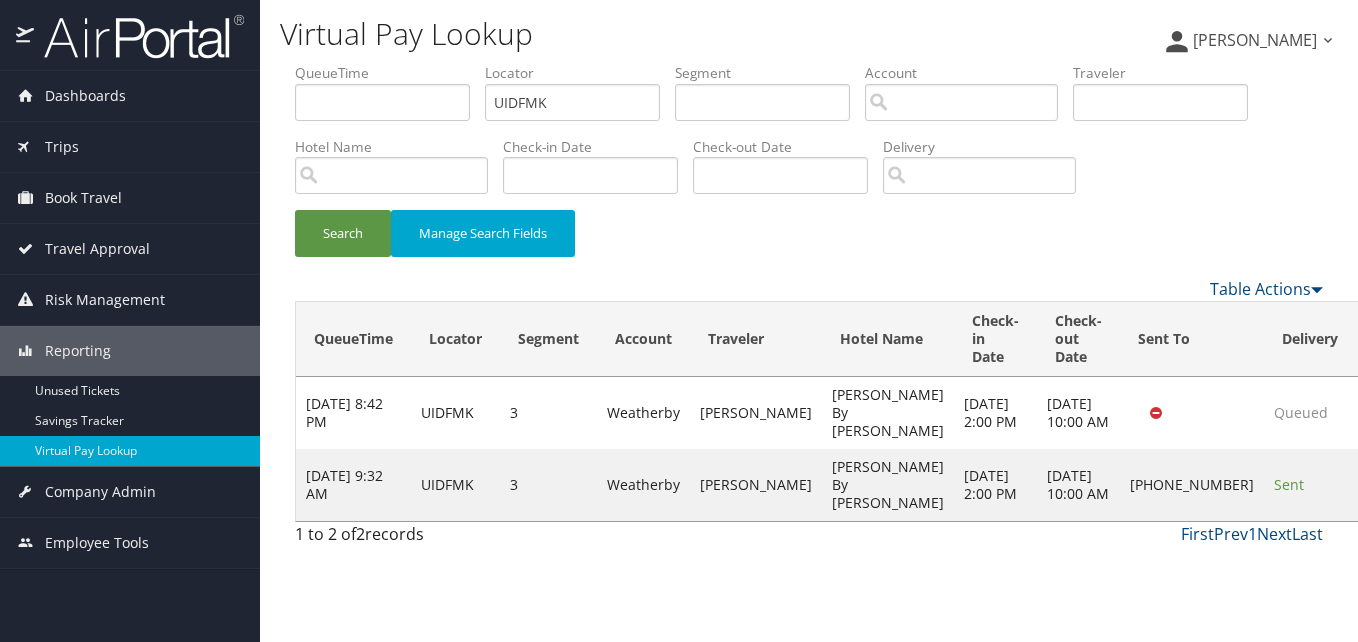 click on "Actions" at bounding box center [1395, 484] 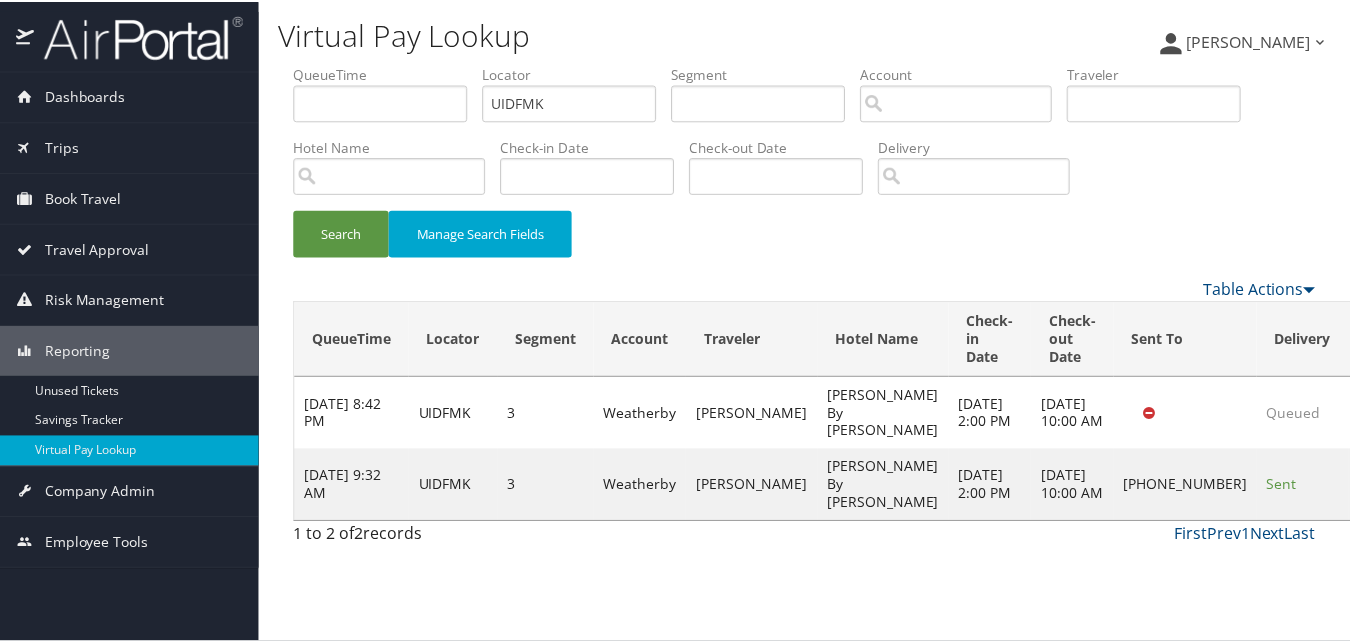 scroll, scrollTop: 19, scrollLeft: 0, axis: vertical 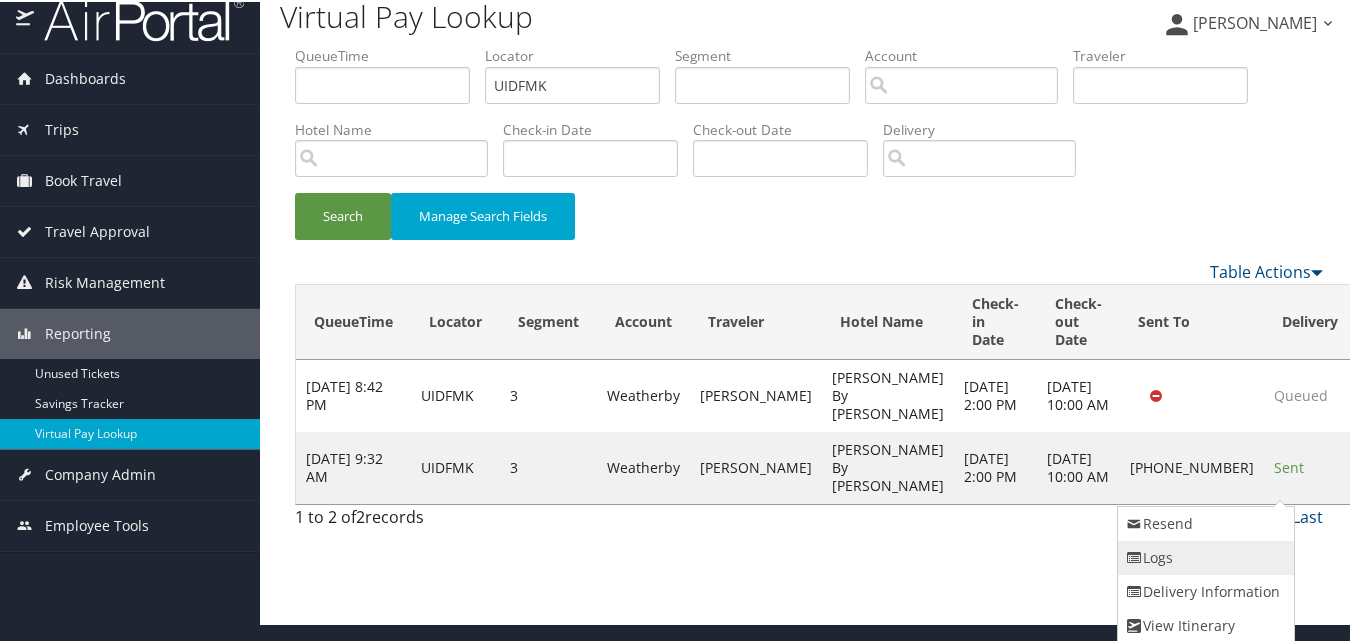 click on "Logs" at bounding box center (1203, 556) 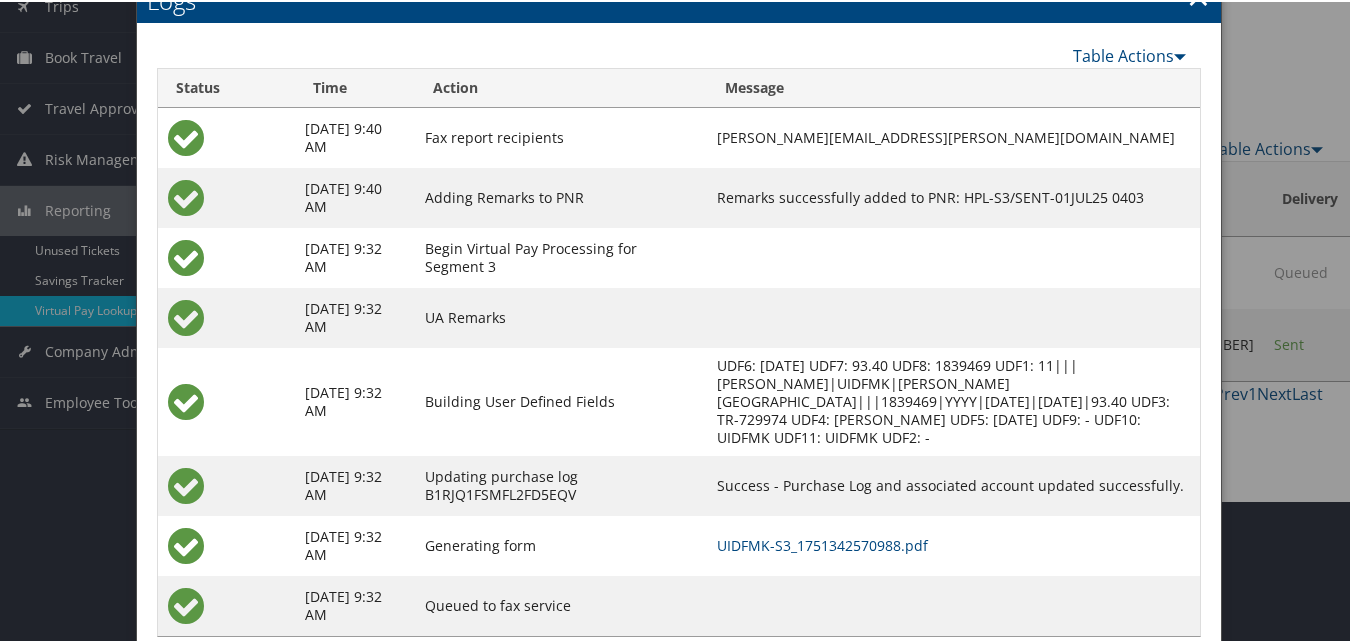 scroll, scrollTop: 190, scrollLeft: 0, axis: vertical 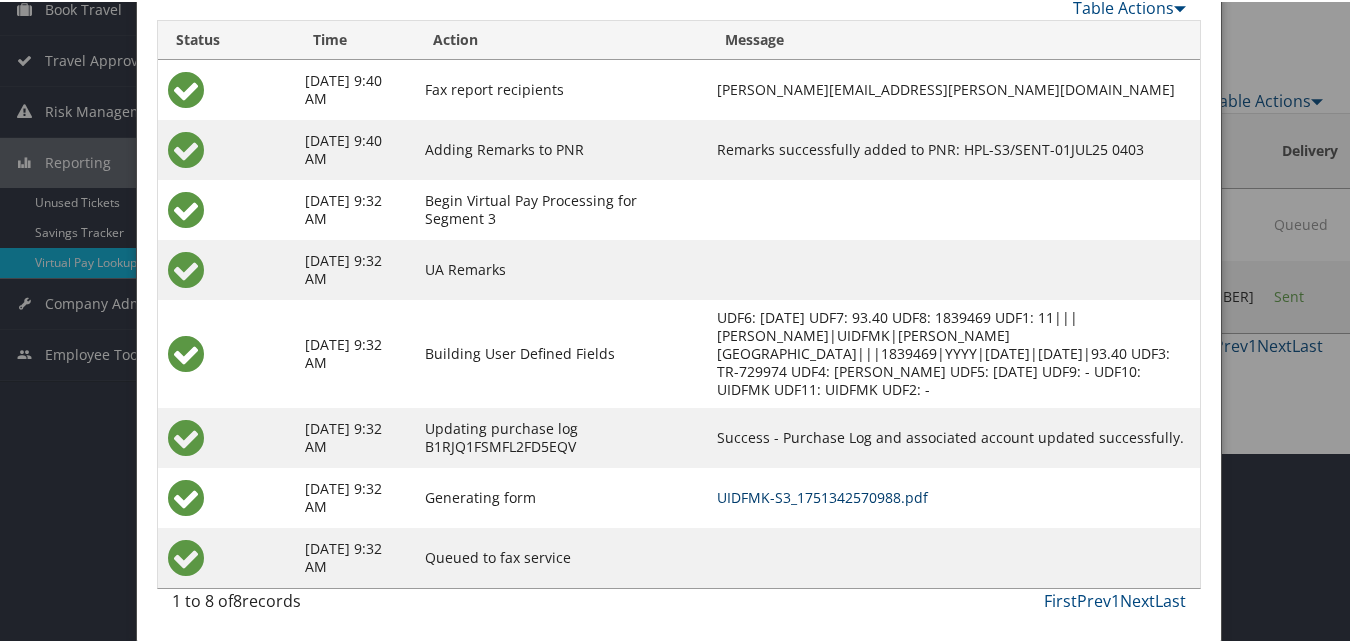 click on "UIDFMK-S3_1751342570988.pdf" at bounding box center (822, 495) 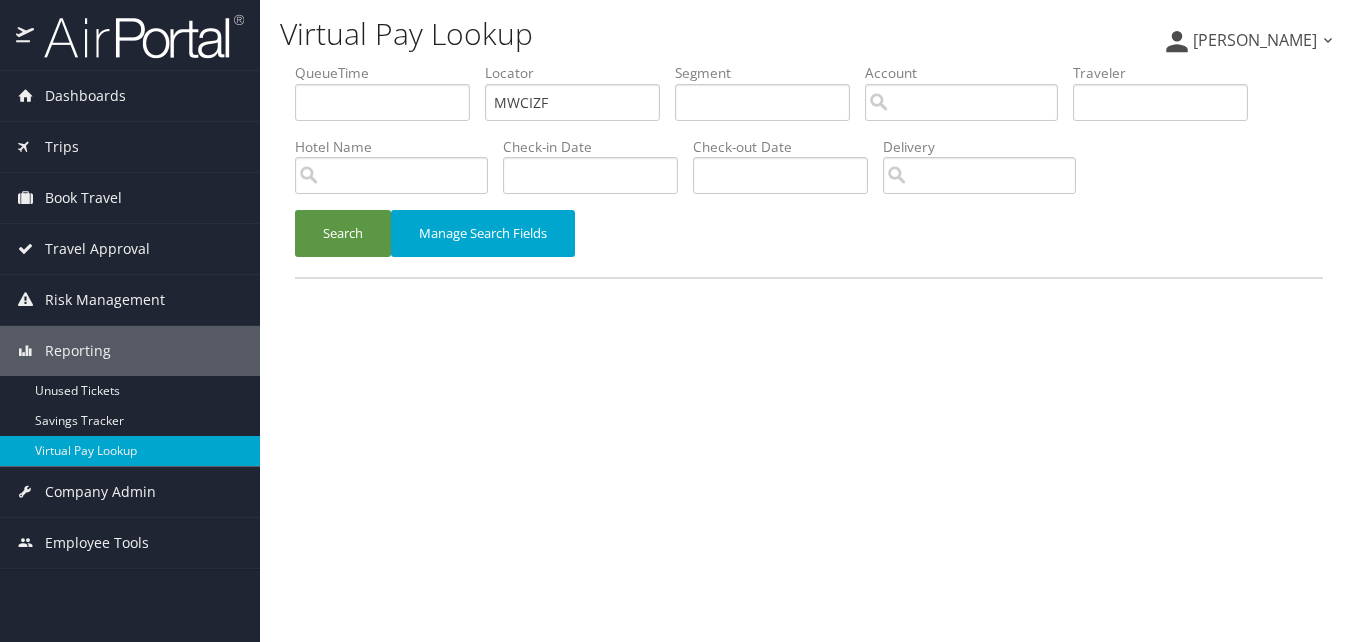 scroll, scrollTop: 0, scrollLeft: 0, axis: both 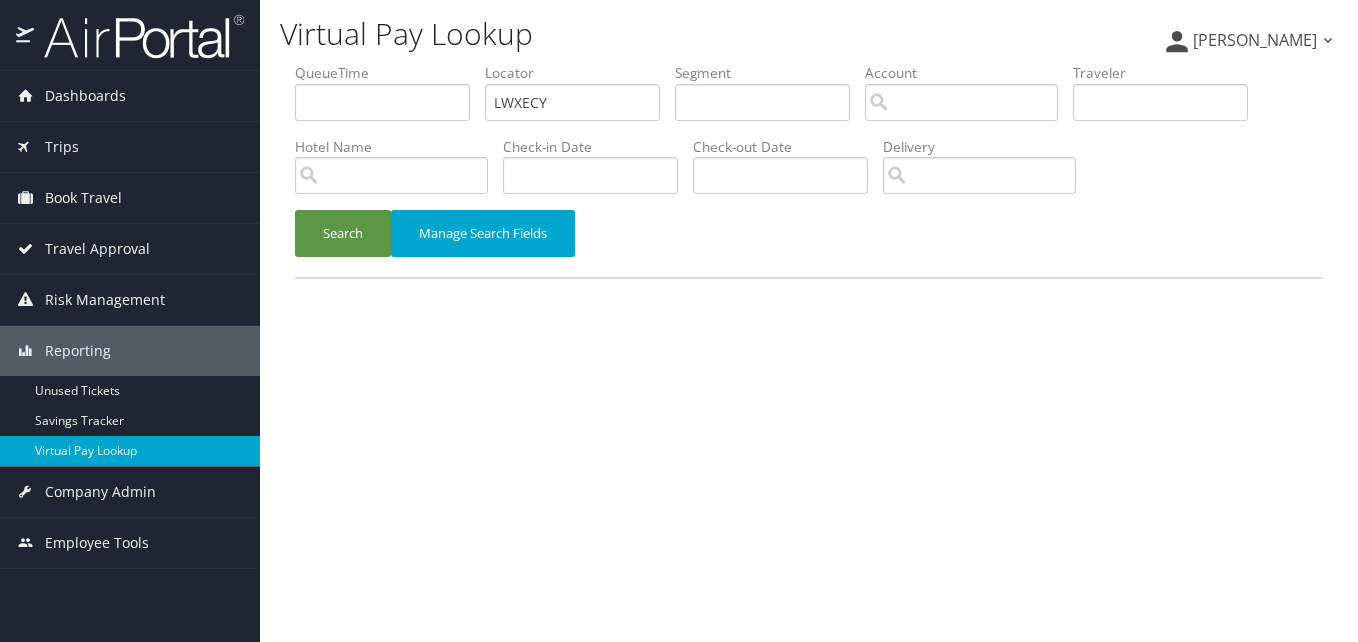 click on "QueueTime Locator LWXECY Segment Account Traveler Hotel Name Check-in Date Check-out Date Delivery" at bounding box center [809, 63] 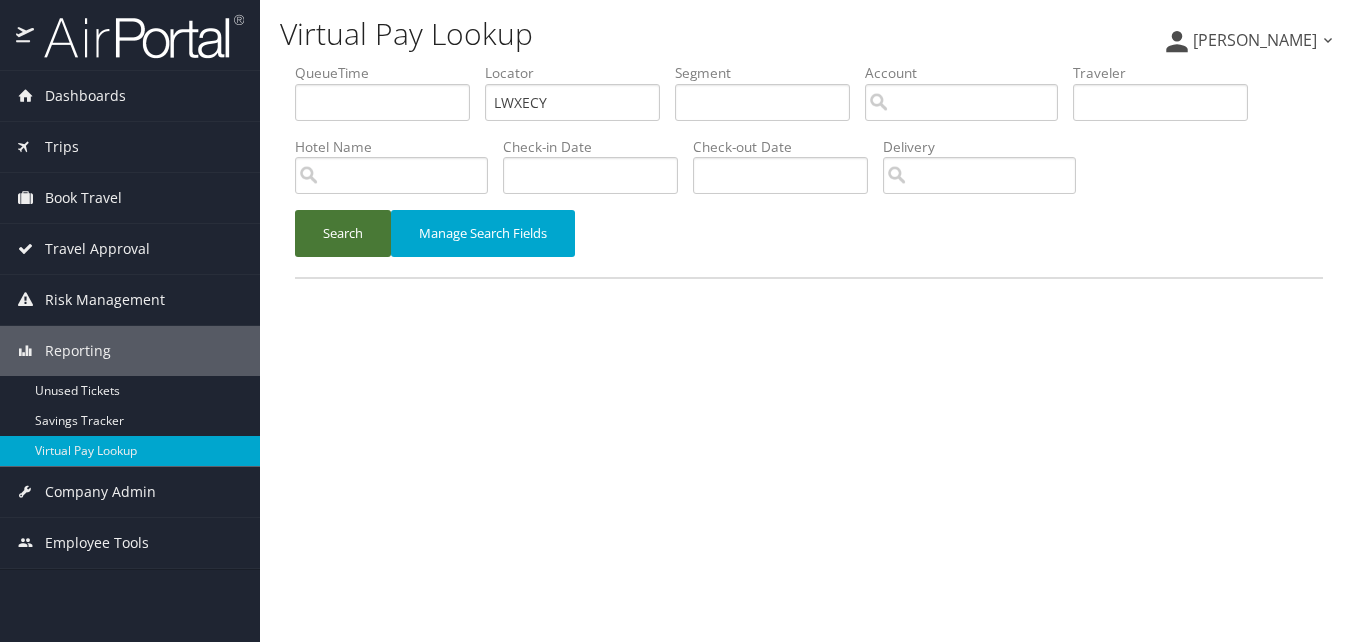 click on "Search" at bounding box center [343, 233] 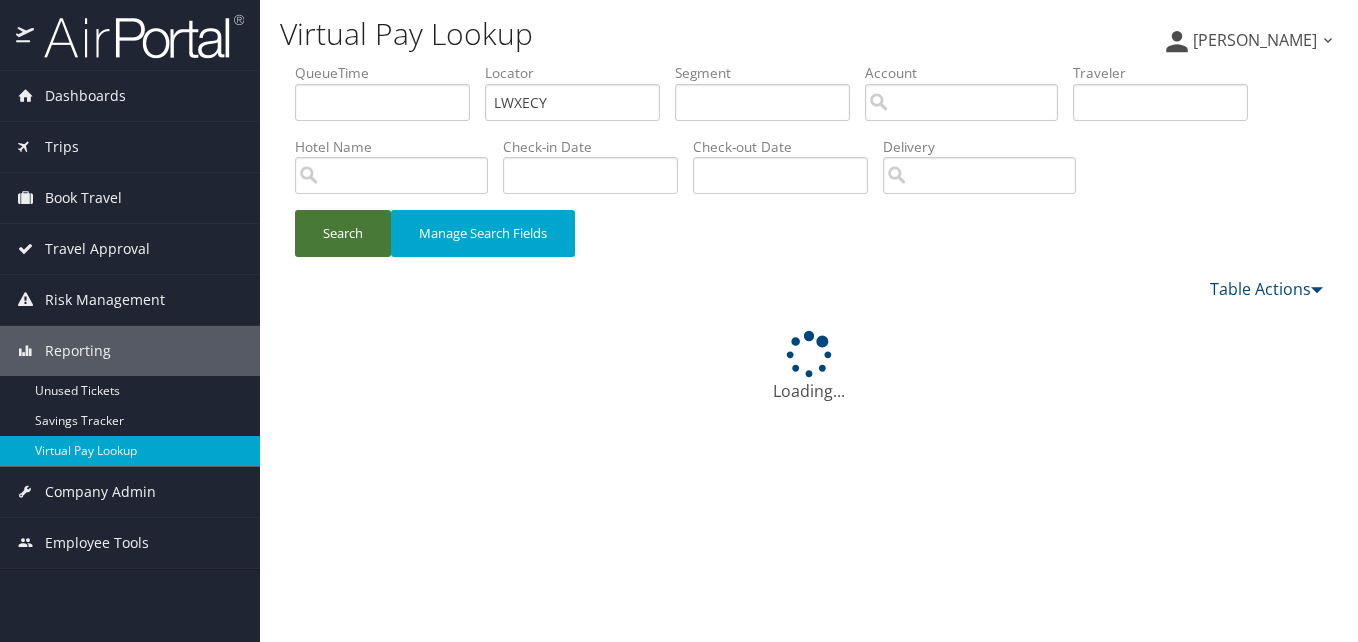 click on "Search" at bounding box center [343, 233] 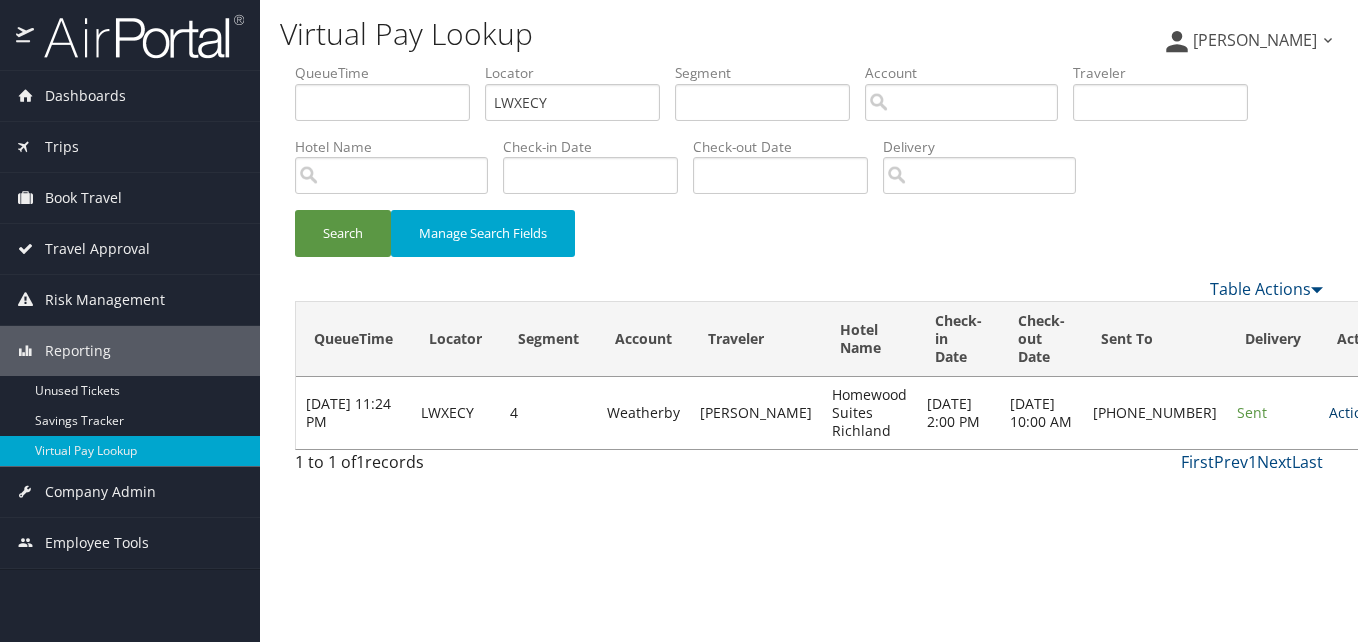 click at bounding box center (1383, 413) 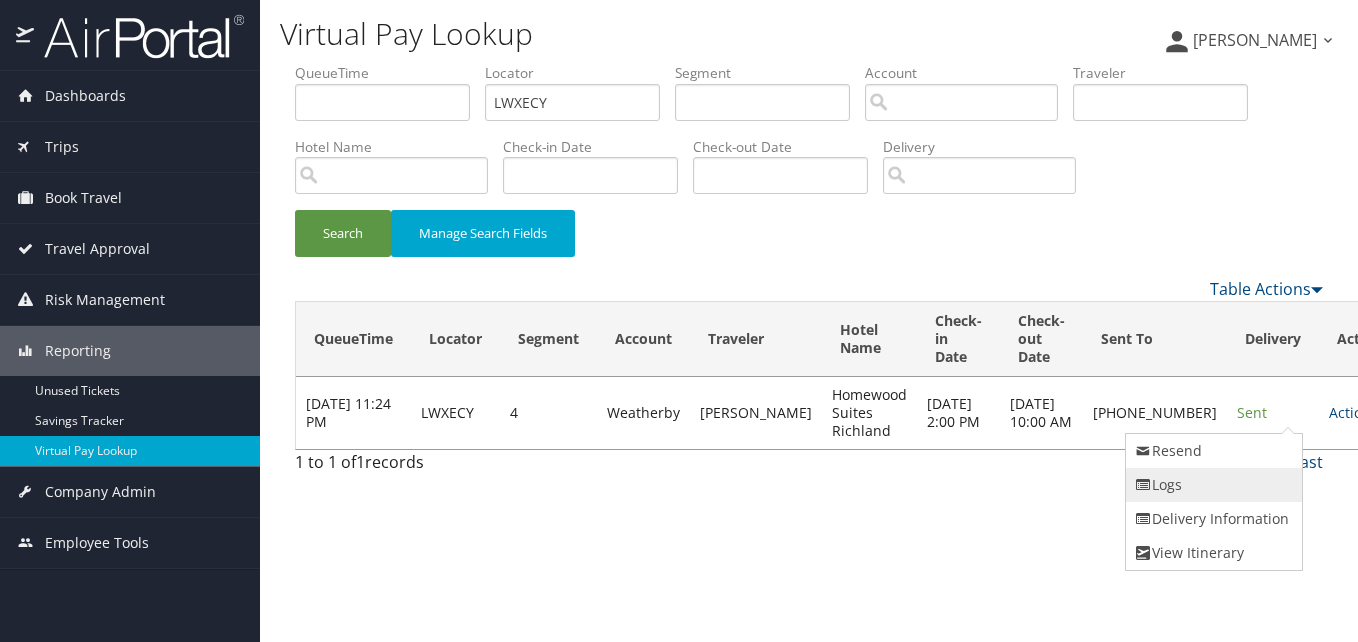 click on "Logs" at bounding box center (1211, 485) 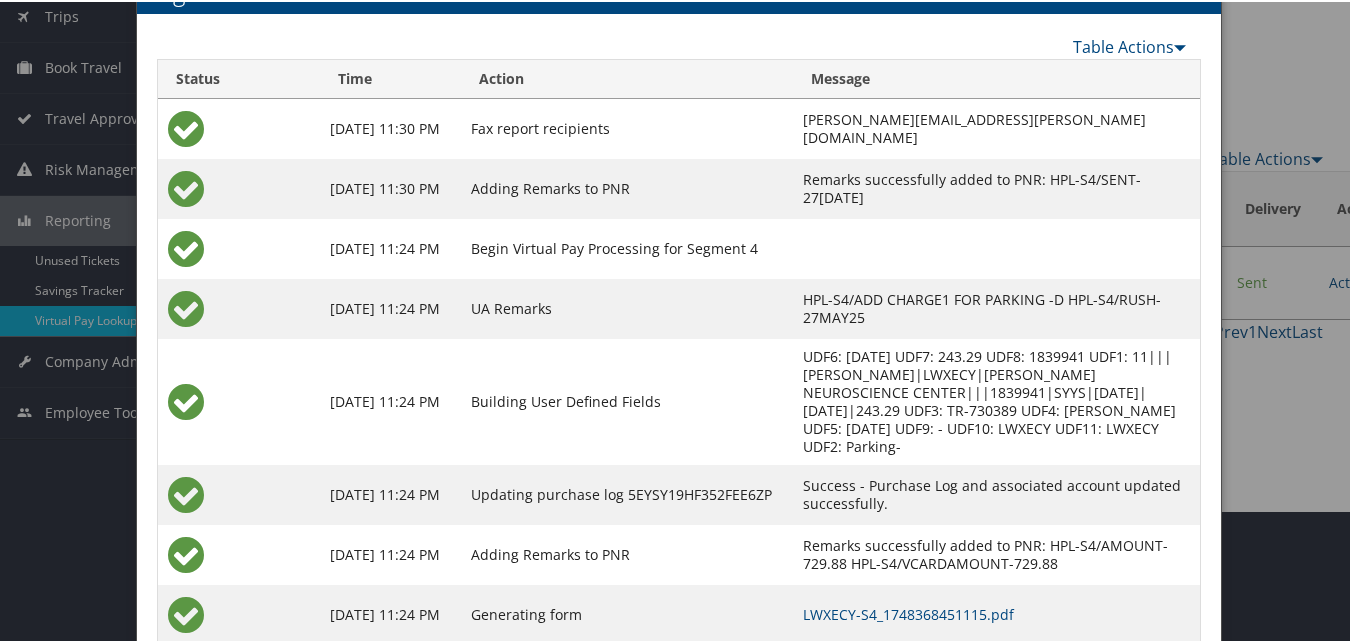 scroll, scrollTop: 231, scrollLeft: 0, axis: vertical 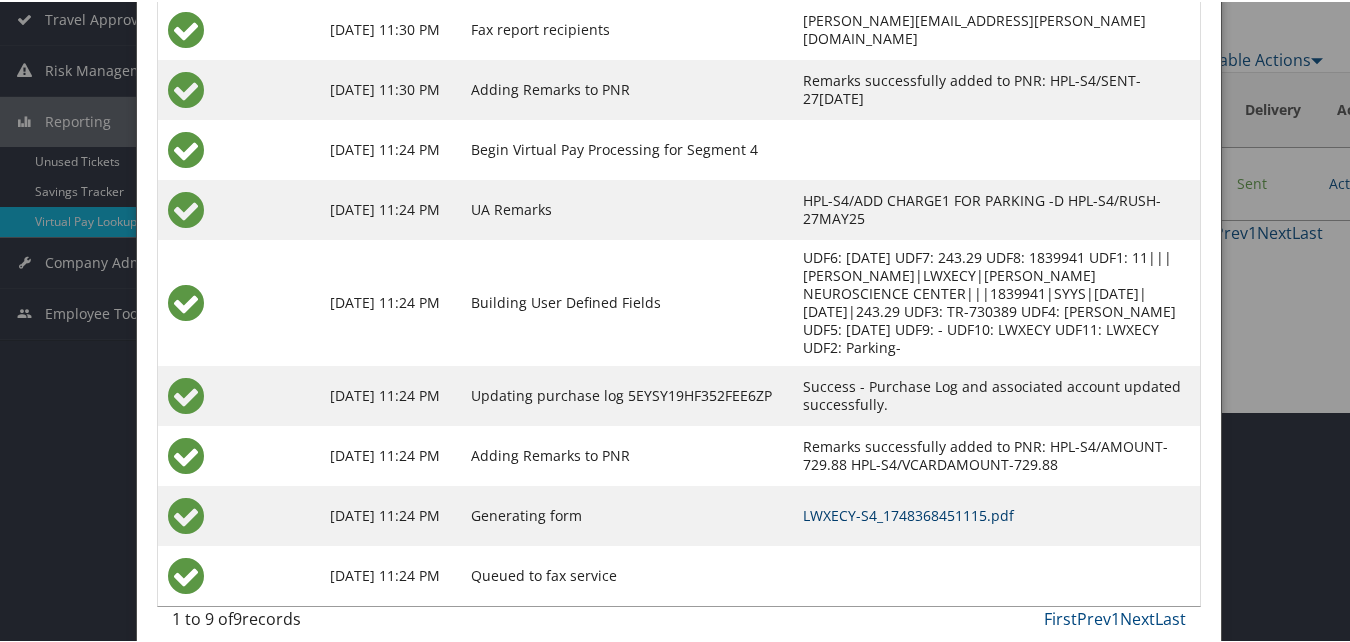 click on "LWXECY-S4_1748368451115.pdf" at bounding box center [908, 513] 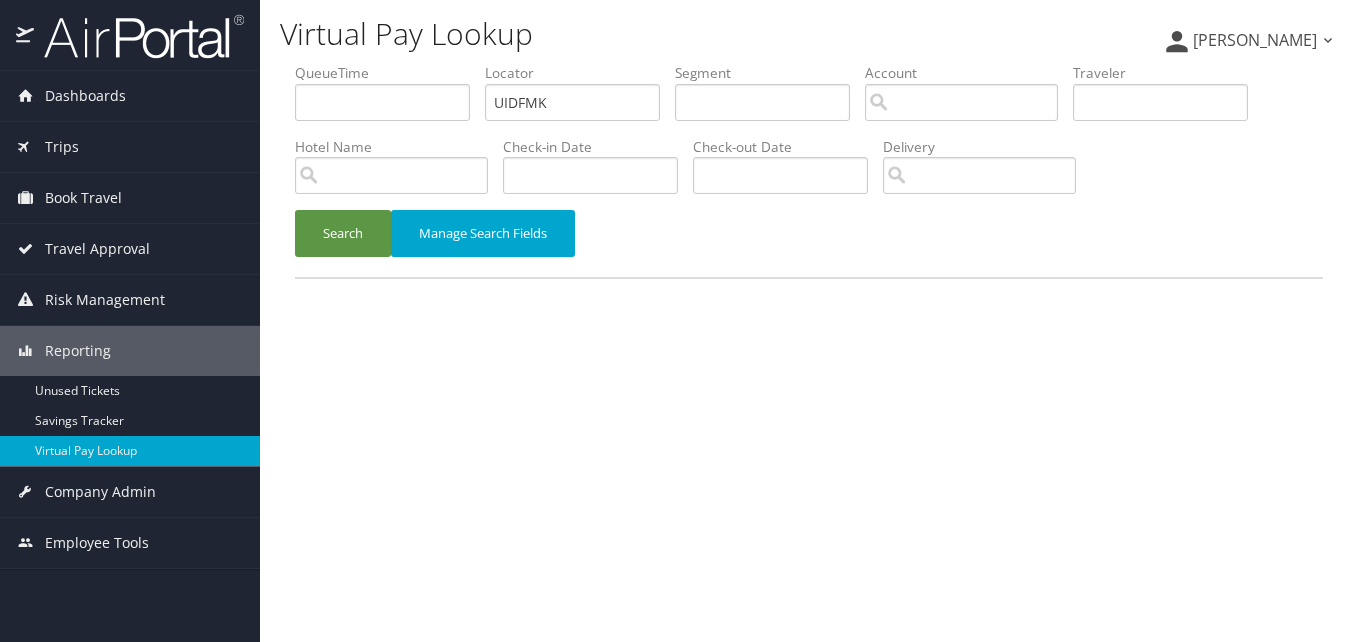scroll, scrollTop: 0, scrollLeft: 0, axis: both 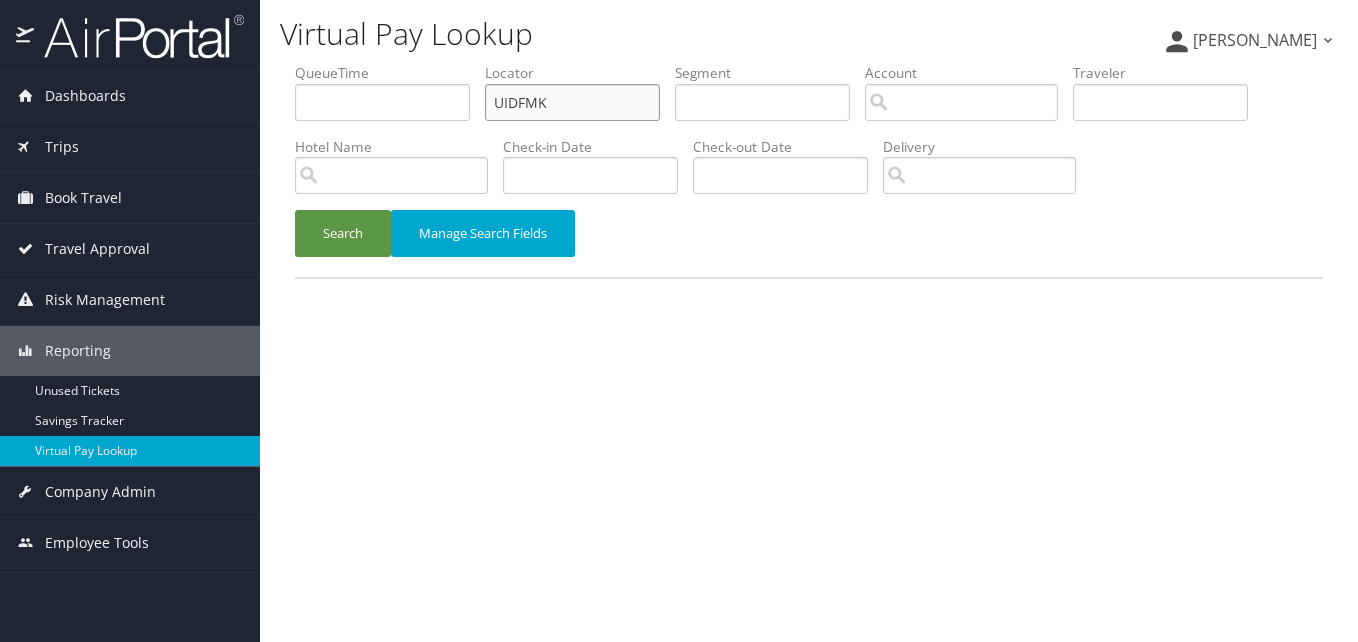 paste on "SQYUSN" 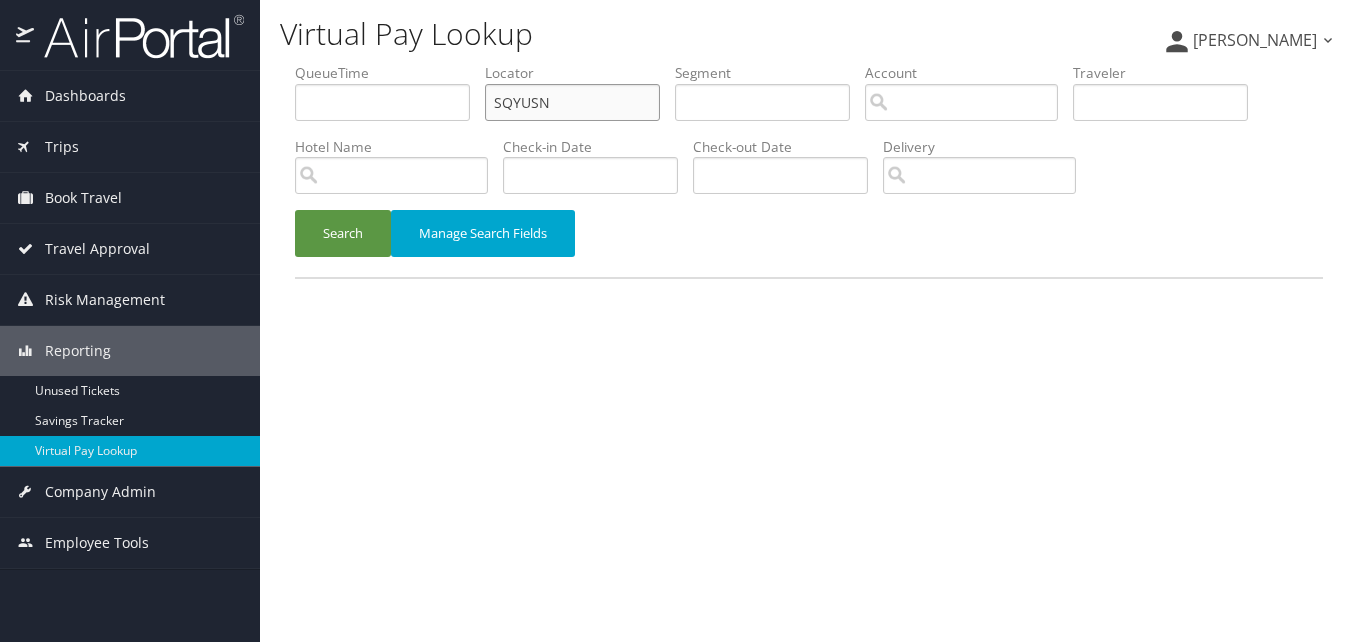 drag, startPoint x: 557, startPoint y: 107, endPoint x: 462, endPoint y: 108, distance: 95.005264 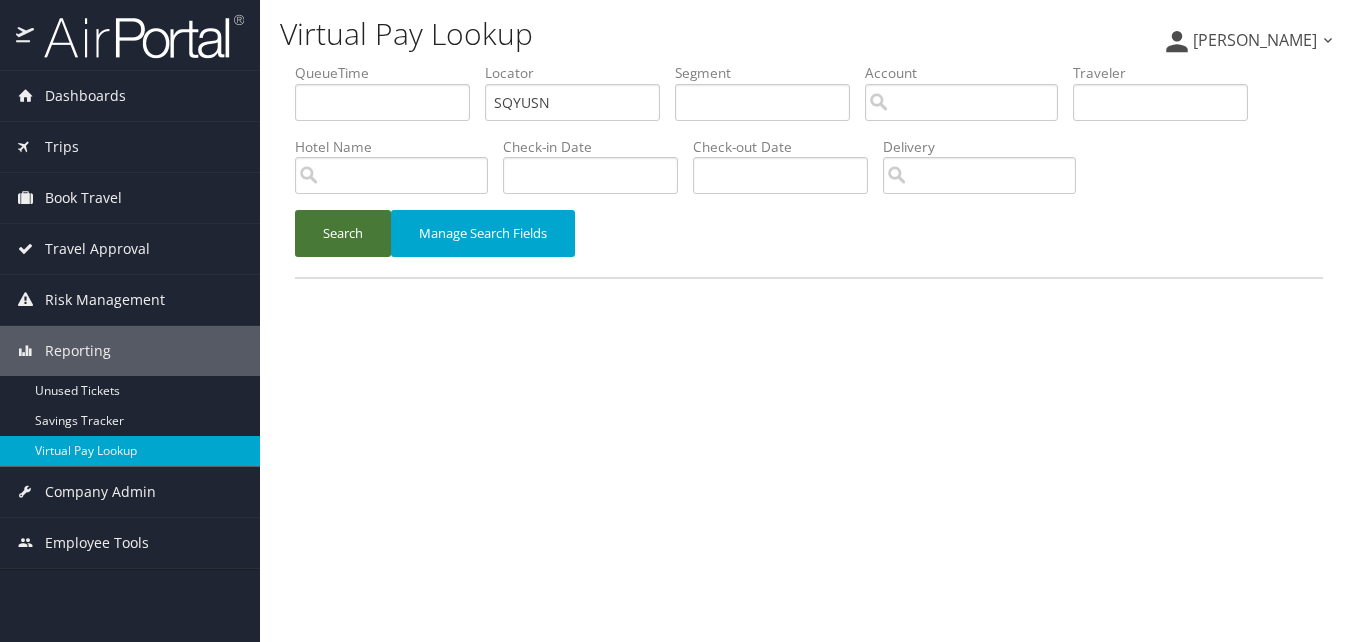 click on "Search Manage Search Fields" at bounding box center [809, 243] 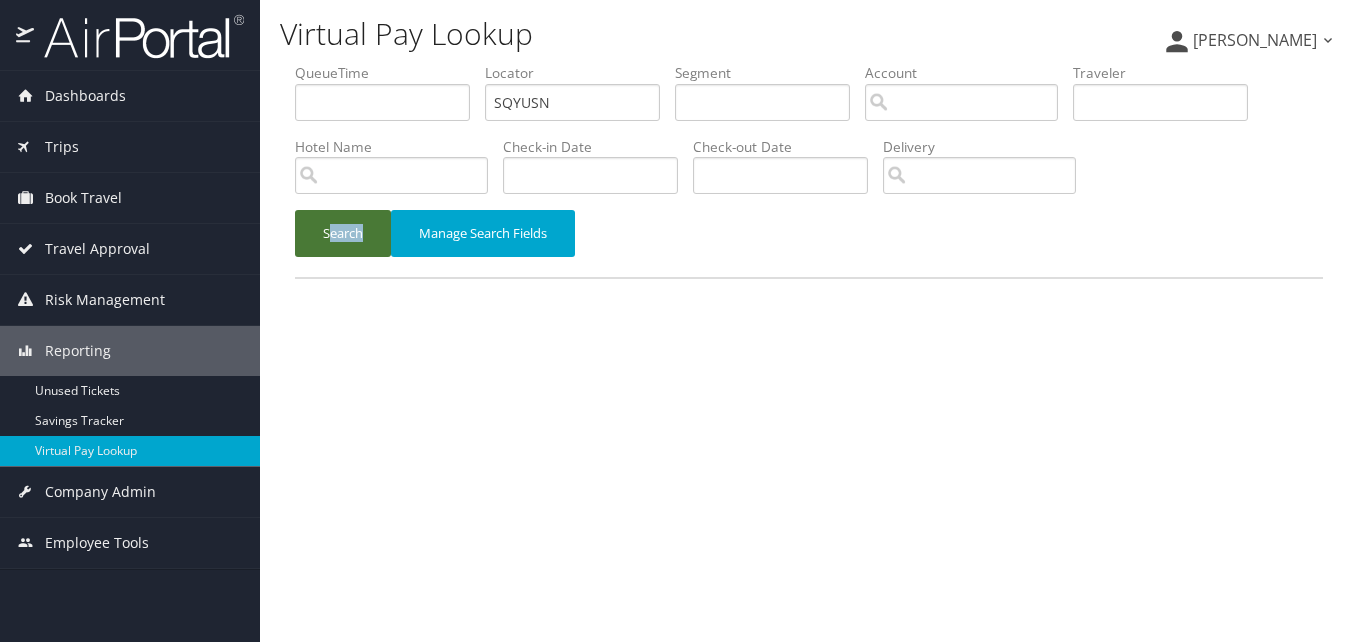 drag, startPoint x: 331, startPoint y: 256, endPoint x: 310, endPoint y: 224, distance: 38.27532 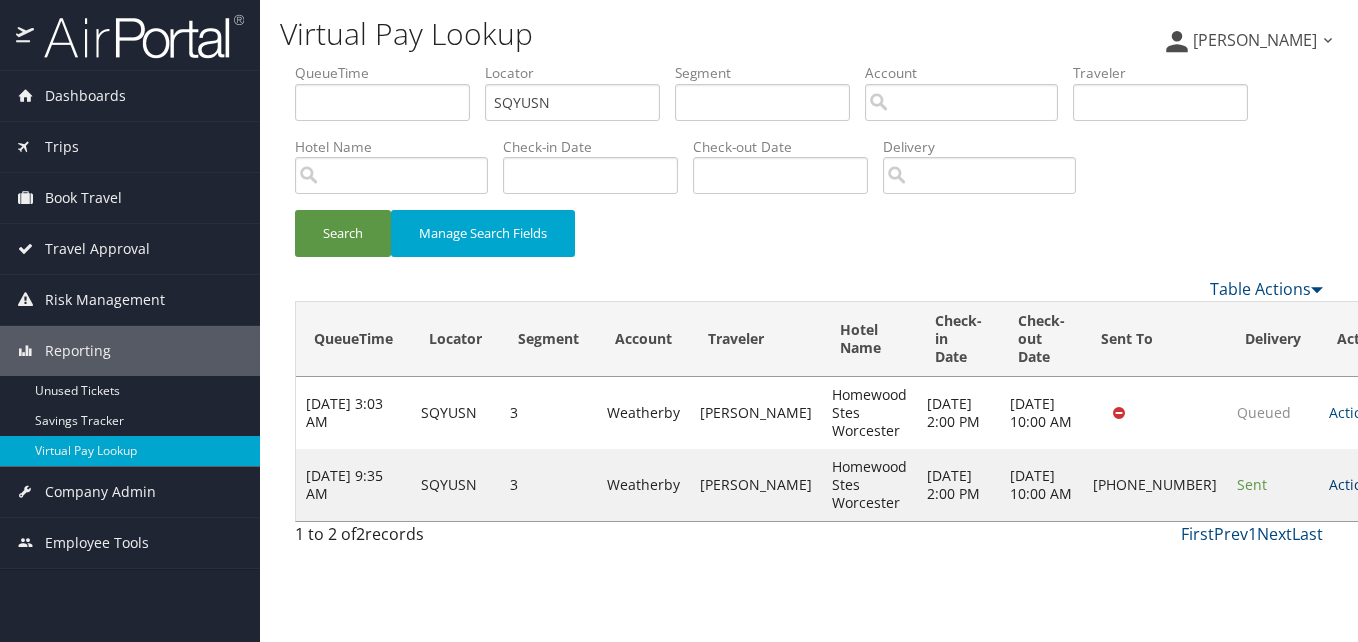 click on "Actions" at bounding box center (1358, 484) 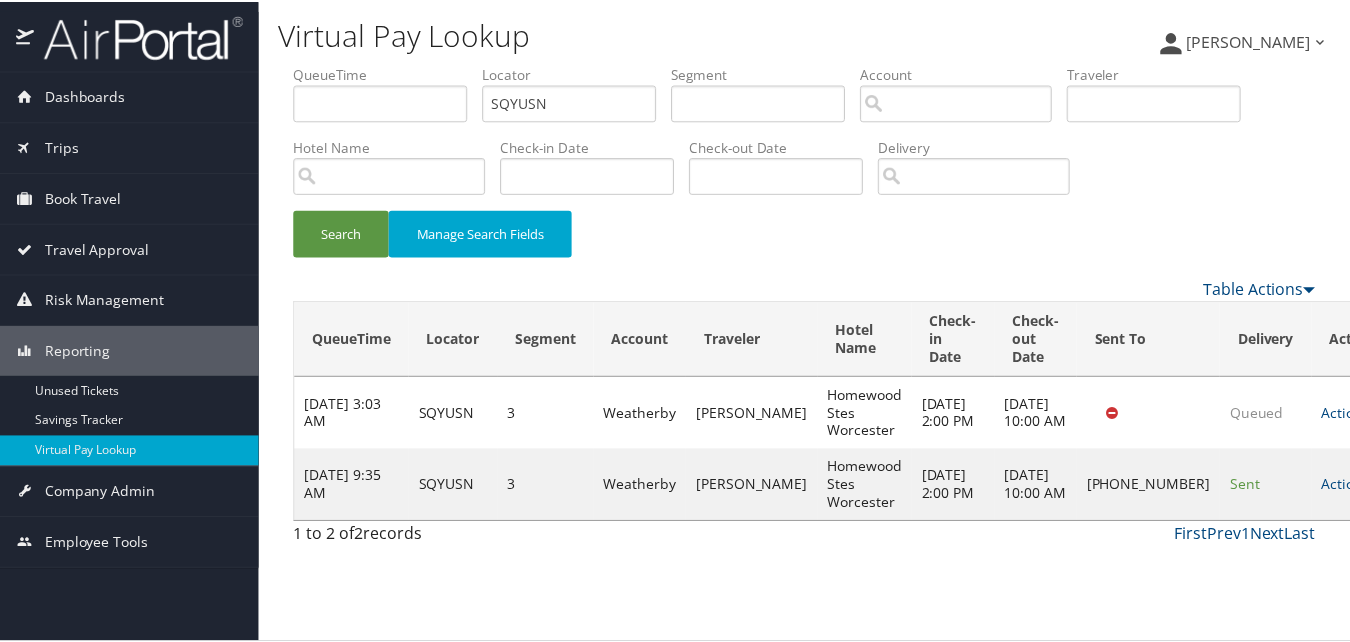 scroll, scrollTop: 1, scrollLeft: 0, axis: vertical 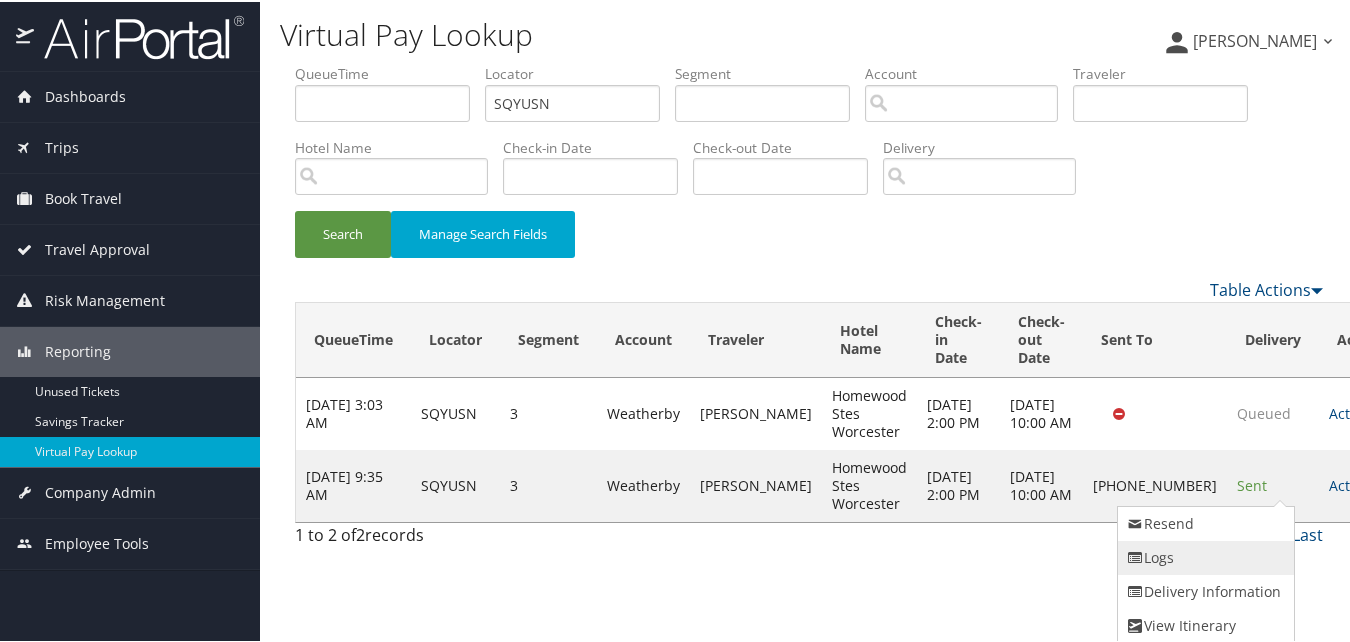 click on "Logs" at bounding box center (1203, 556) 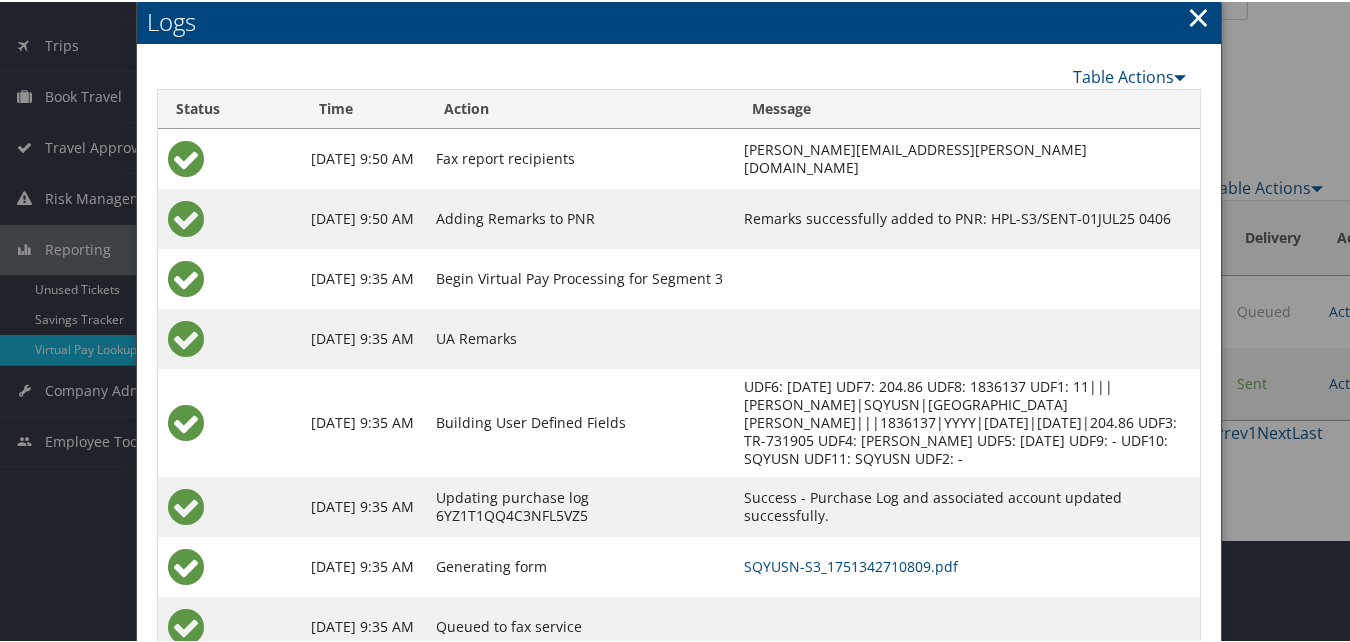 scroll, scrollTop: 172, scrollLeft: 0, axis: vertical 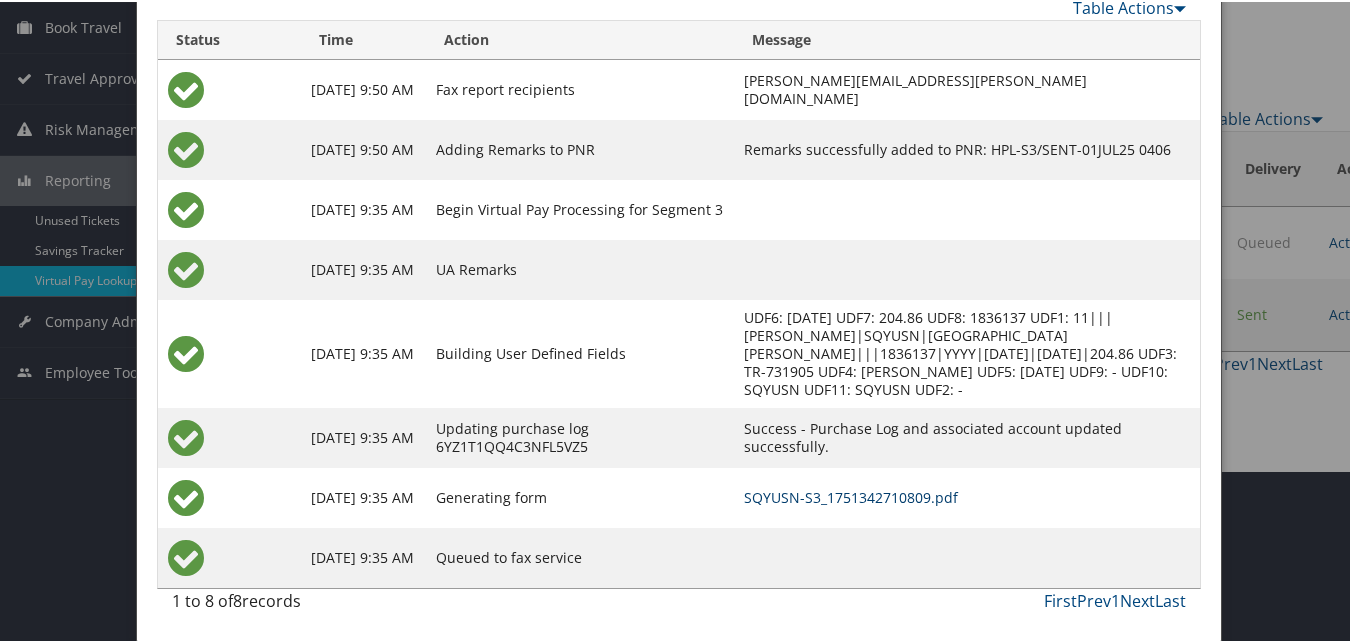 click on "SQYUSN-S3_1751342710809.pdf" at bounding box center [967, 496] 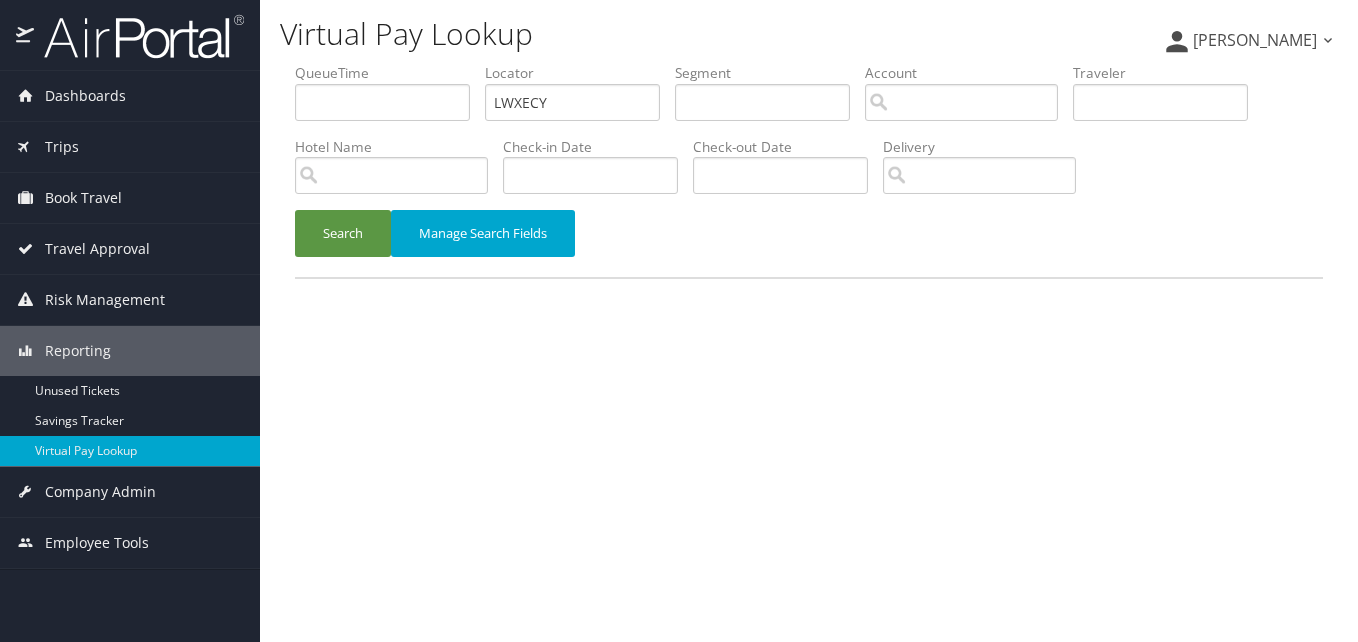 scroll, scrollTop: 0, scrollLeft: 0, axis: both 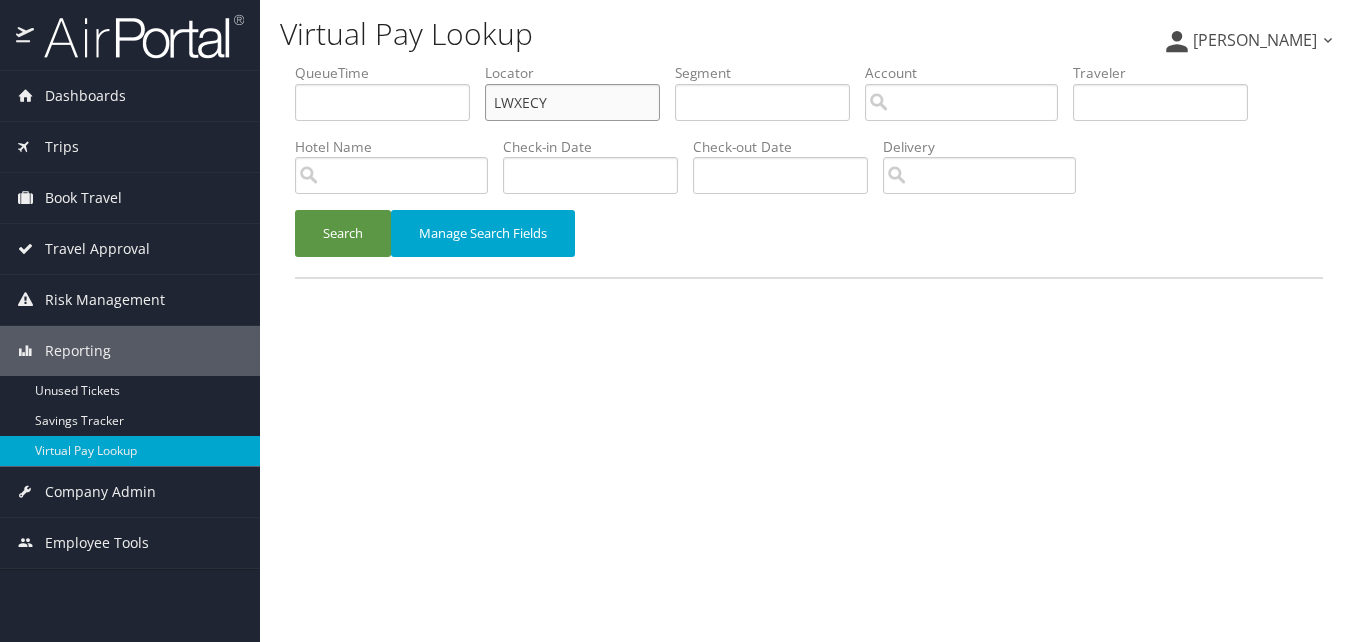 paste on "QPQGGW" 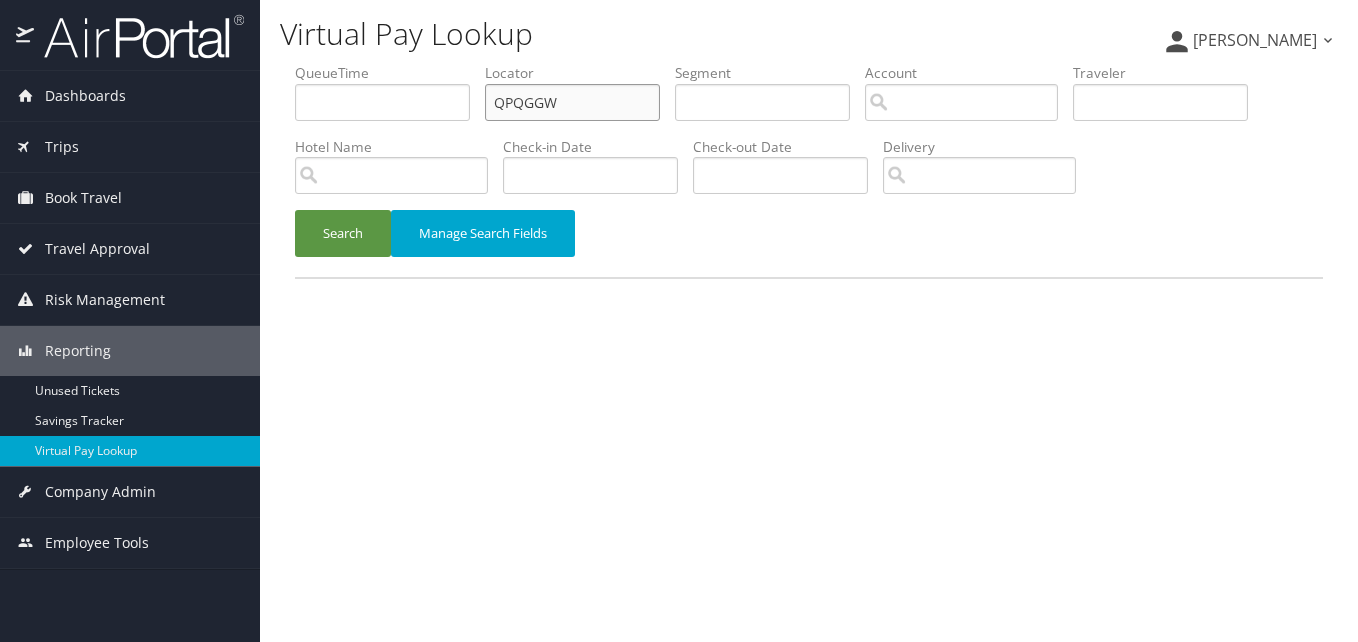 drag, startPoint x: 578, startPoint y: 98, endPoint x: 481, endPoint y: 138, distance: 104.92378 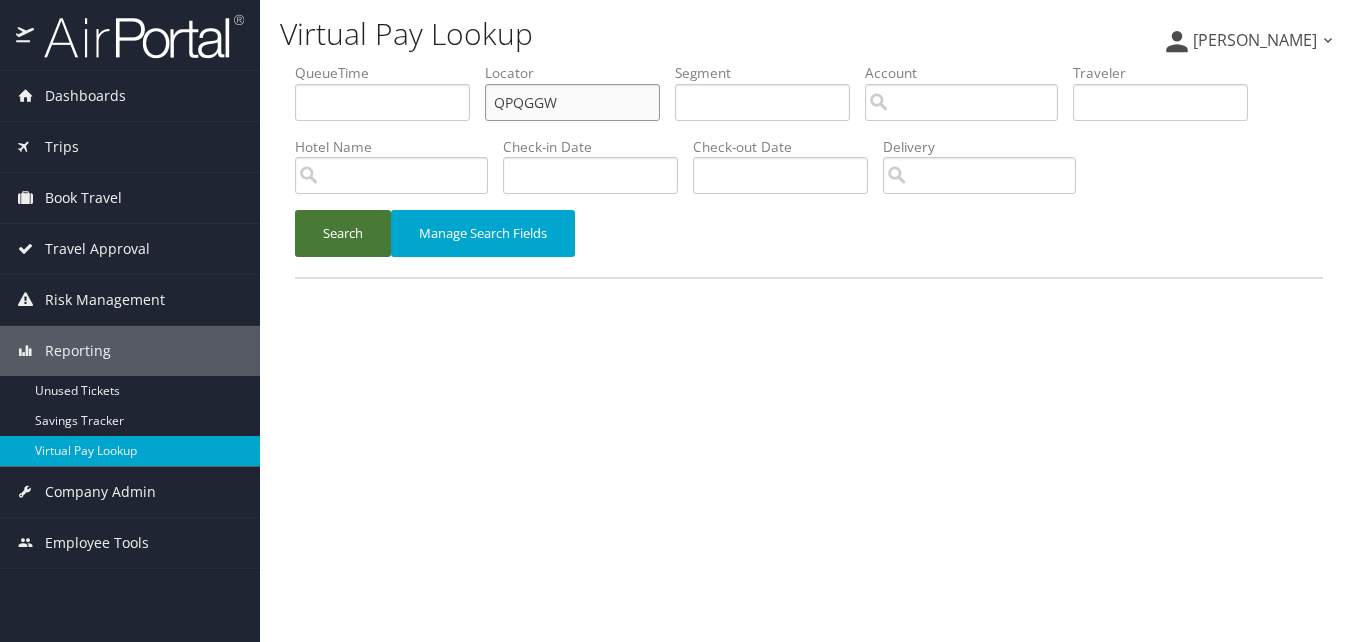 type on "QPQGGW" 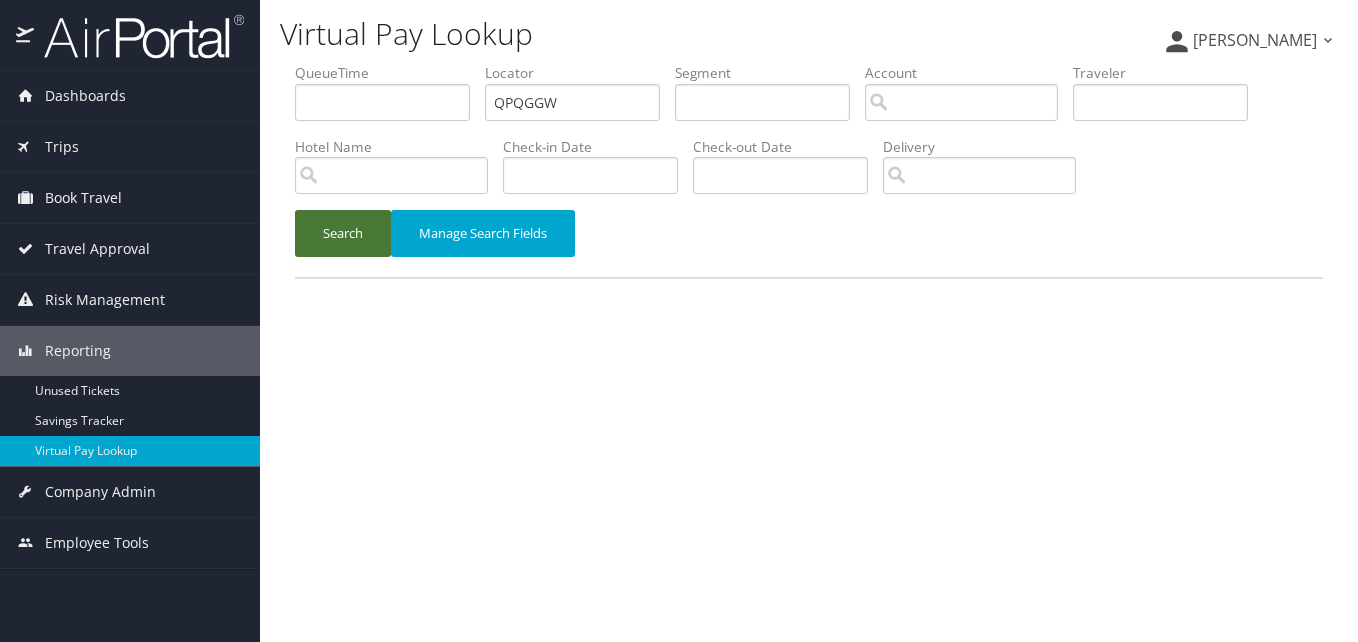 click on "Search" at bounding box center (343, 233) 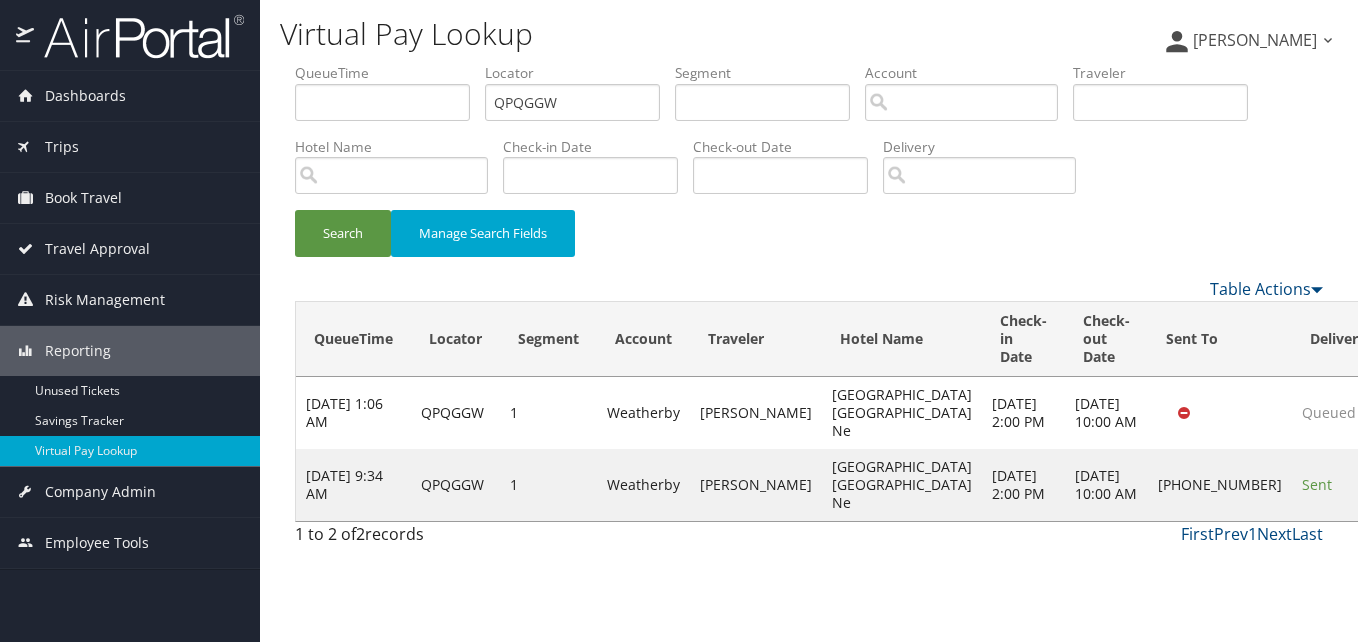 click on "Actions" at bounding box center [1423, 484] 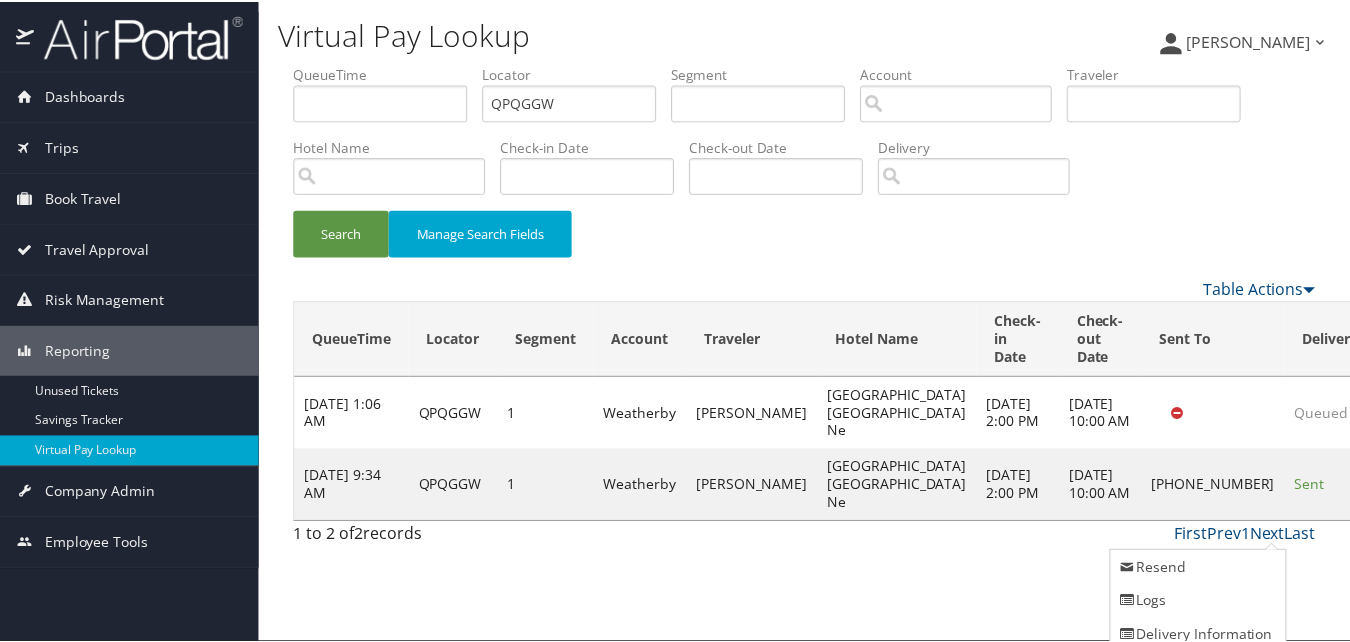 scroll, scrollTop: 46, scrollLeft: 0, axis: vertical 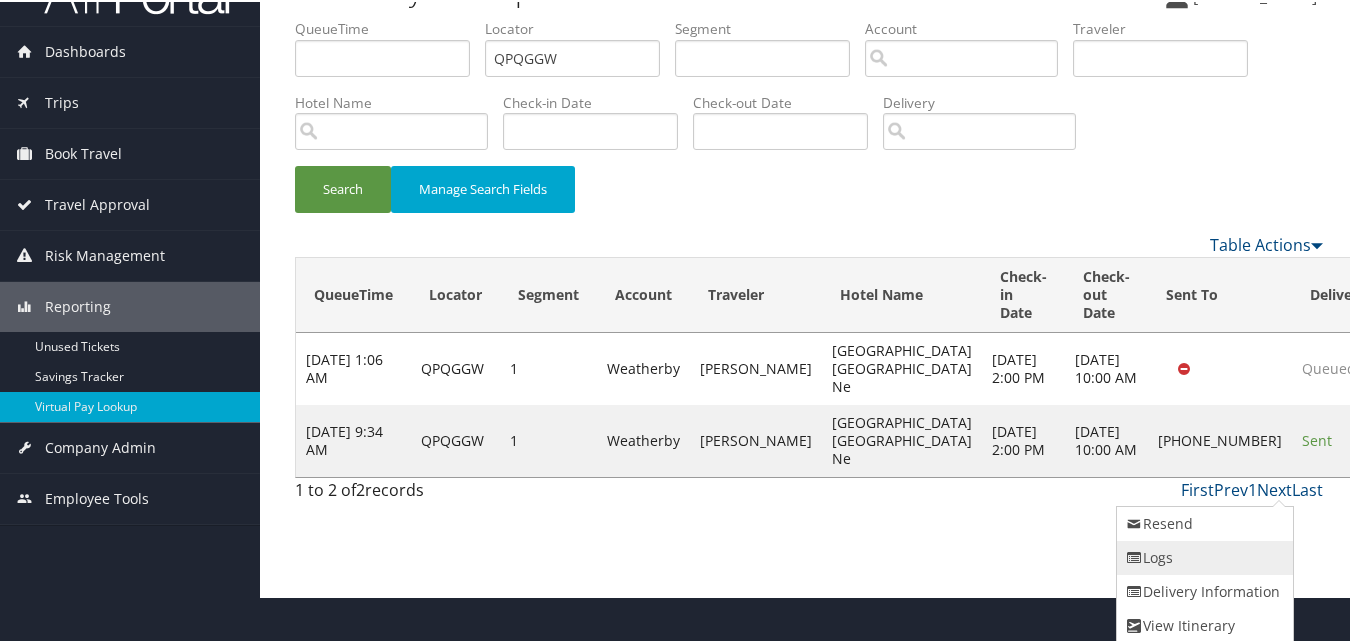 click on "Logs" at bounding box center [1202, 556] 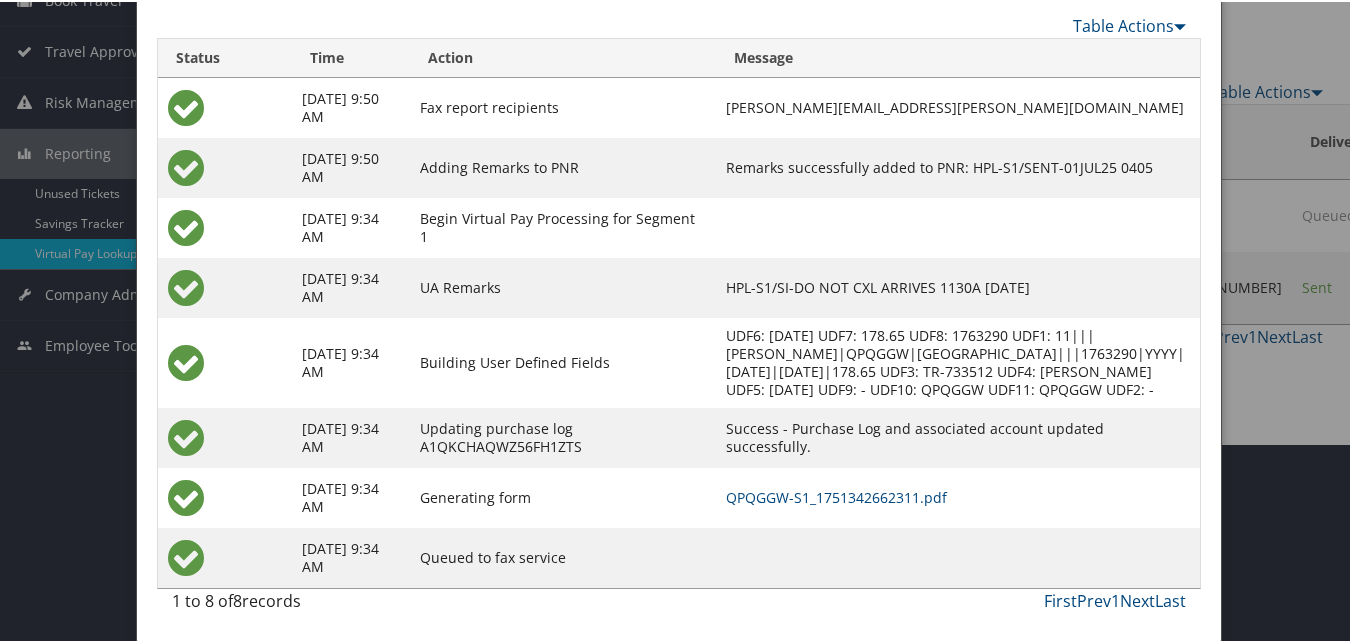 scroll, scrollTop: 217, scrollLeft: 0, axis: vertical 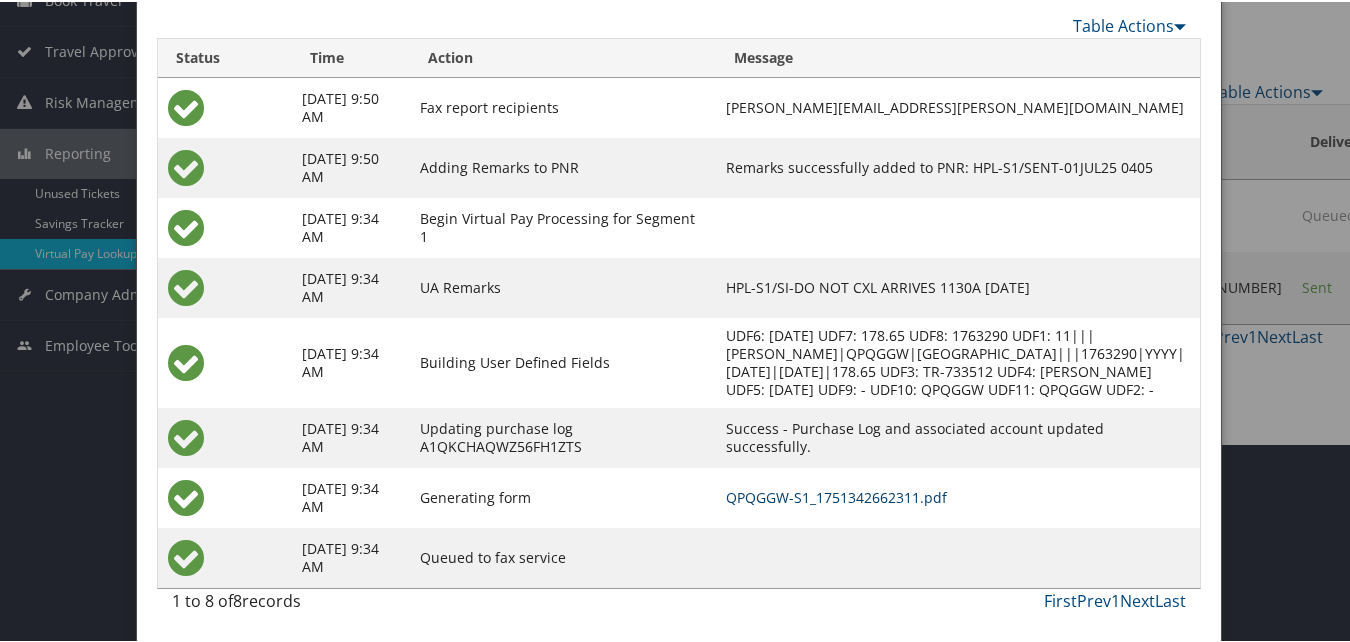 click on "QPQGGW-S1_1751342662311.pdf" at bounding box center (836, 495) 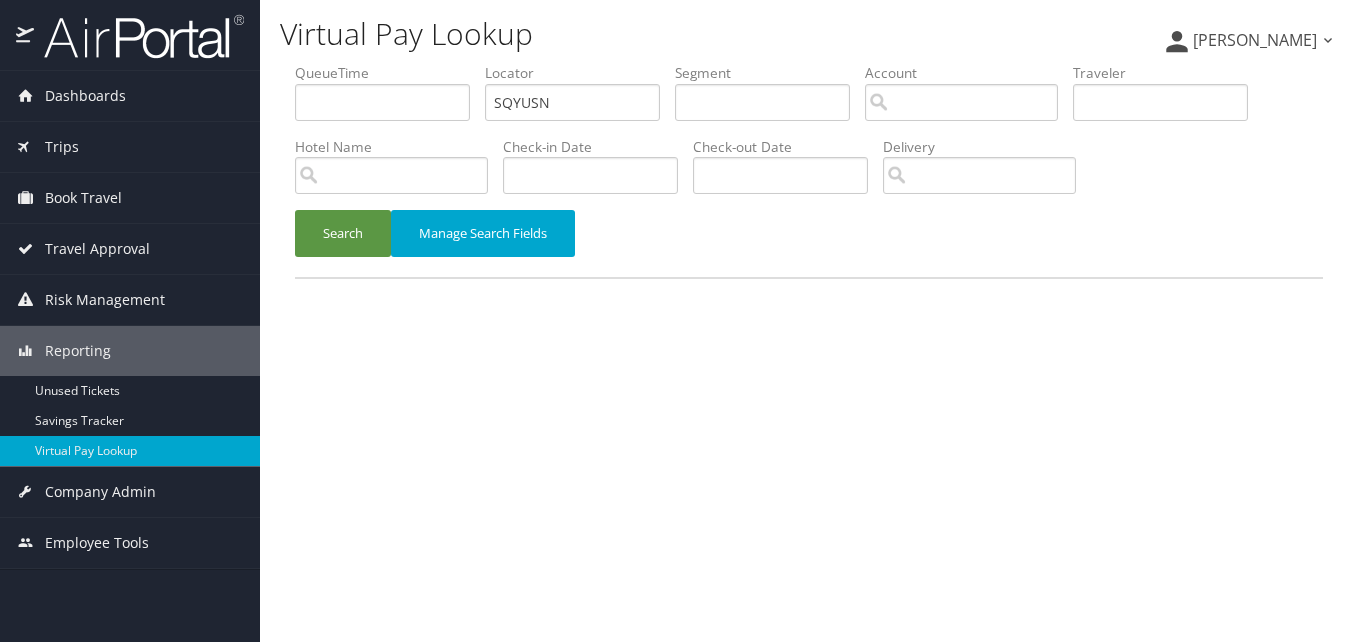 scroll, scrollTop: 0, scrollLeft: 0, axis: both 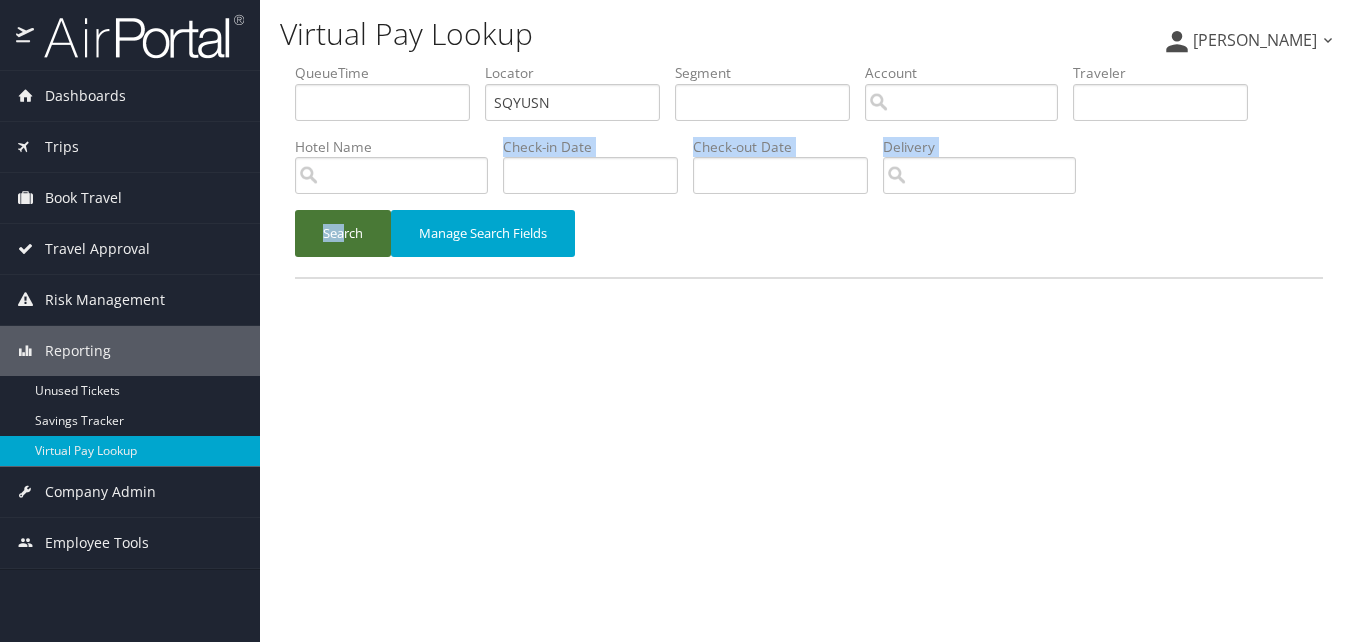 drag, startPoint x: 0, startPoint y: 0, endPoint x: 344, endPoint y: 239, distance: 418.8759 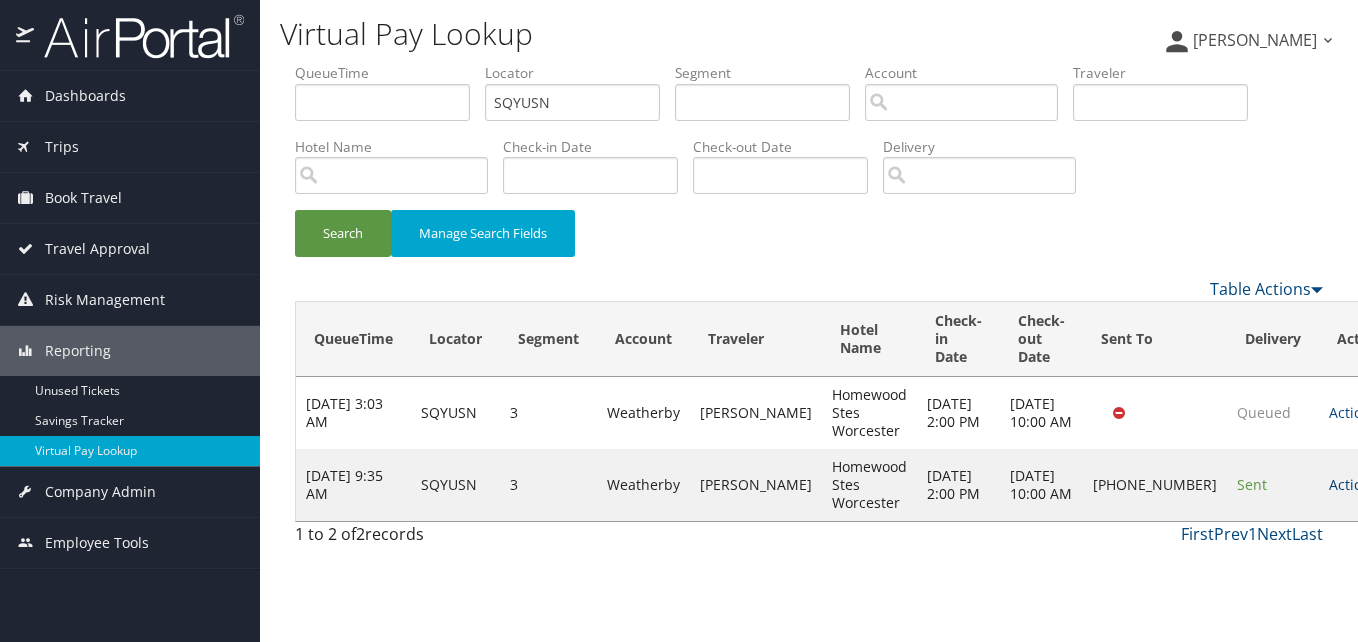 click on "Actions" at bounding box center (1358, 484) 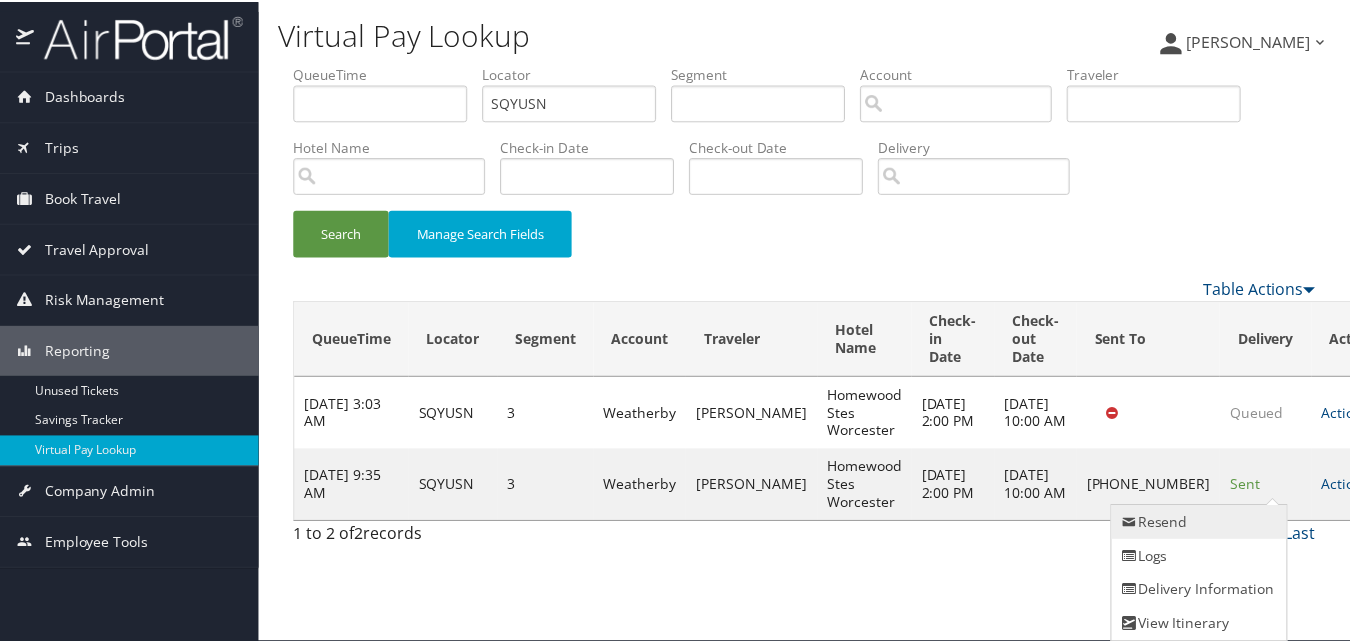 scroll, scrollTop: 1, scrollLeft: 0, axis: vertical 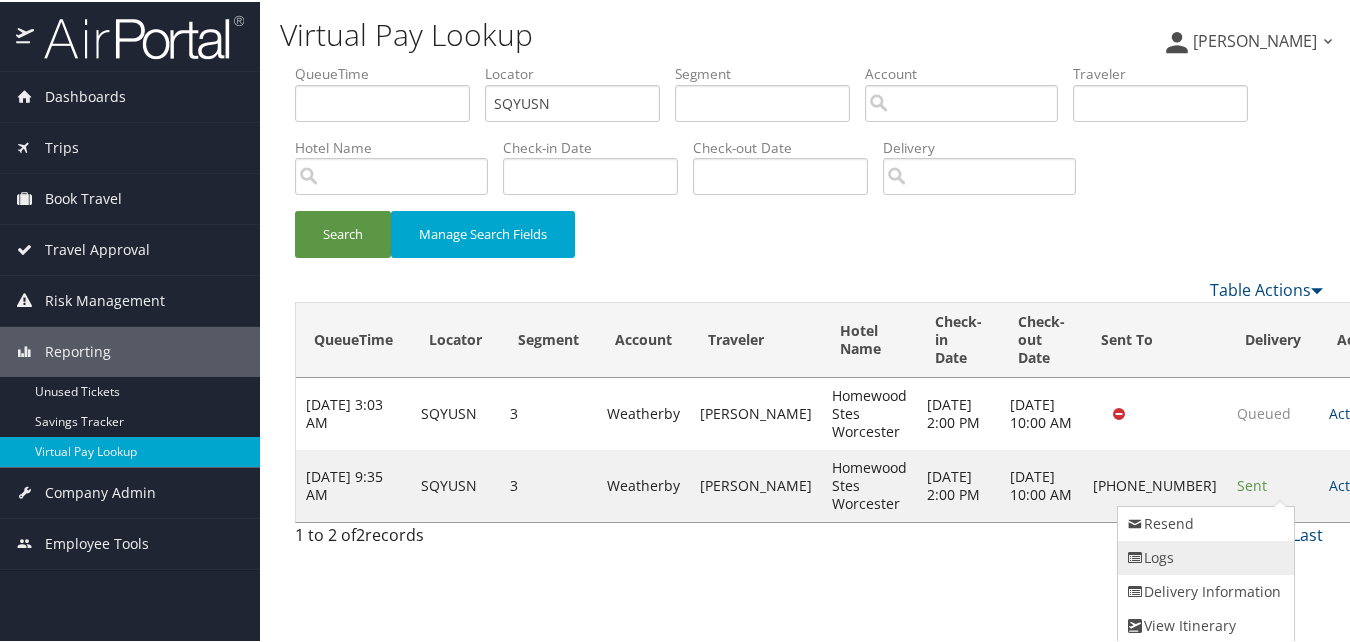 click on "Logs" at bounding box center (1203, 556) 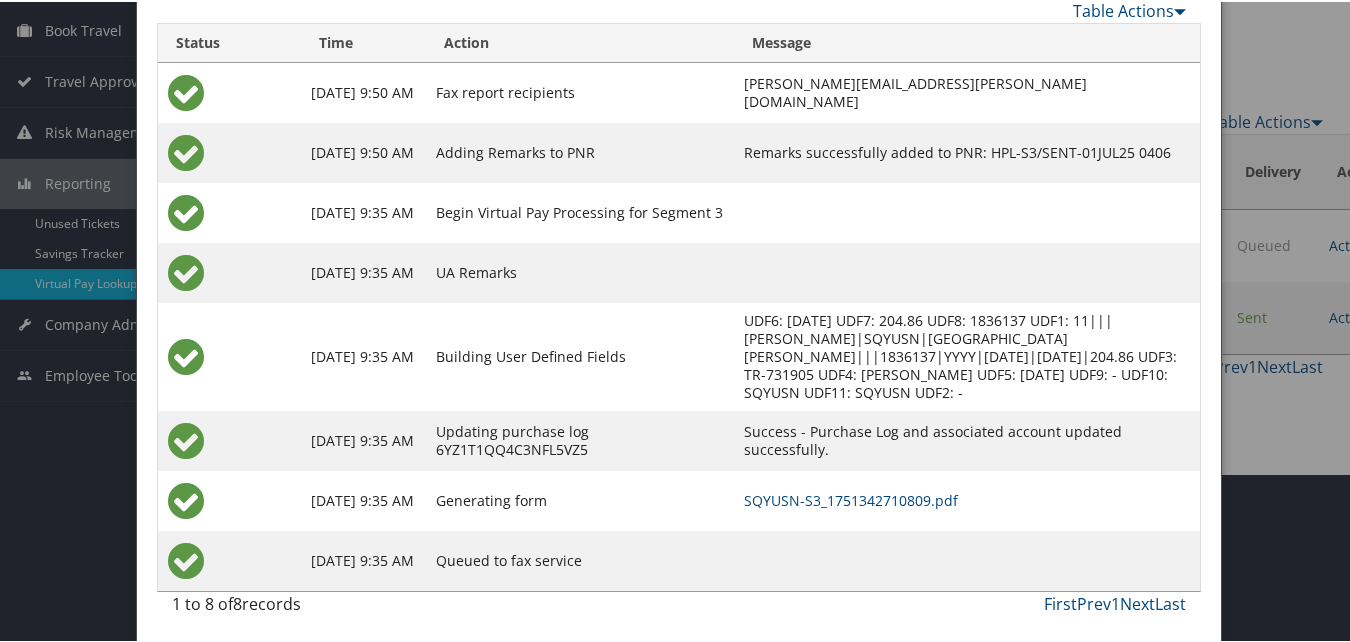 scroll, scrollTop: 172, scrollLeft: 0, axis: vertical 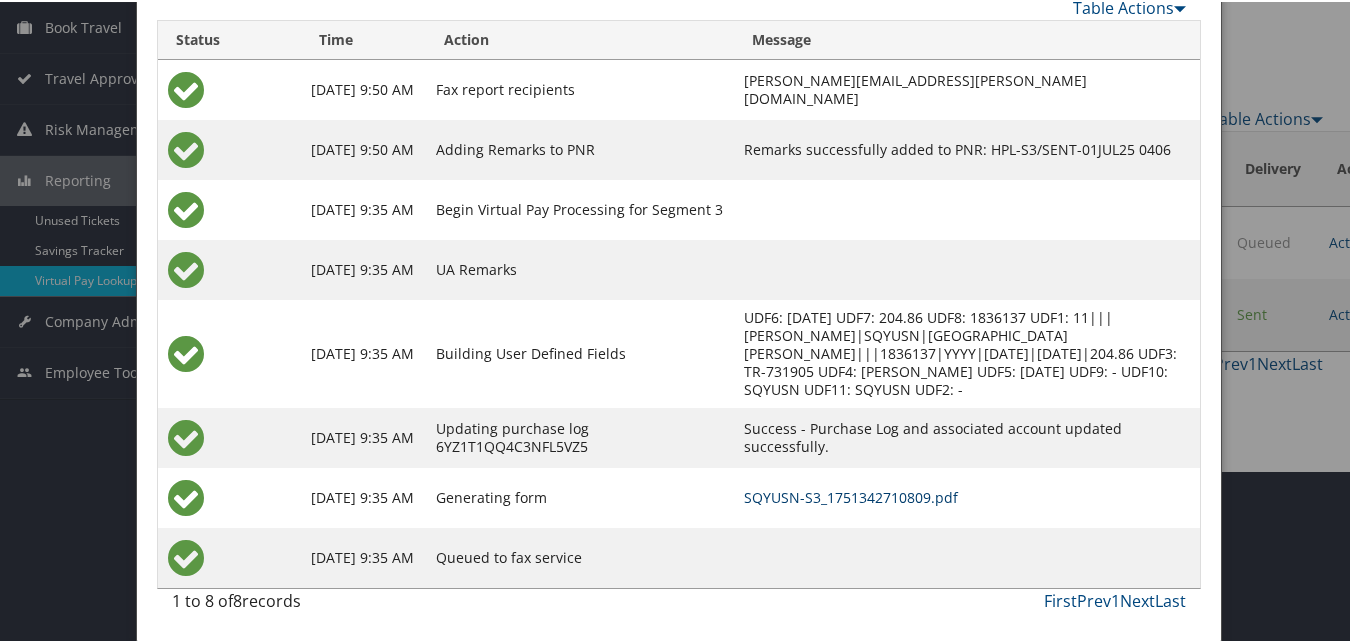 click on "SQYUSN-S3_1751342710809.pdf" at bounding box center (851, 495) 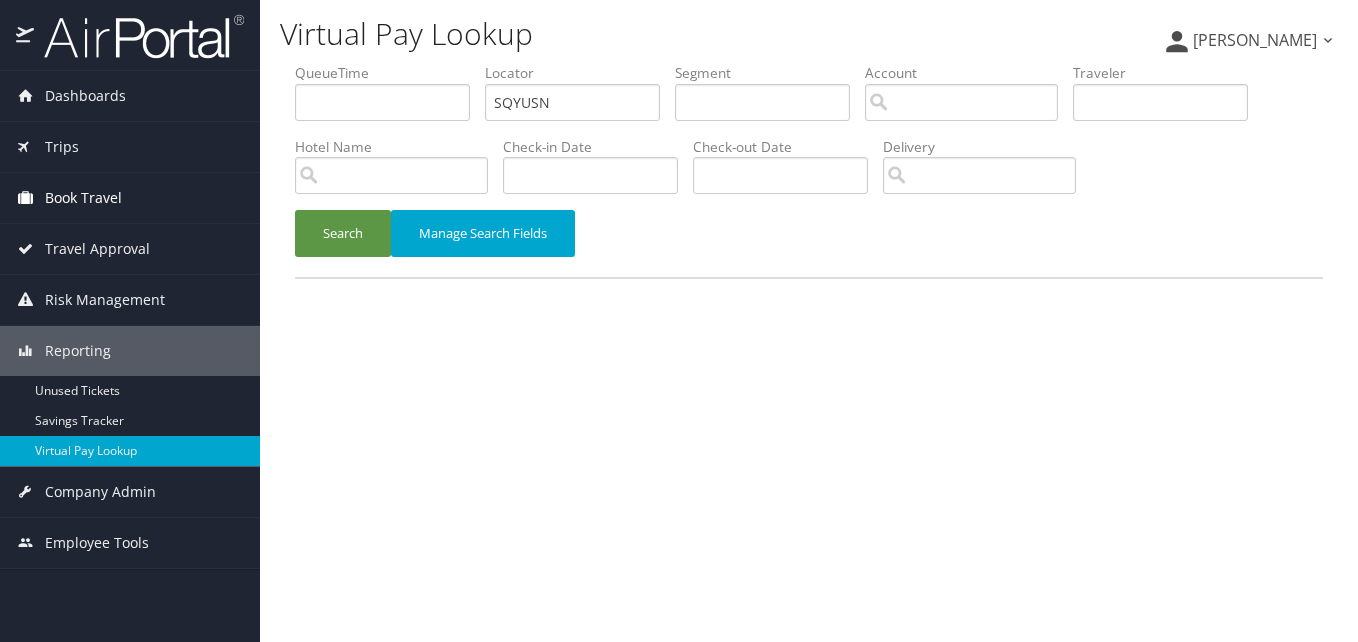 scroll, scrollTop: 0, scrollLeft: 0, axis: both 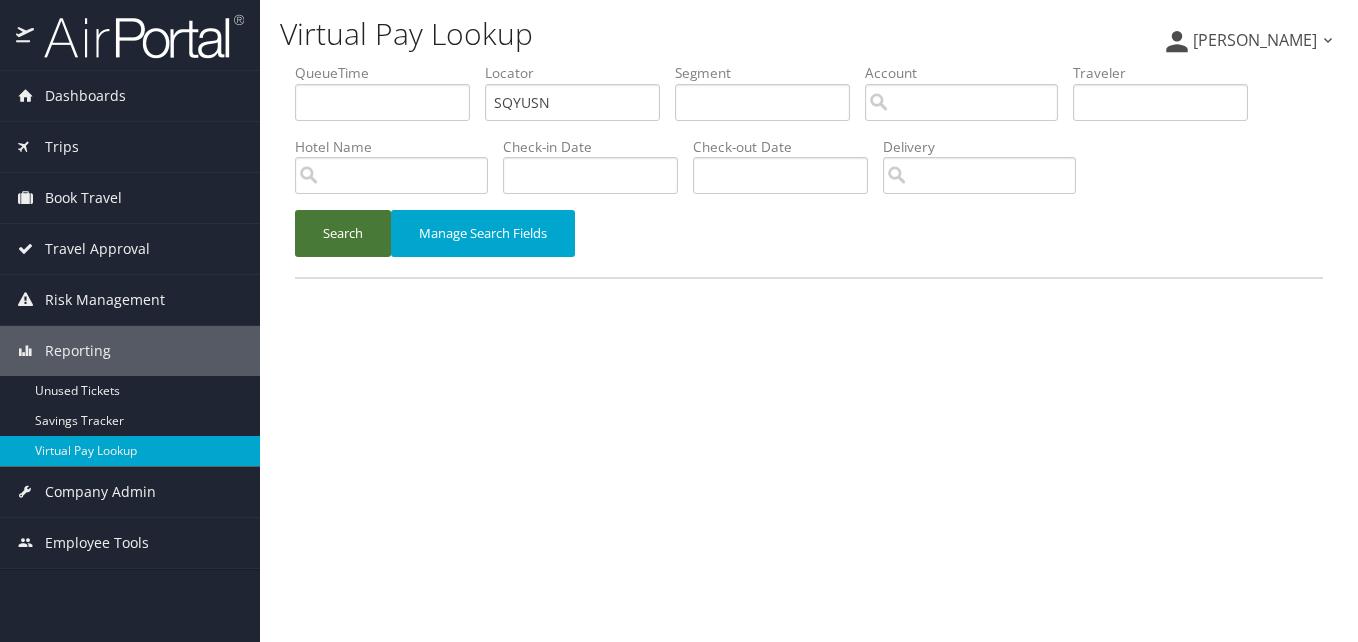 click on "Search" at bounding box center [343, 233] 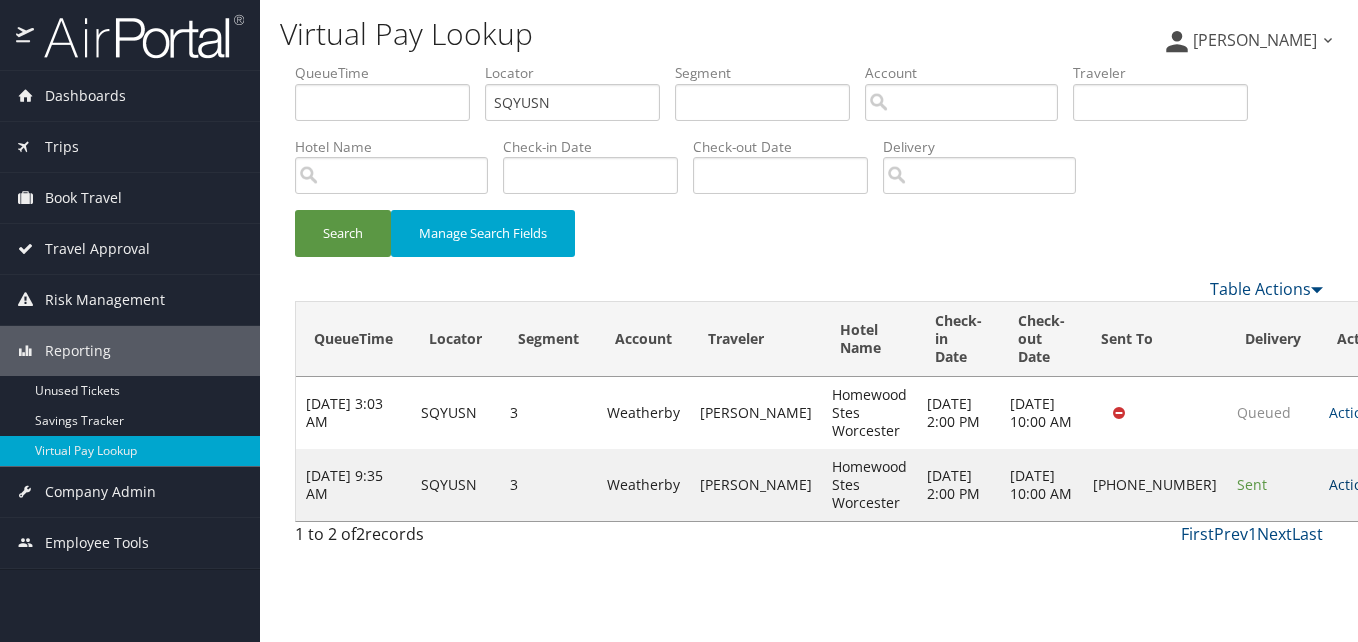click at bounding box center (1383, 485) 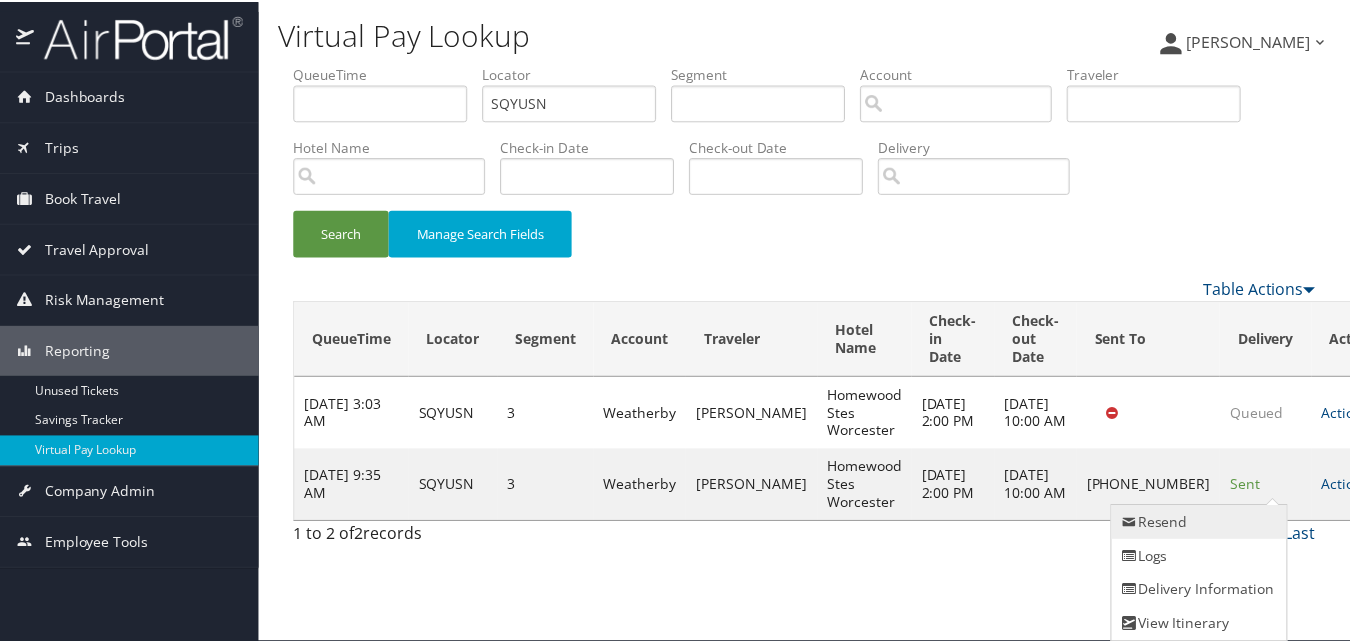 scroll, scrollTop: 1, scrollLeft: 0, axis: vertical 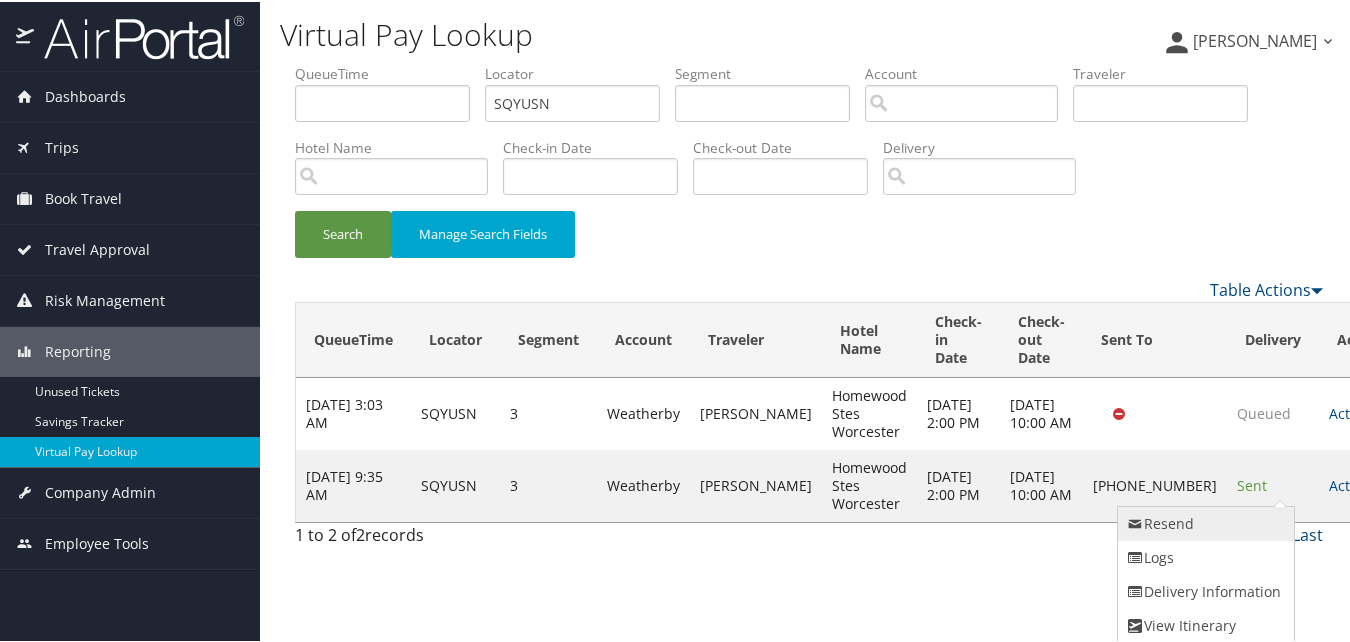 click on "Resend" at bounding box center (1203, 522) 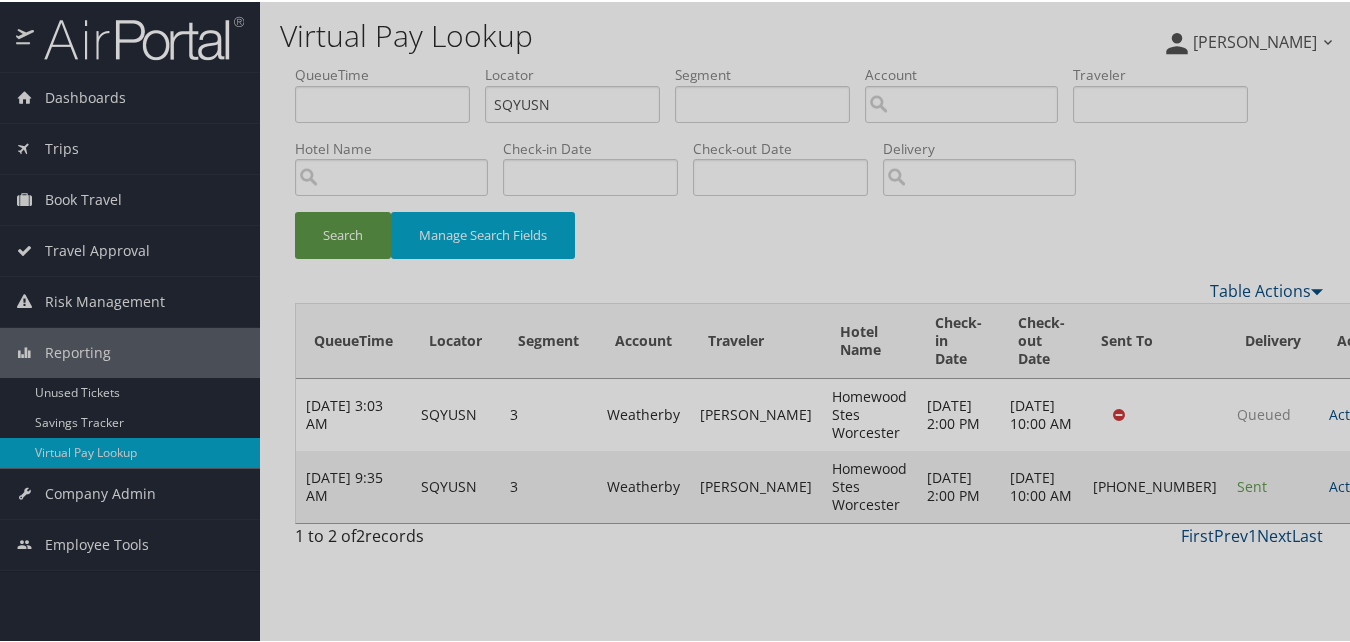 scroll, scrollTop: 0, scrollLeft: 0, axis: both 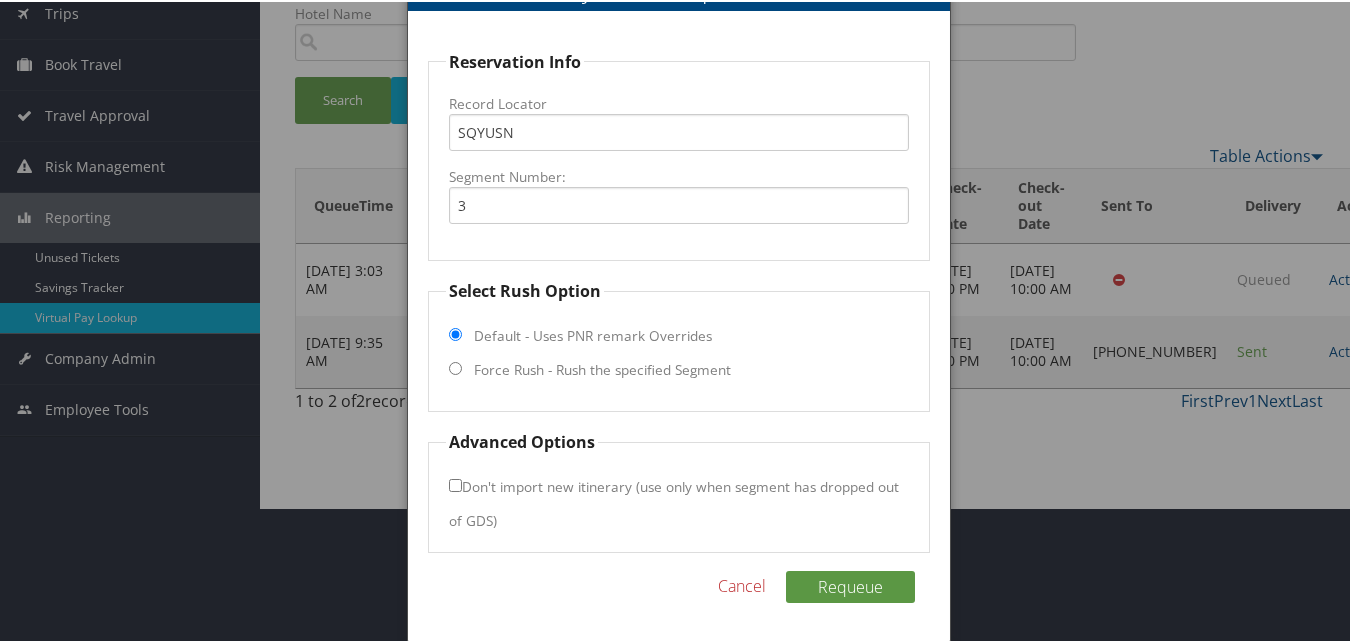 click on "Force Rush - Rush the specified Segment" at bounding box center [602, 368] 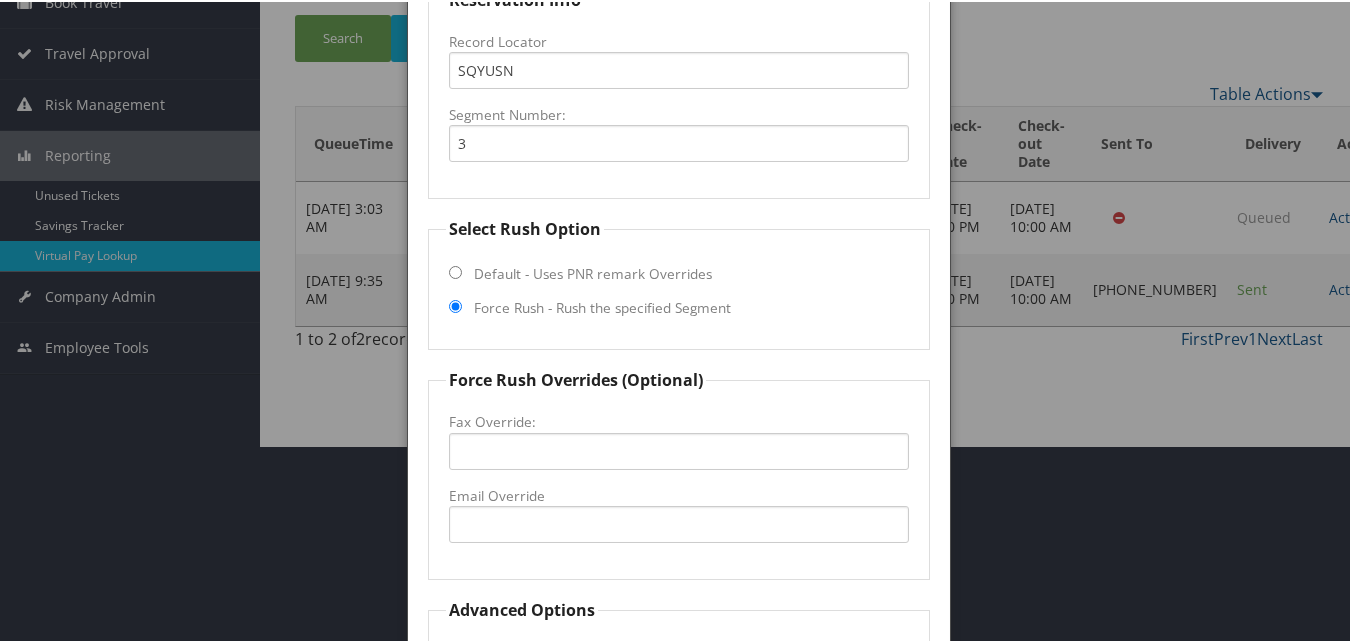 scroll, scrollTop: 365, scrollLeft: 0, axis: vertical 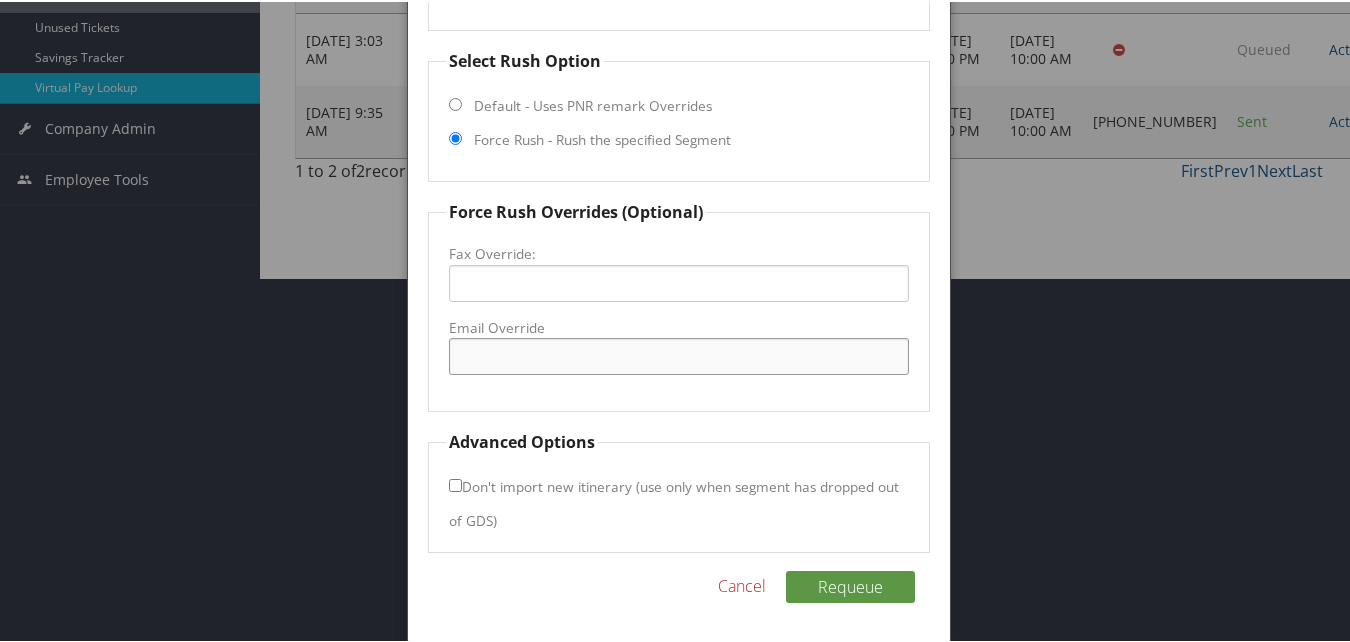 click on "Email Override" at bounding box center (678, 354) 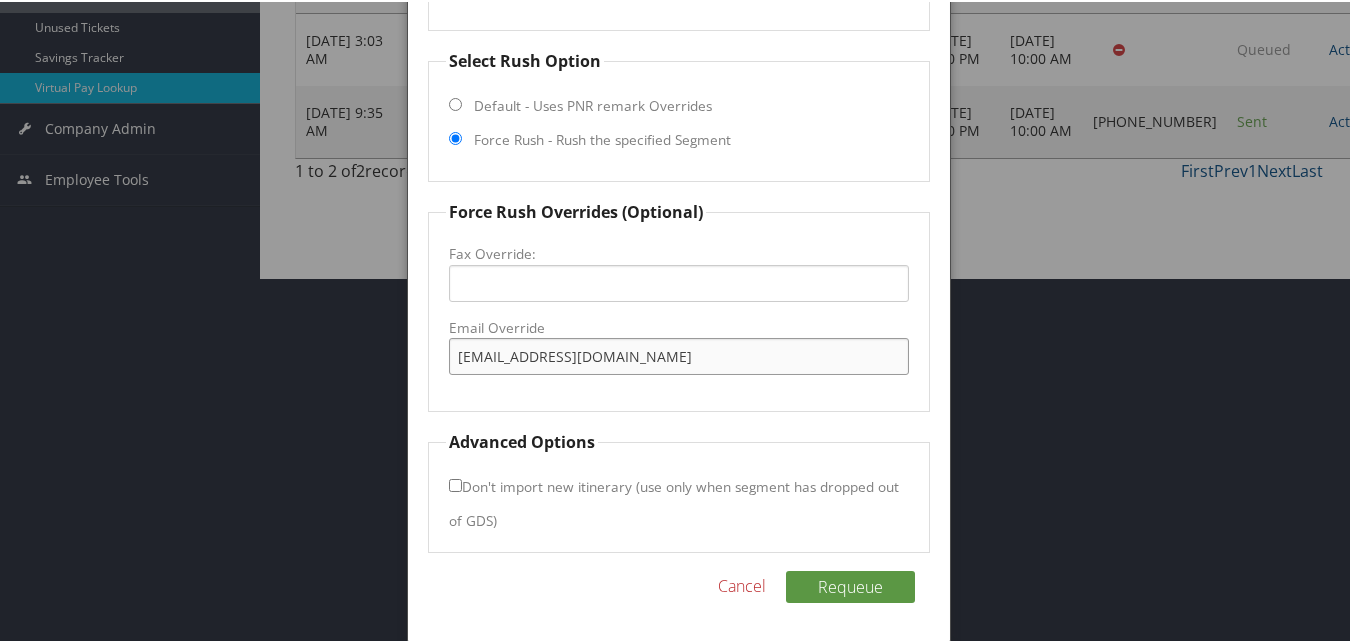 type on "worcesterhomewood@gmail.com" 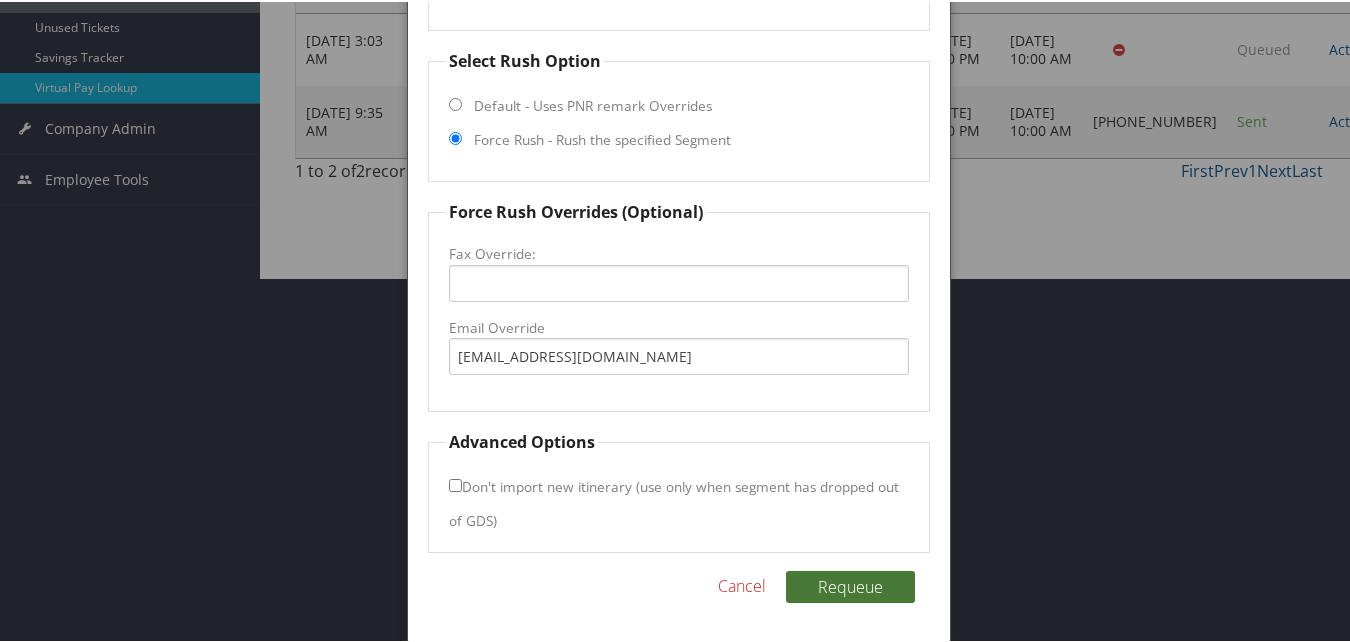 click on "Requeue" at bounding box center (850, 585) 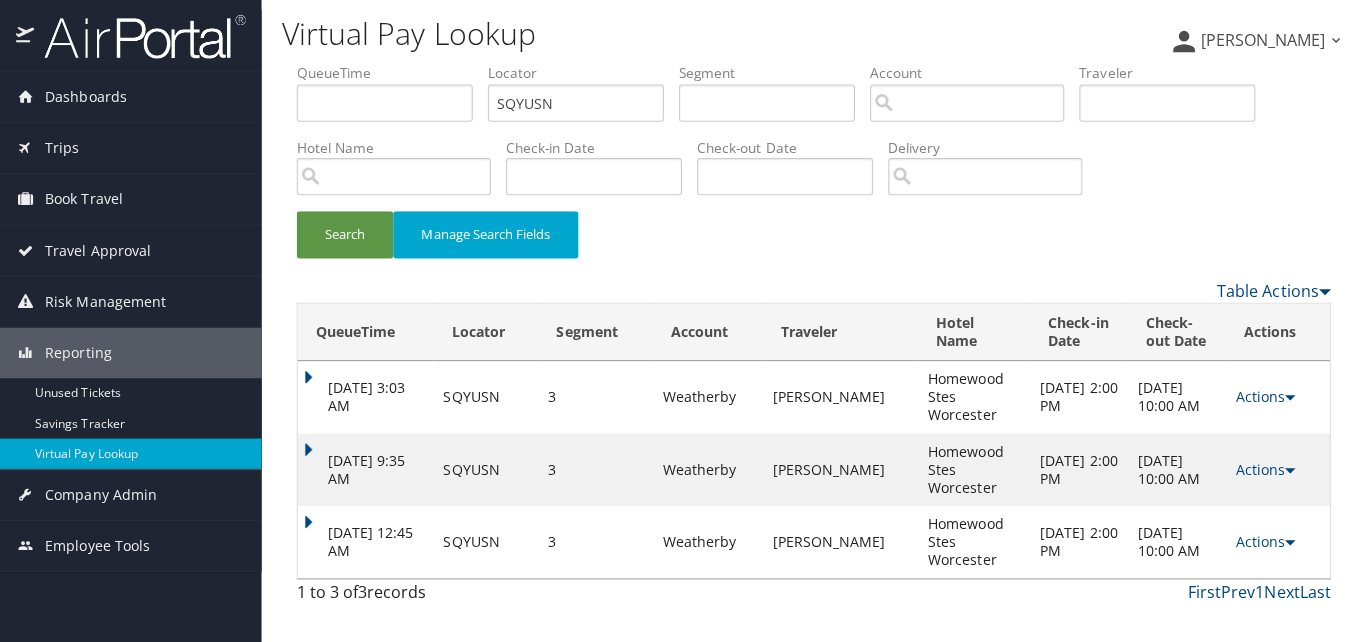scroll, scrollTop: 0, scrollLeft: 0, axis: both 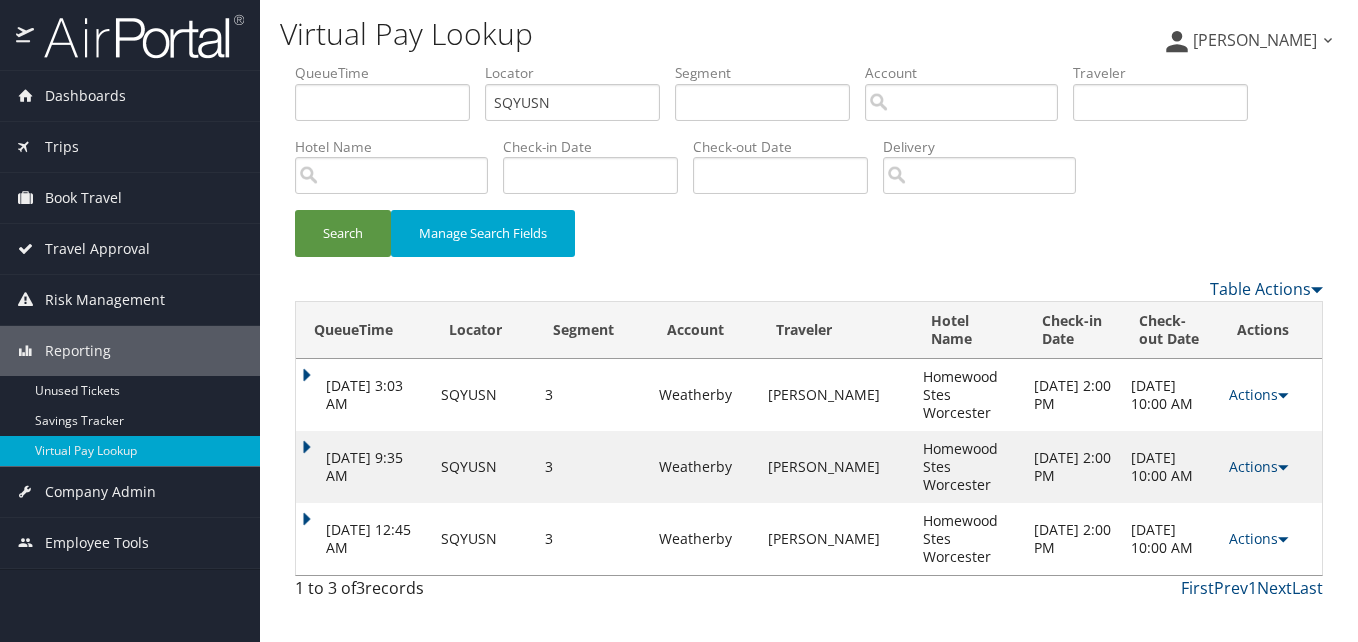 click on "Actions   Resend  Logs  View Itinerary" at bounding box center (1270, 539) 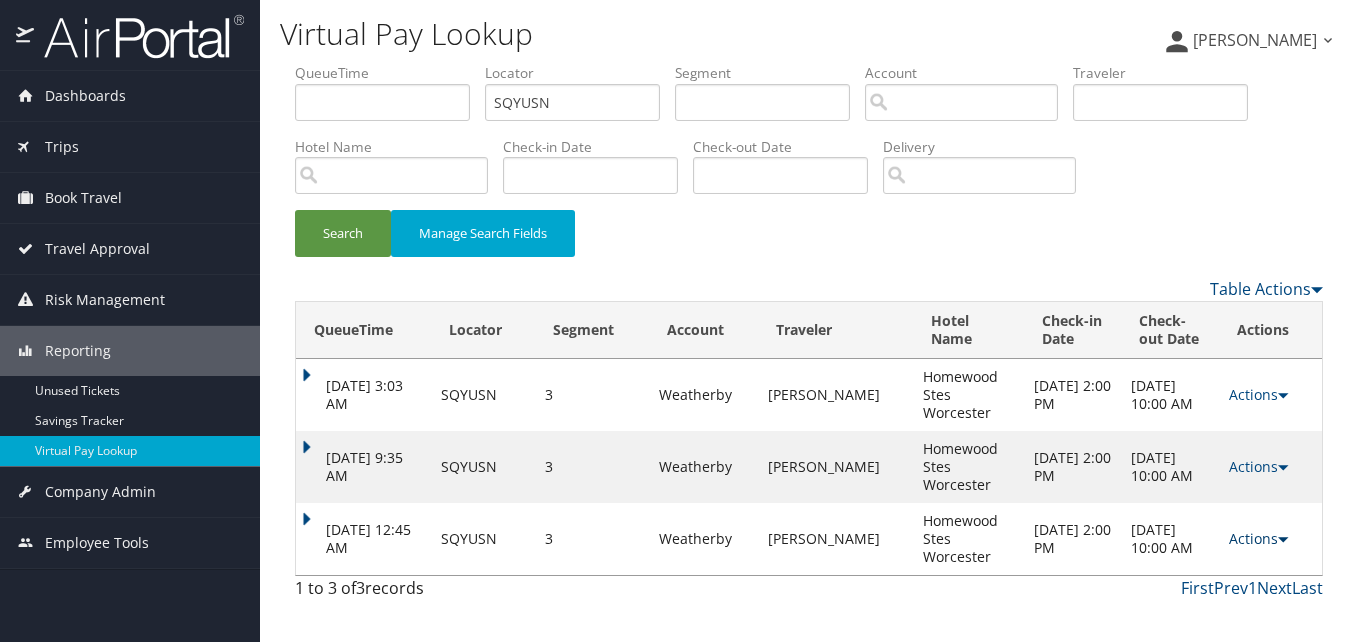 click on "Actions" at bounding box center [1258, 538] 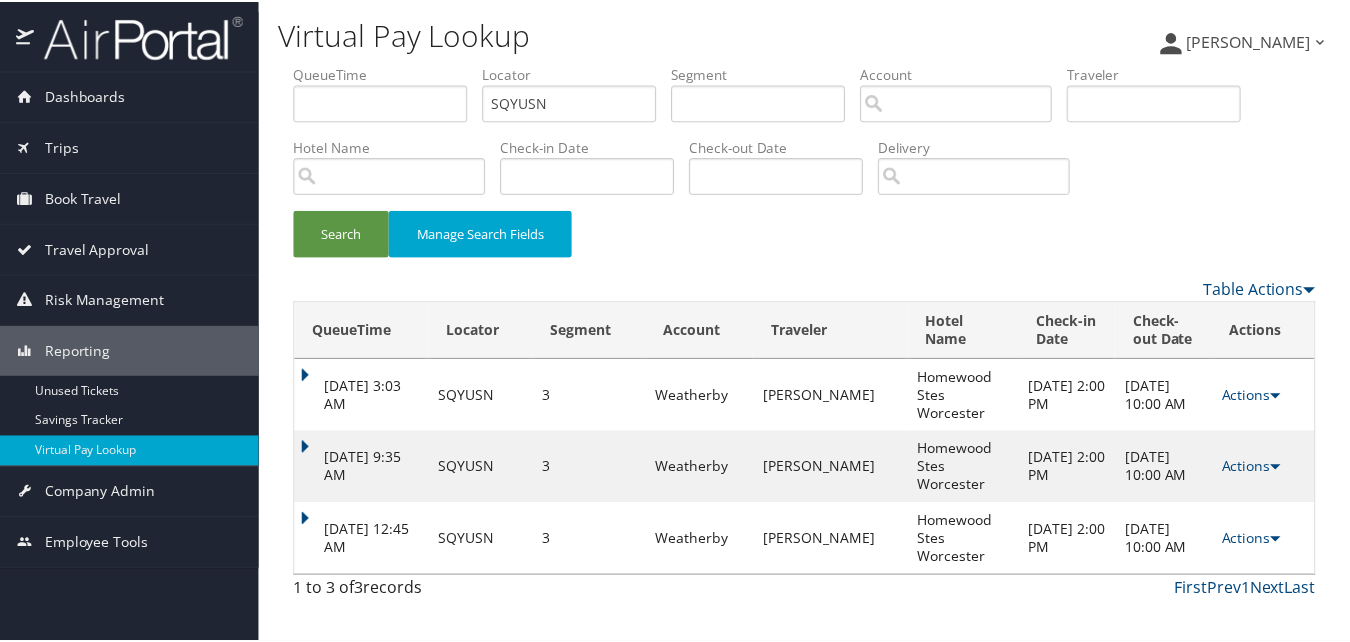 scroll, scrollTop: 30, scrollLeft: 0, axis: vertical 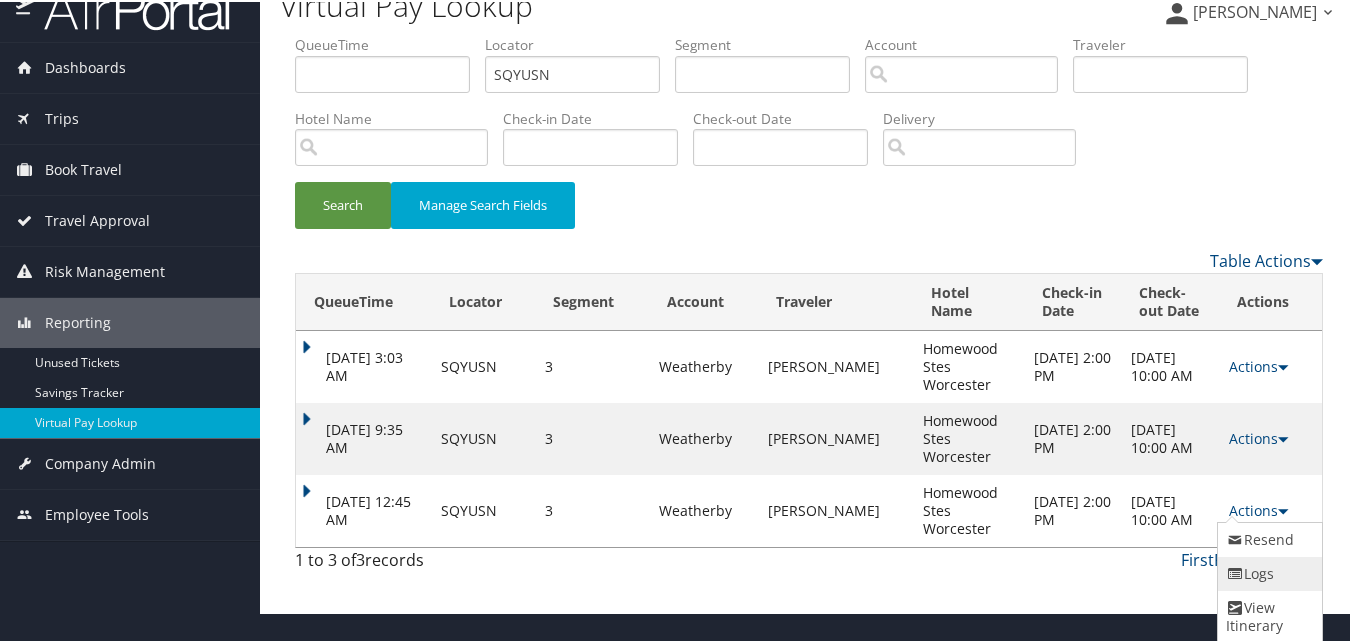 click at bounding box center (1235, 572) 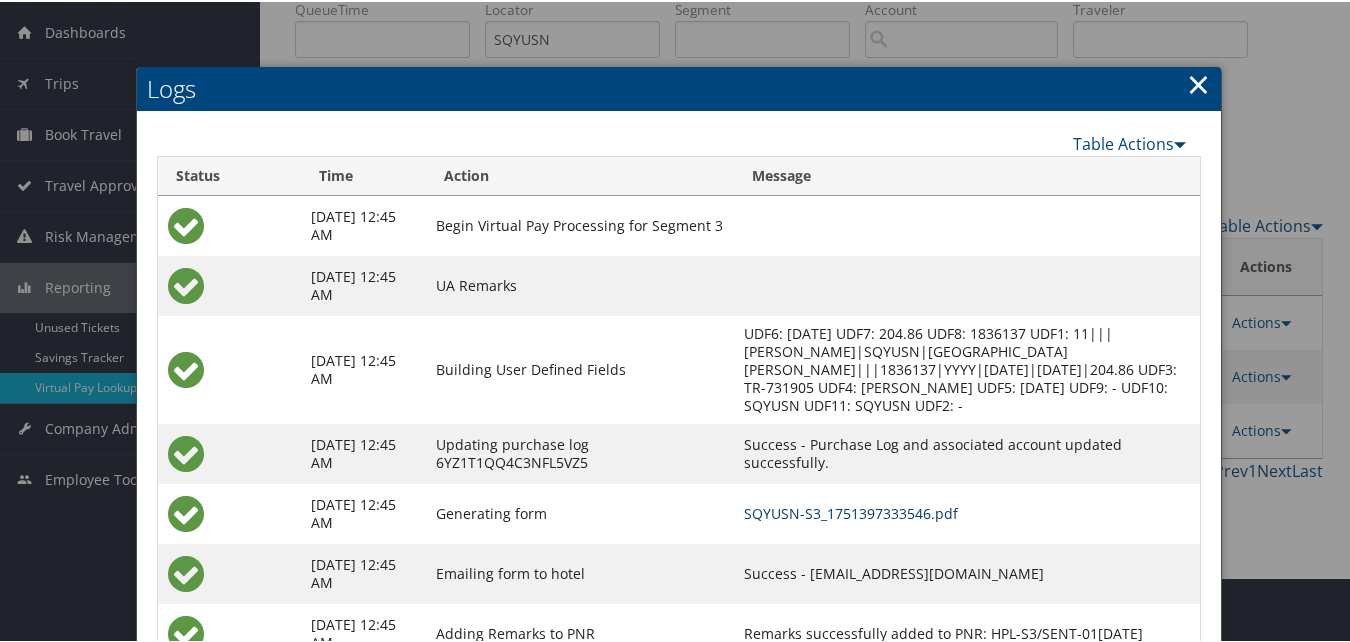 scroll, scrollTop: 141, scrollLeft: 0, axis: vertical 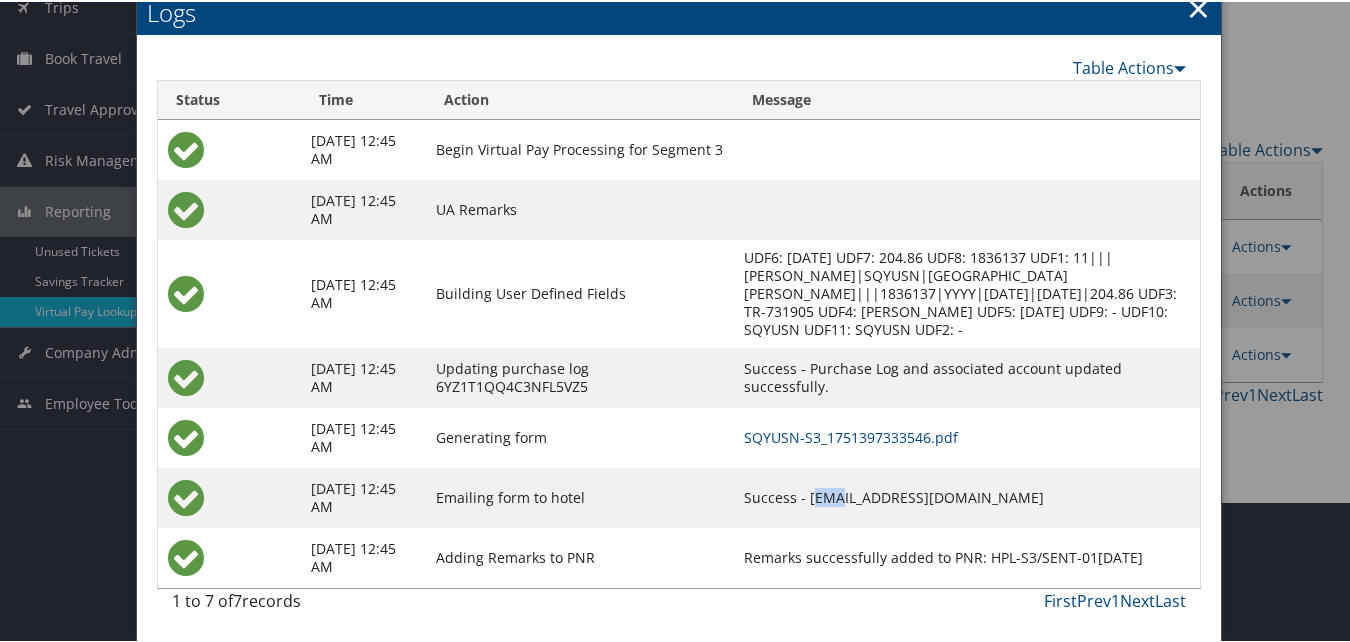 drag, startPoint x: 832, startPoint y: 496, endPoint x: 856, endPoint y: 497, distance: 24.020824 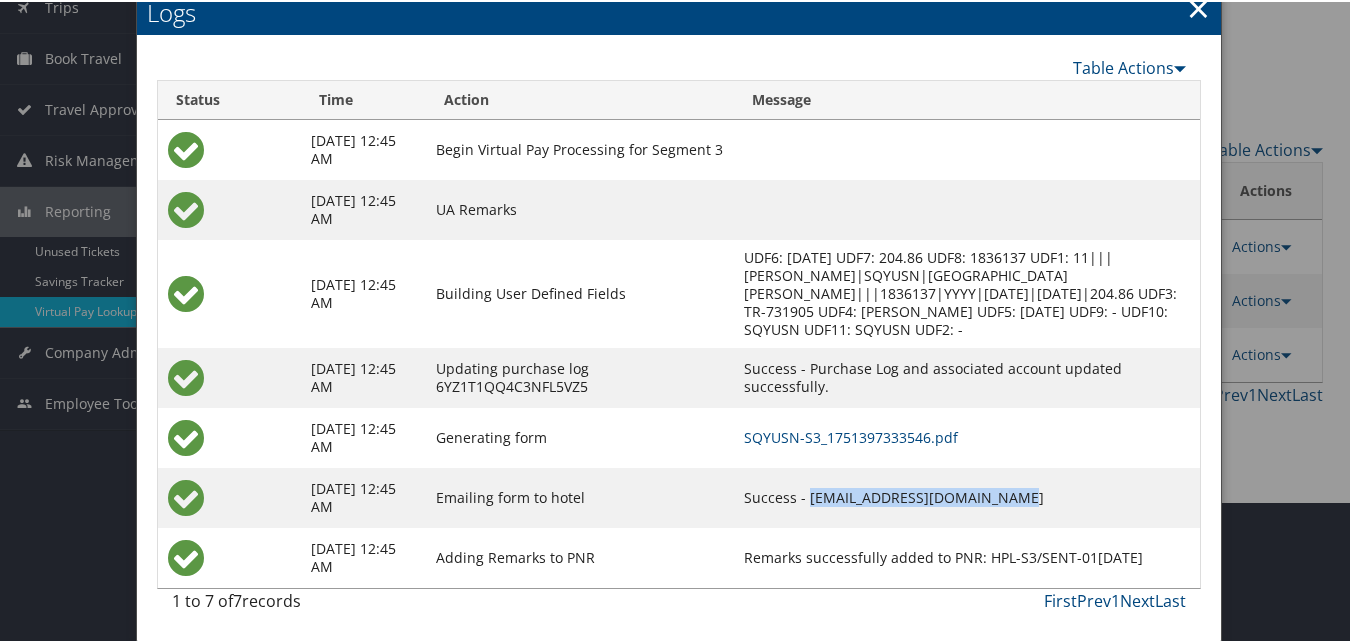 drag, startPoint x: 828, startPoint y: 495, endPoint x: 1053, endPoint y: 498, distance: 225.02 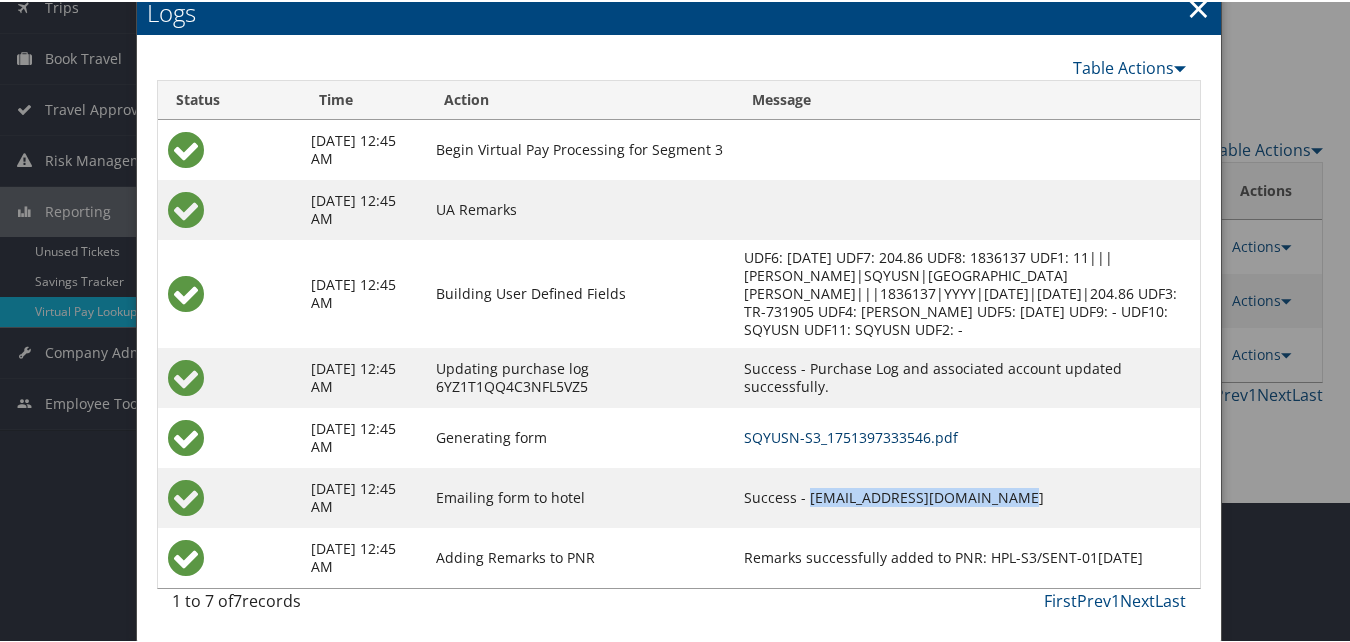 click on "SQYUSN-S3_1751397333546.pdf" at bounding box center [851, 435] 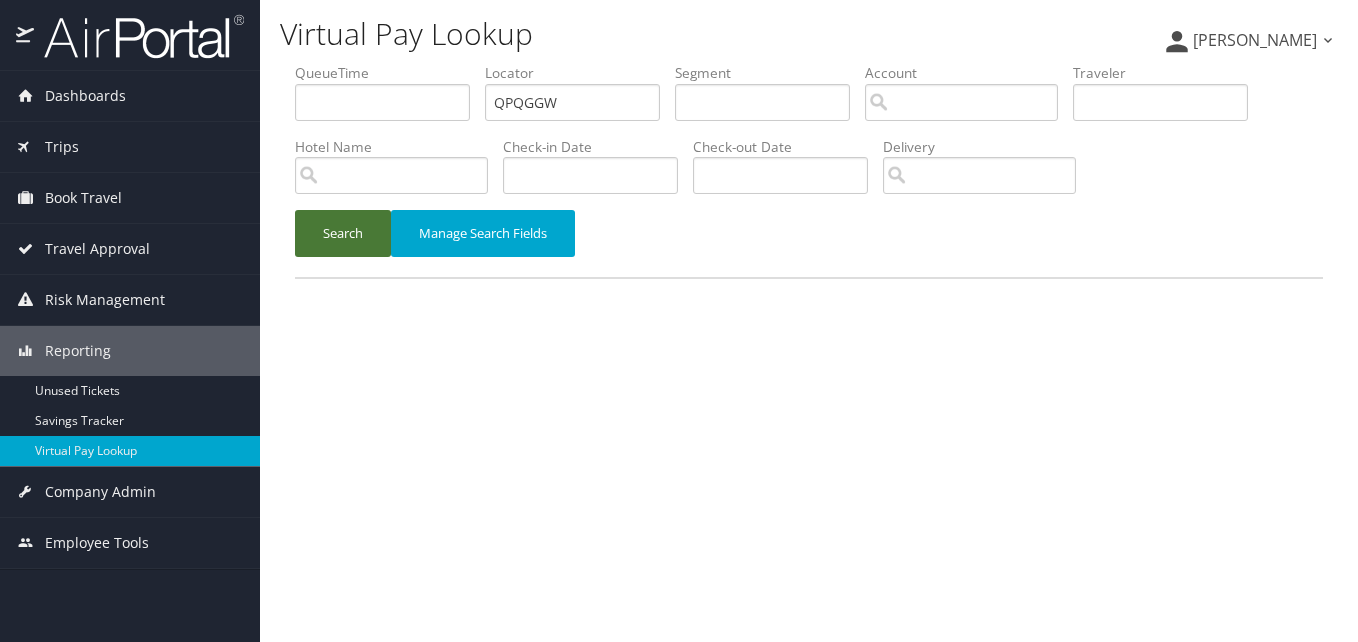 scroll, scrollTop: 0, scrollLeft: 0, axis: both 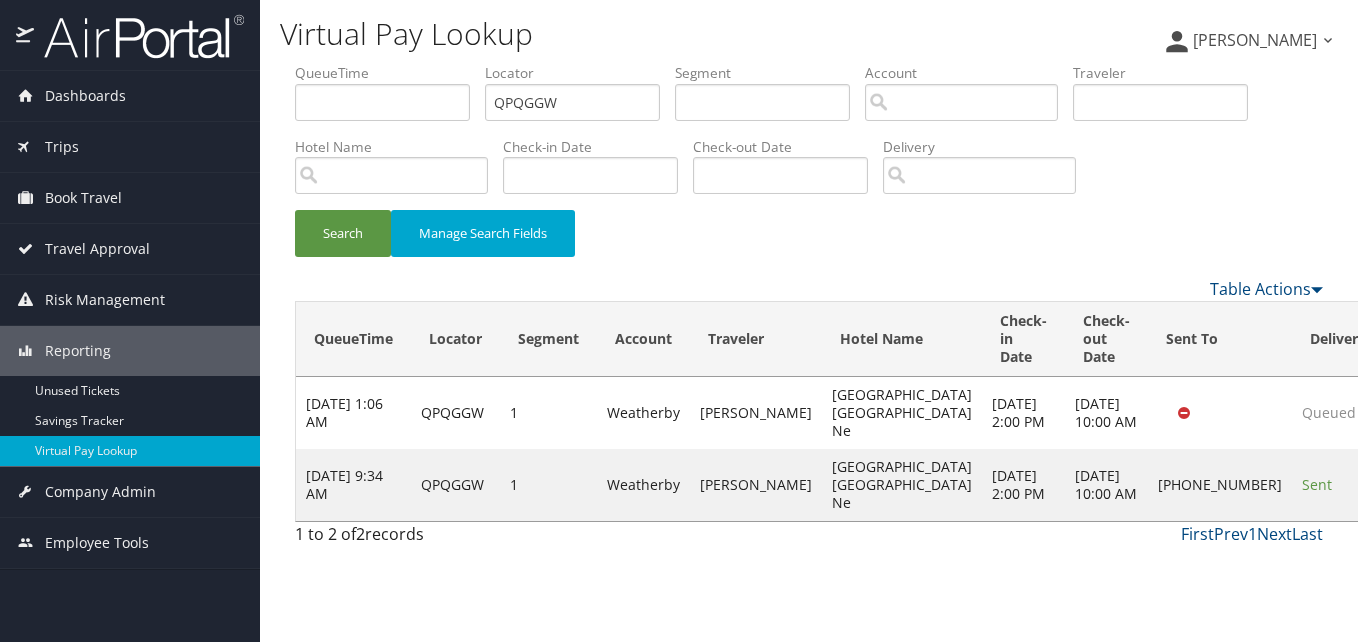 click on "Actions" at bounding box center (1423, 484) 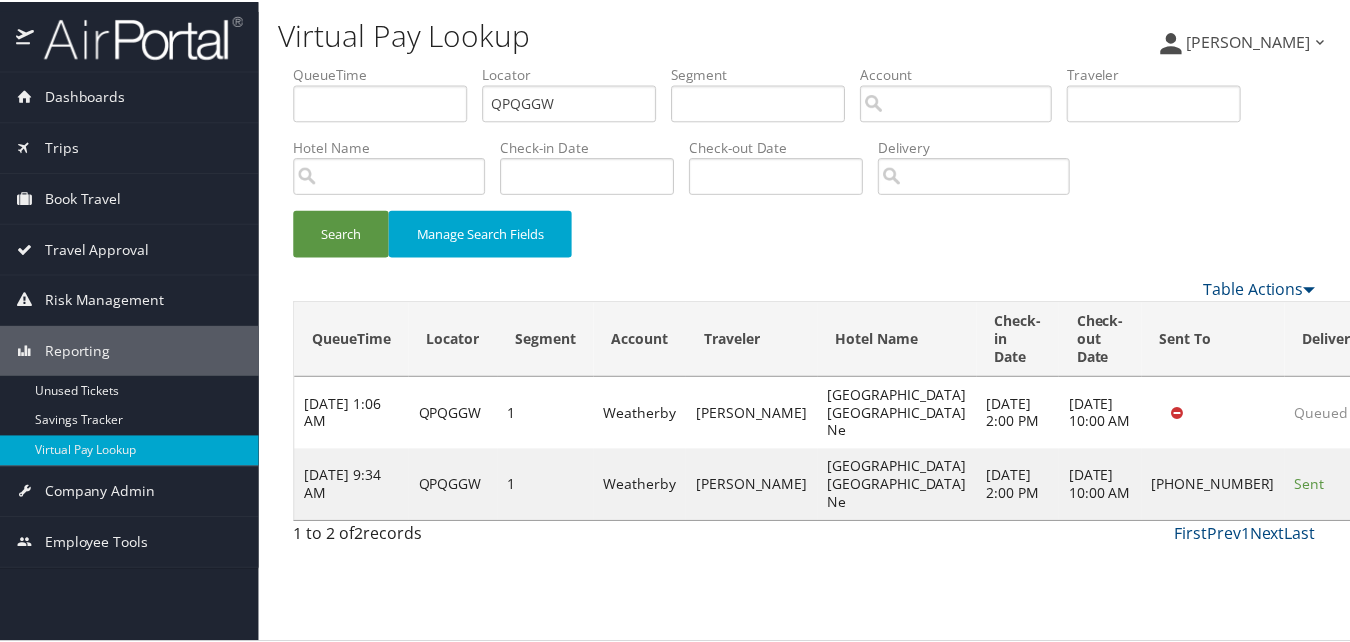scroll, scrollTop: 46, scrollLeft: 0, axis: vertical 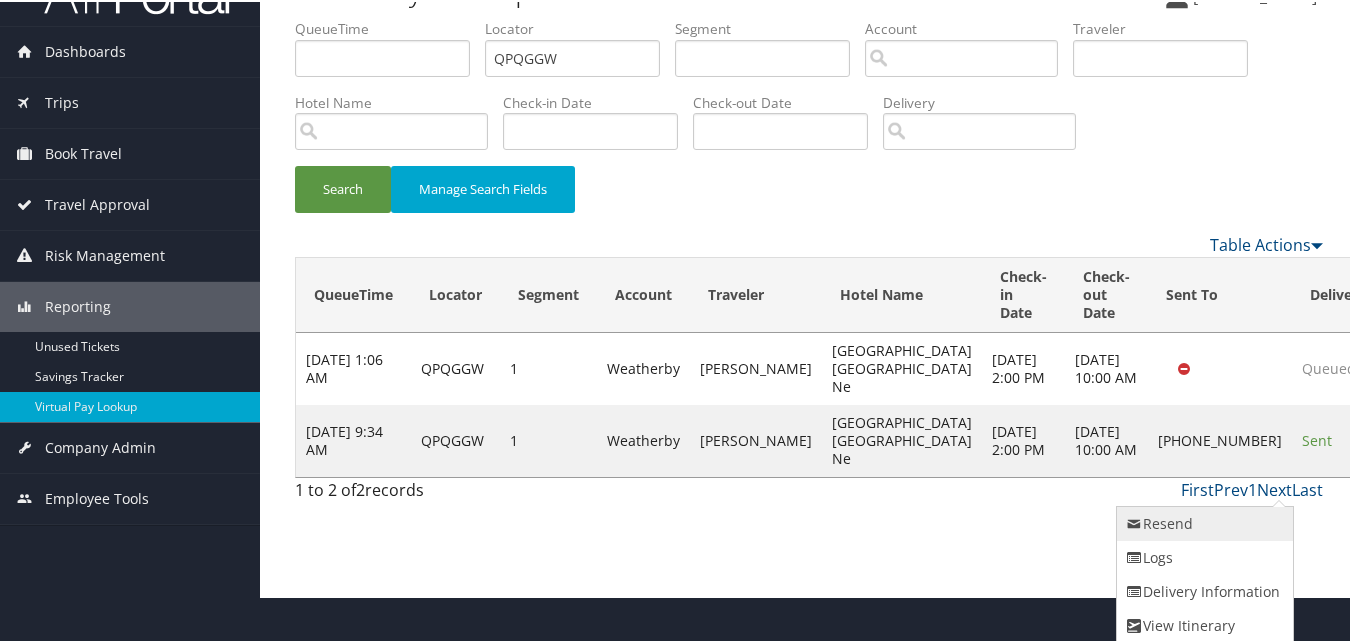 click on "Resend" at bounding box center (1202, 522) 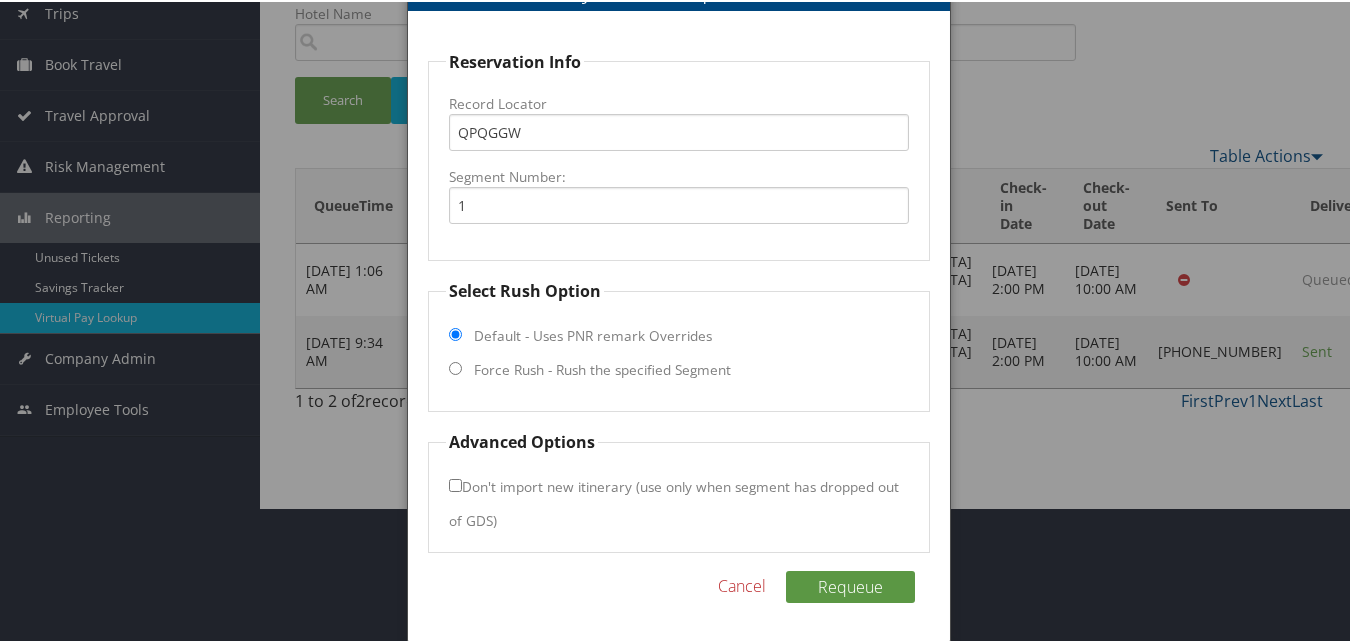 click on "Force Rush - Rush the specified Segment" at bounding box center [602, 368] 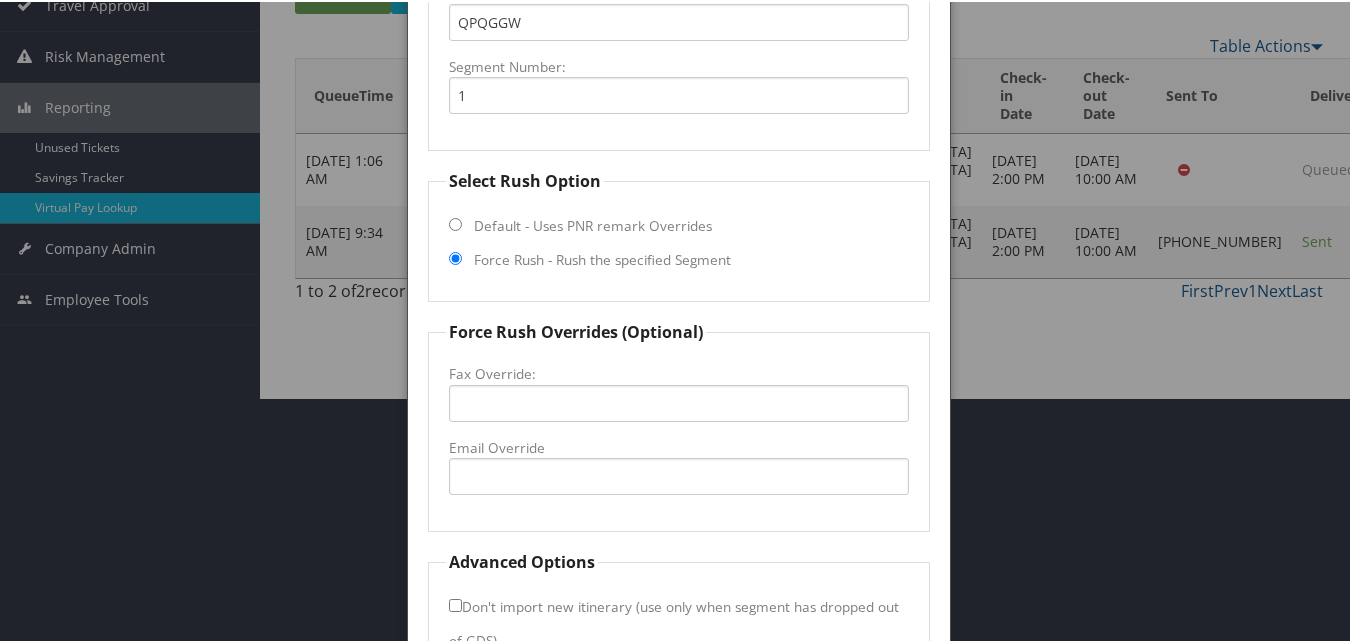 scroll, scrollTop: 365, scrollLeft: 0, axis: vertical 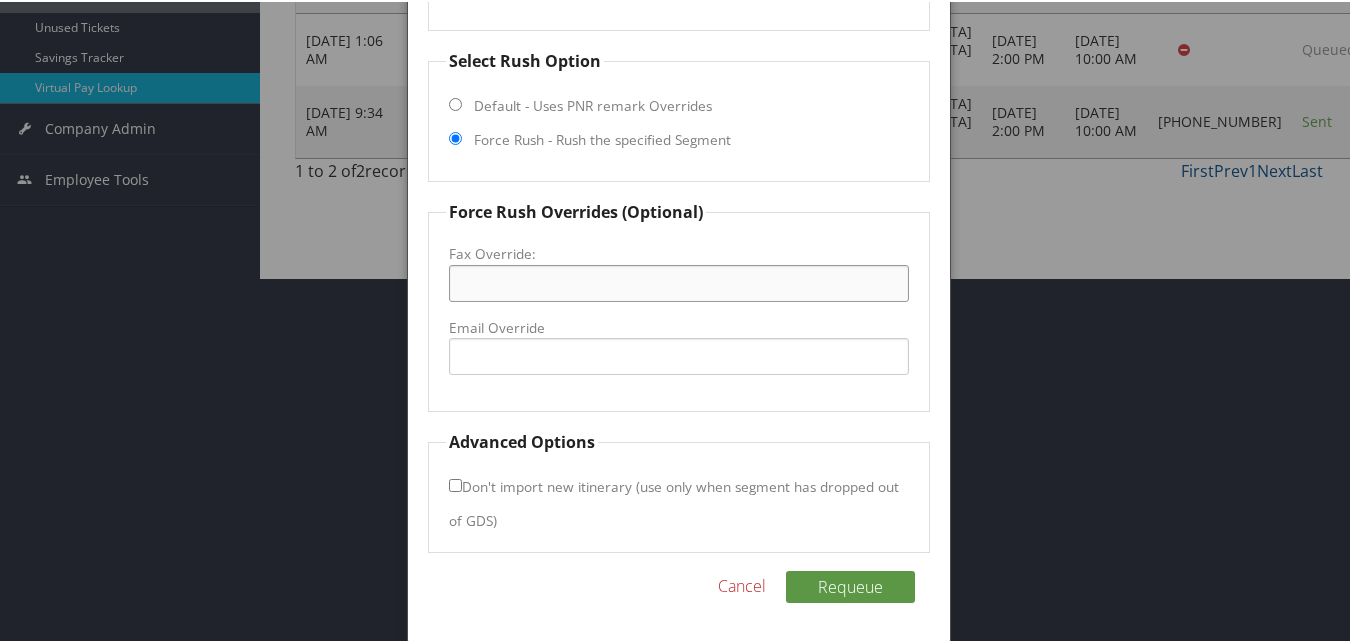 click on "Fax Override:" at bounding box center [678, 281] 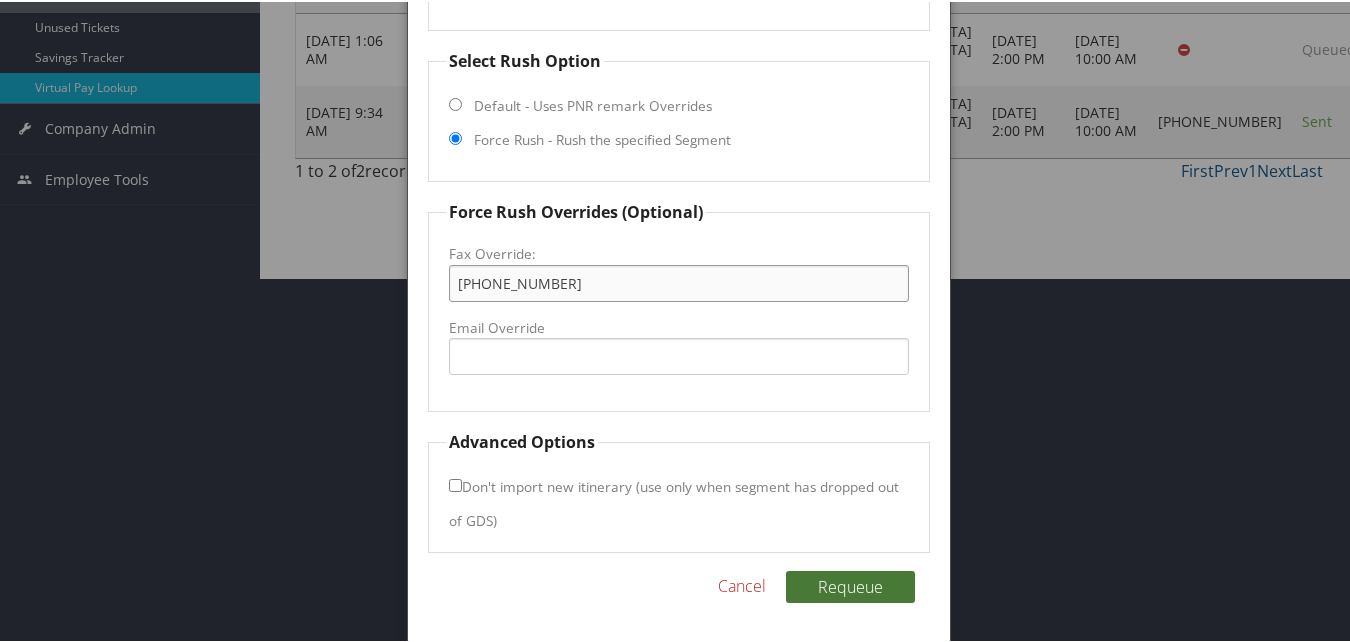 type on "[PHONE_NUMBER]" 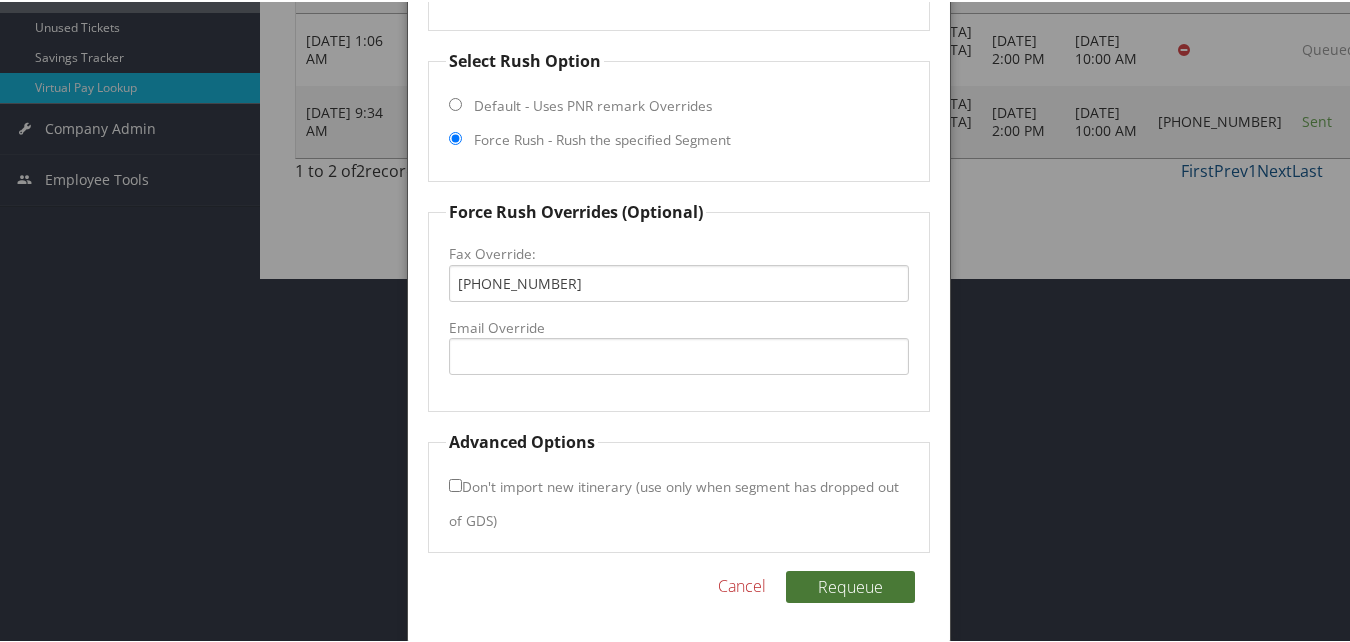 drag, startPoint x: 832, startPoint y: 593, endPoint x: 839, endPoint y: 583, distance: 12.206555 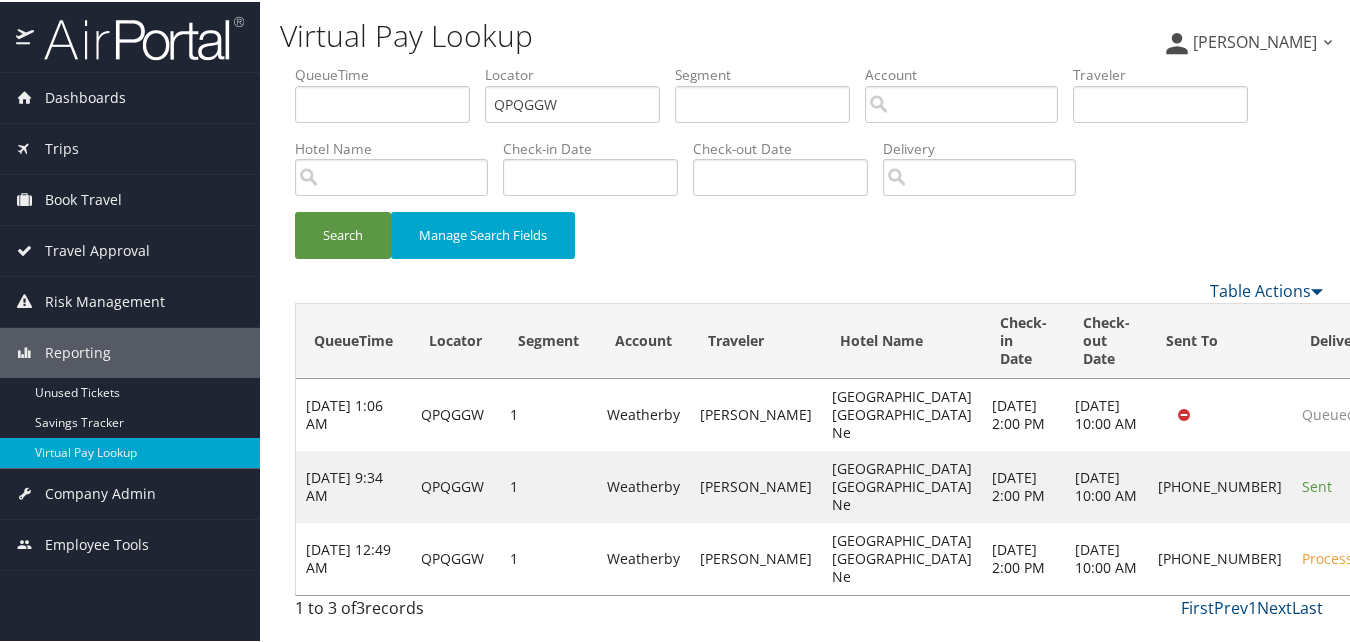 scroll, scrollTop: 0, scrollLeft: 0, axis: both 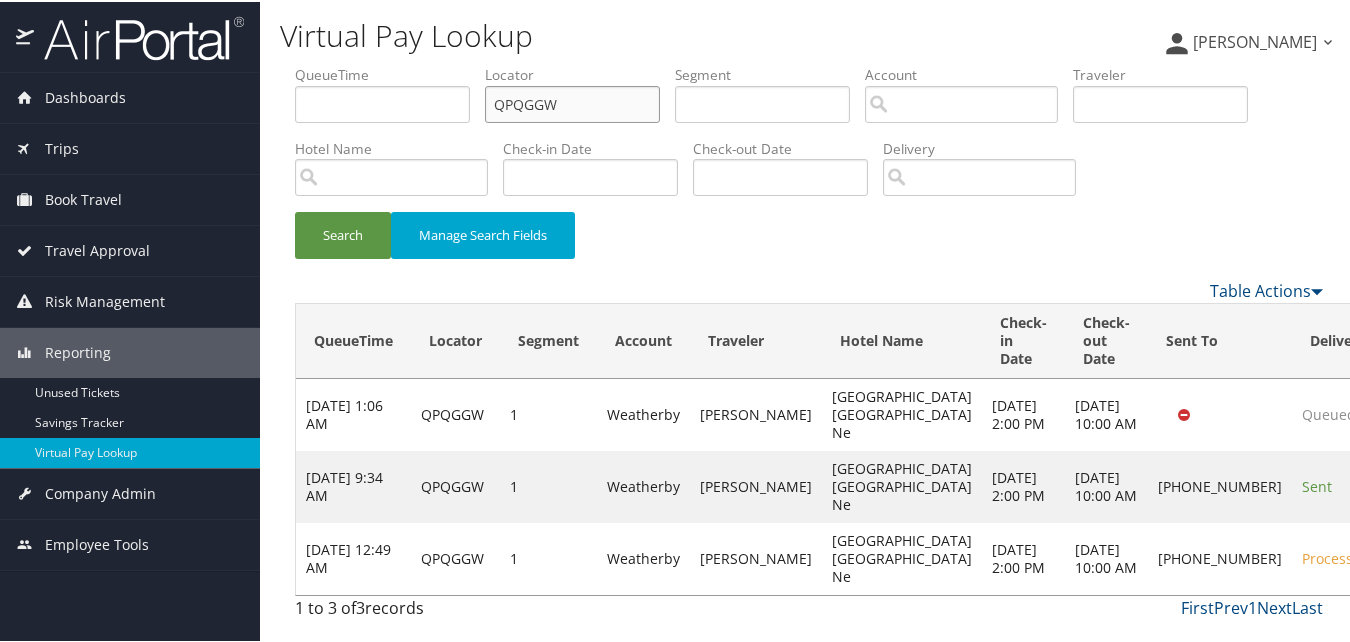 drag, startPoint x: 573, startPoint y: 102, endPoint x: 447, endPoint y: 111, distance: 126.32102 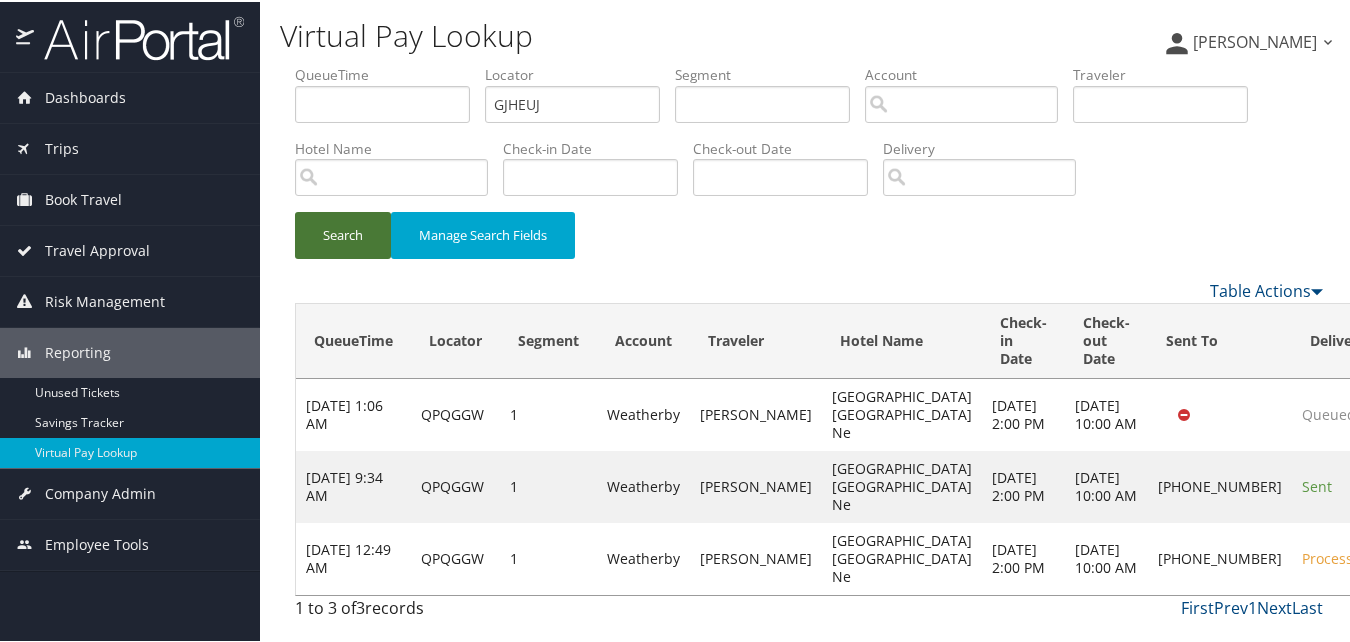 click on "Search" at bounding box center (343, 233) 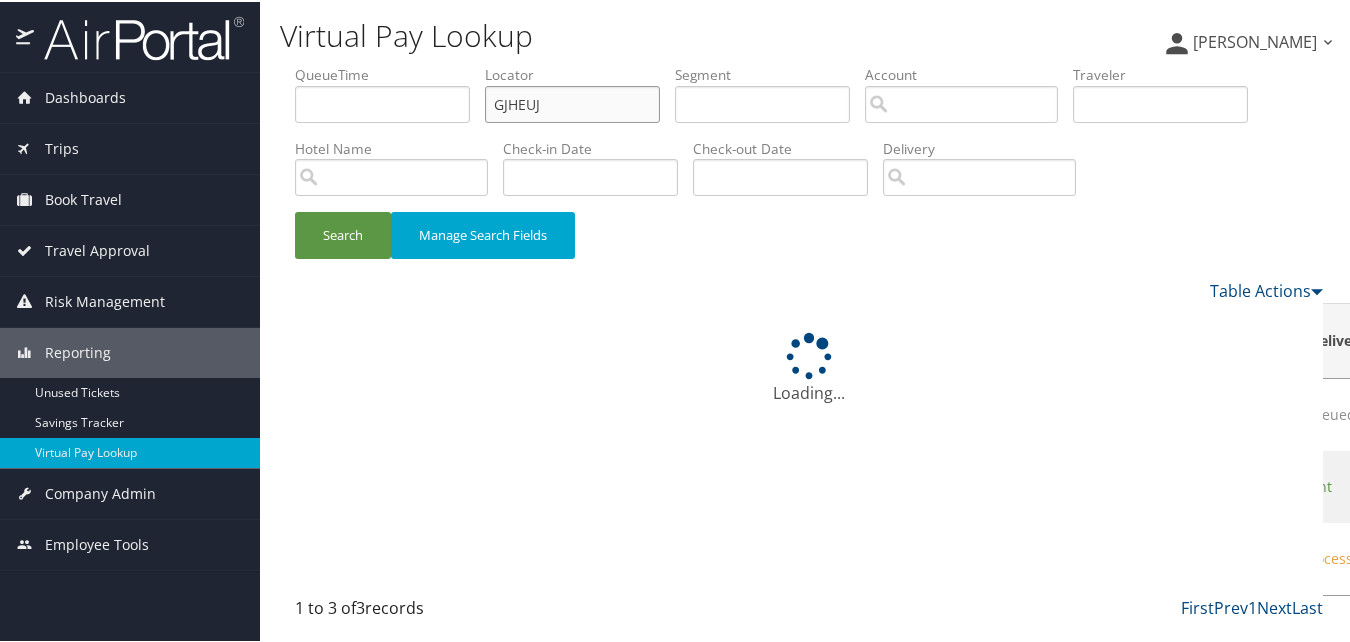 click on "GJHEUJ" at bounding box center [572, 102] 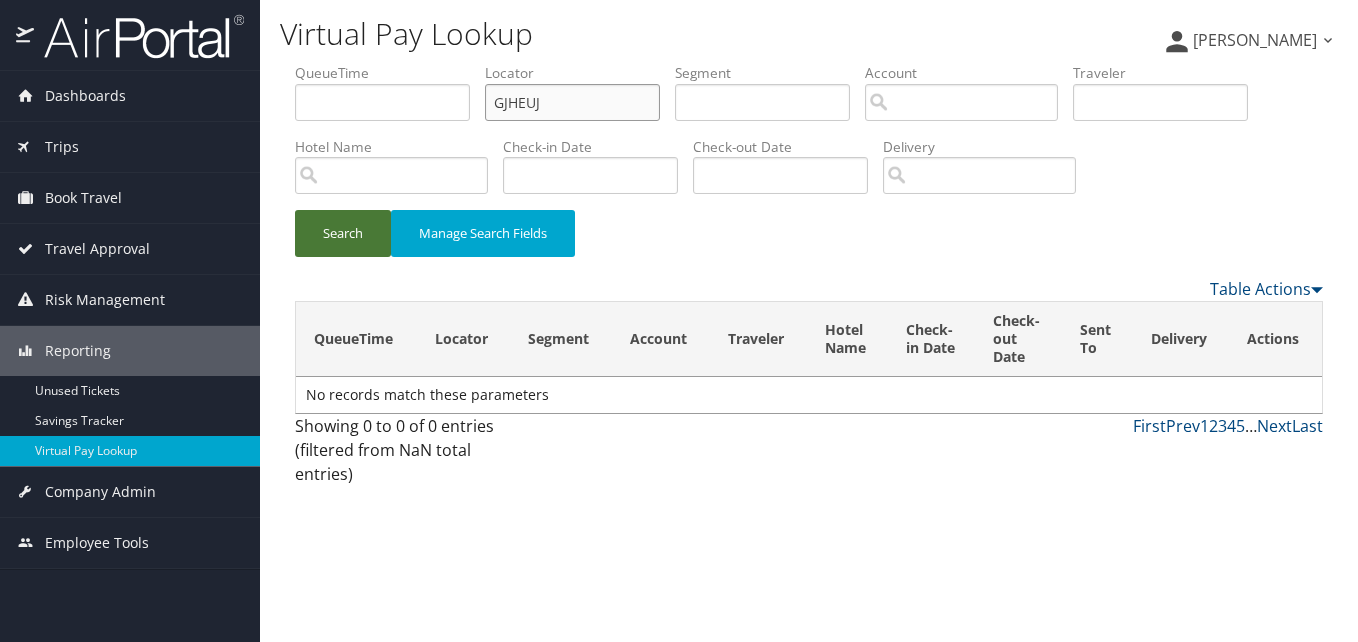 type on "GJHEUJ" 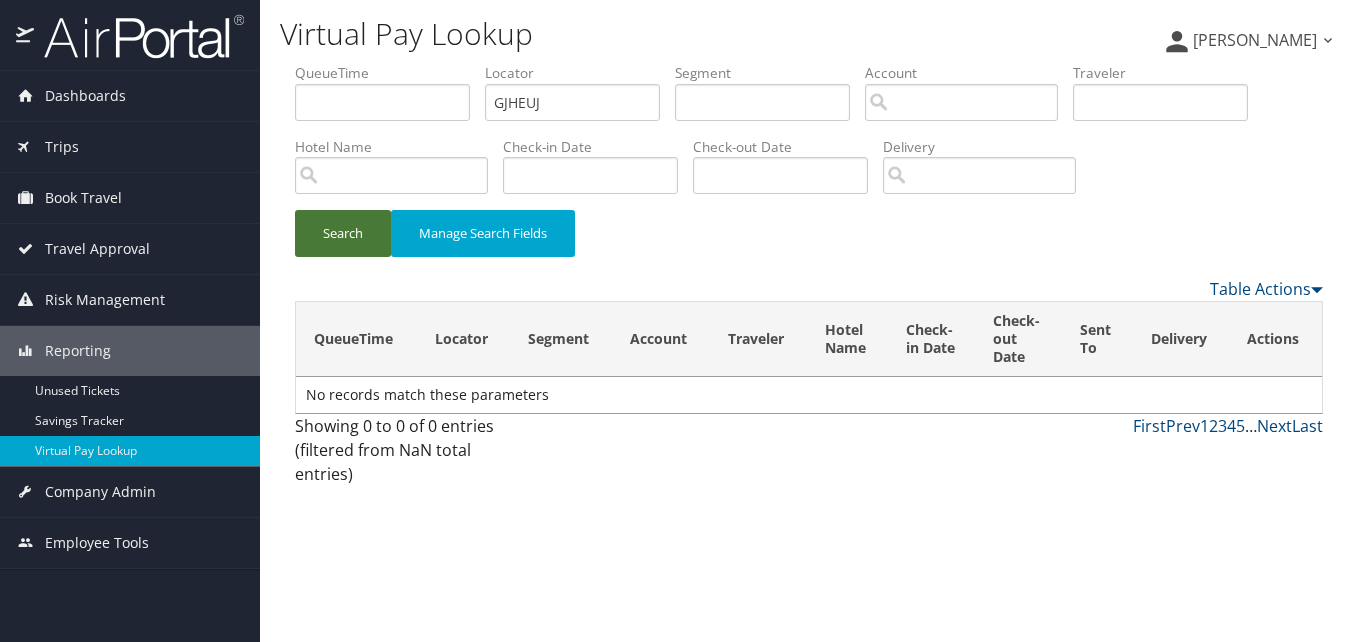 click on "Search" at bounding box center [343, 233] 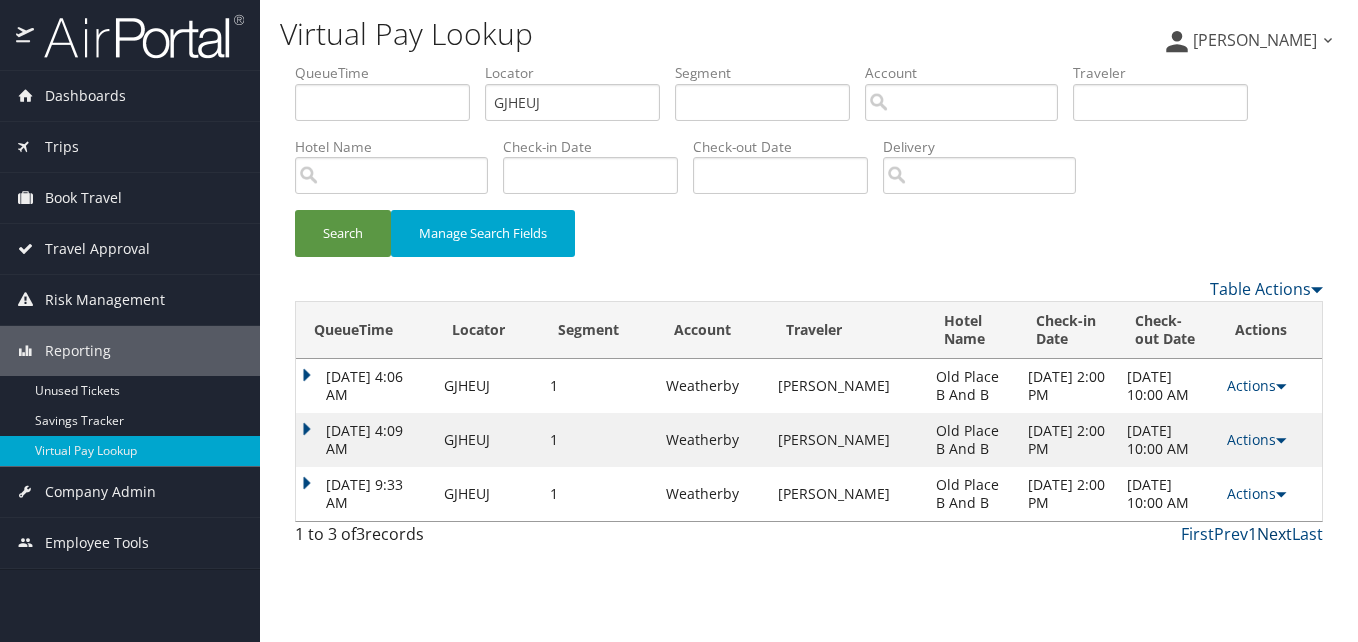 click on "First Prev 1 Next Last" at bounding box center [942, 534] 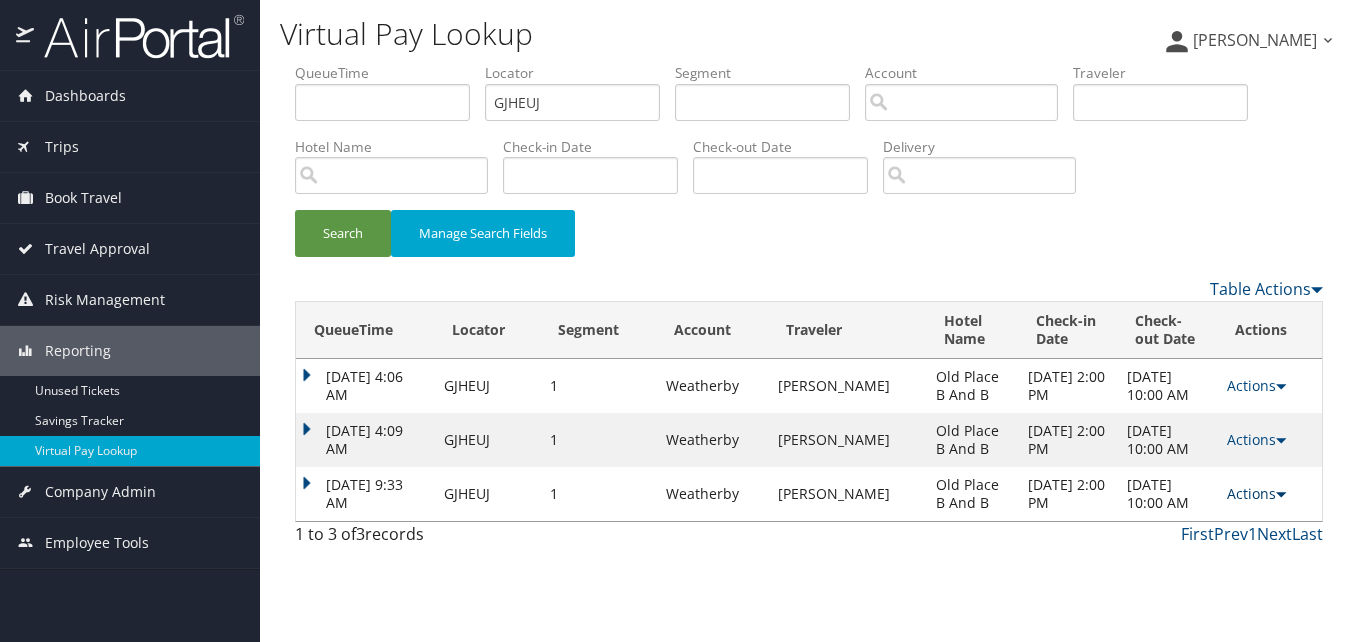 click on "Actions" at bounding box center [1256, 493] 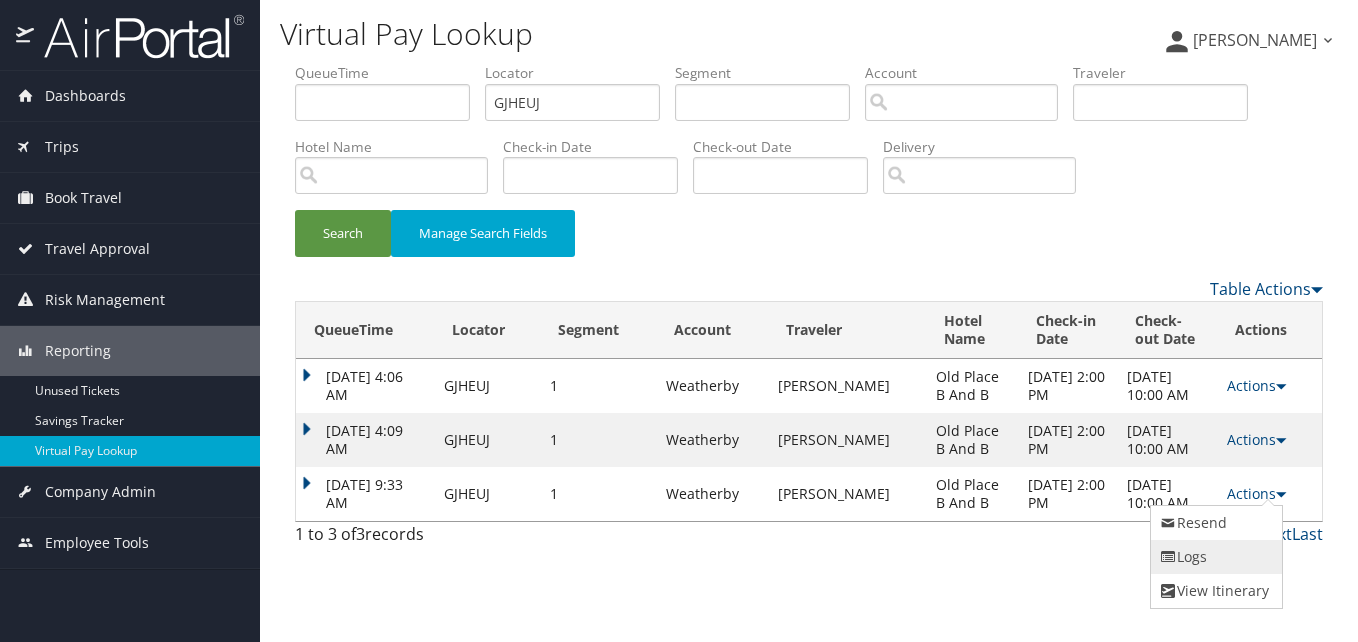 click on "Logs" at bounding box center [1214, 557] 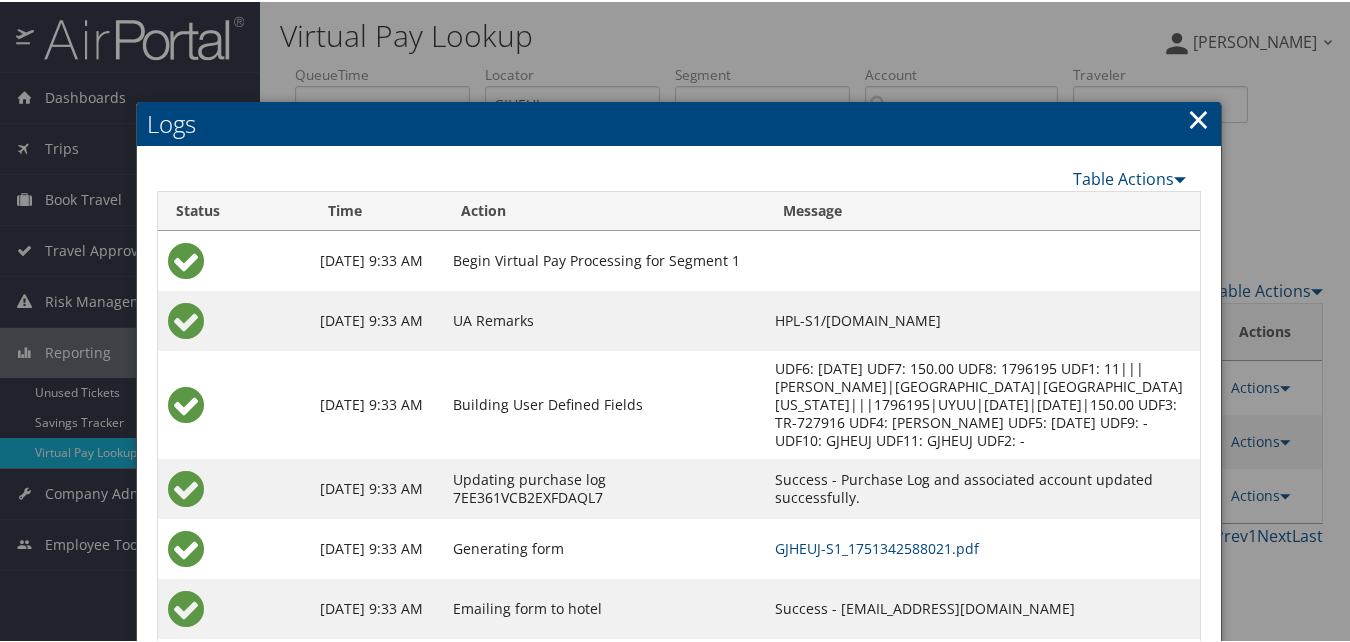 click on "×" at bounding box center (1198, 117) 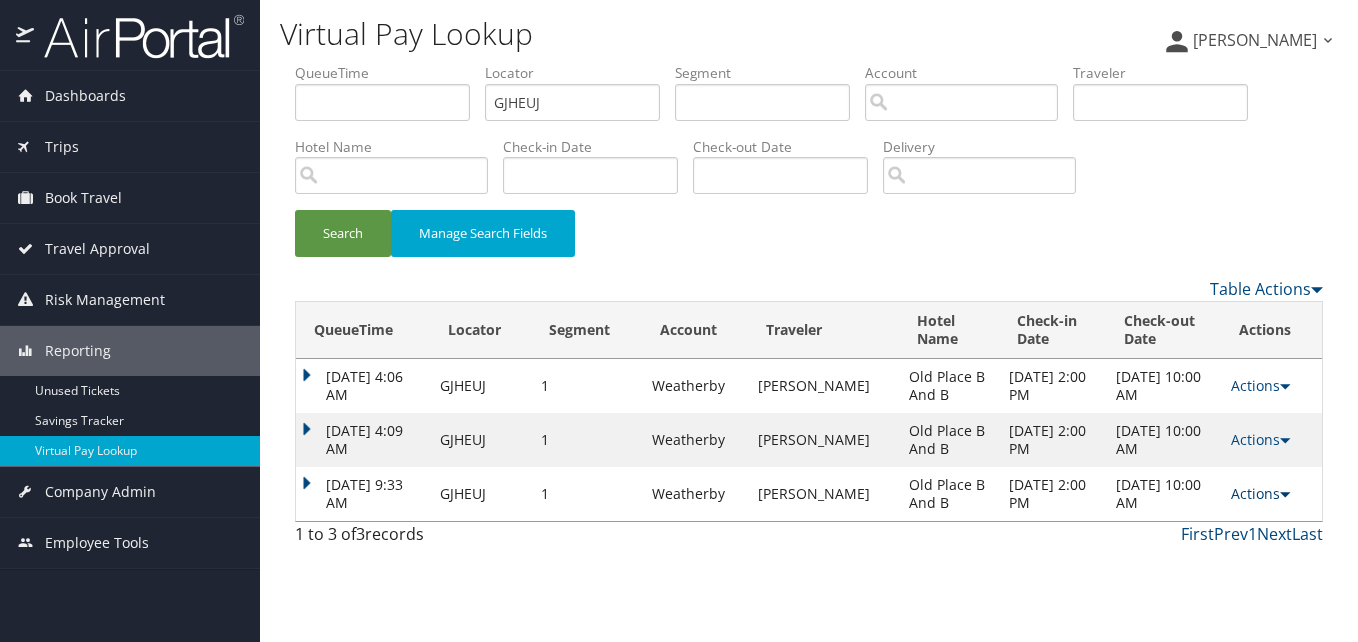 click on "Actions" at bounding box center [1260, 493] 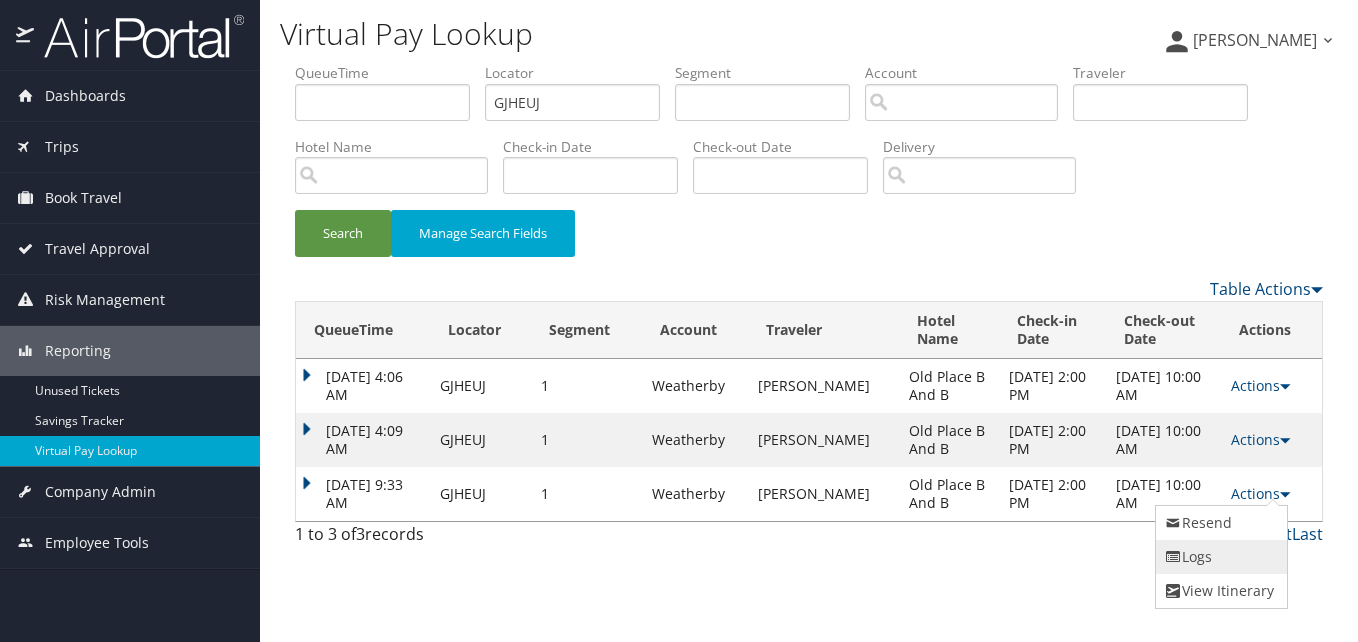 click on "Logs" at bounding box center (1219, 557) 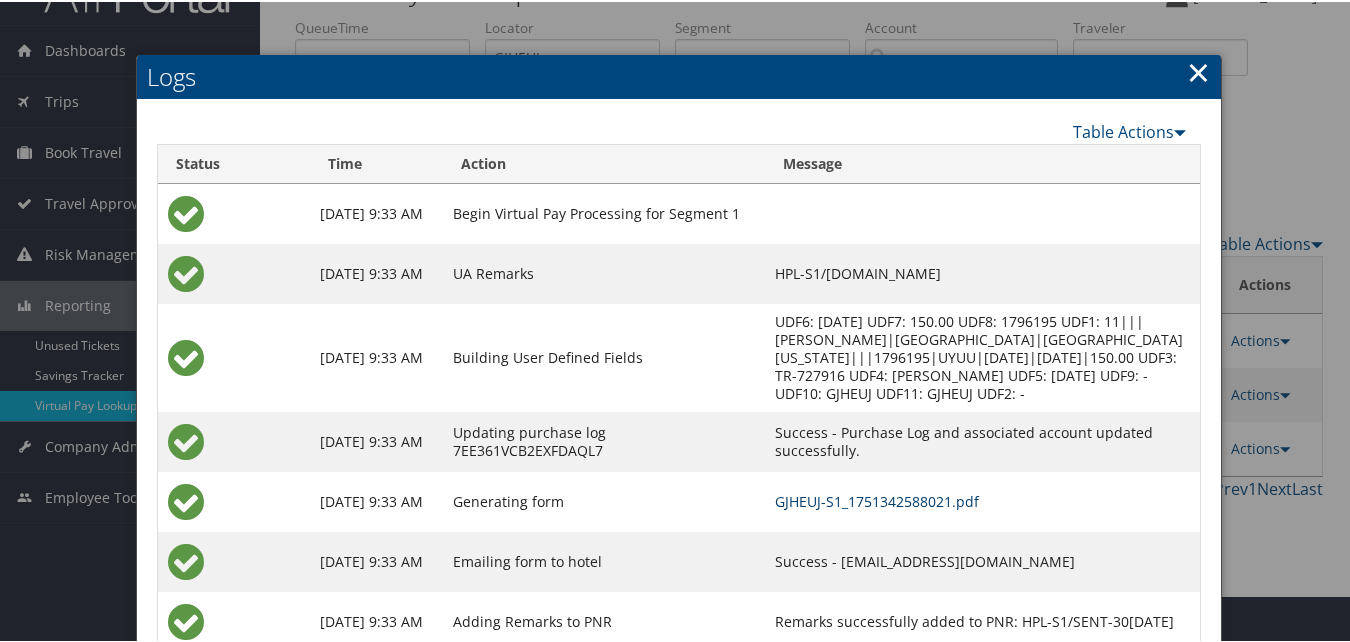 scroll, scrollTop: 93, scrollLeft: 0, axis: vertical 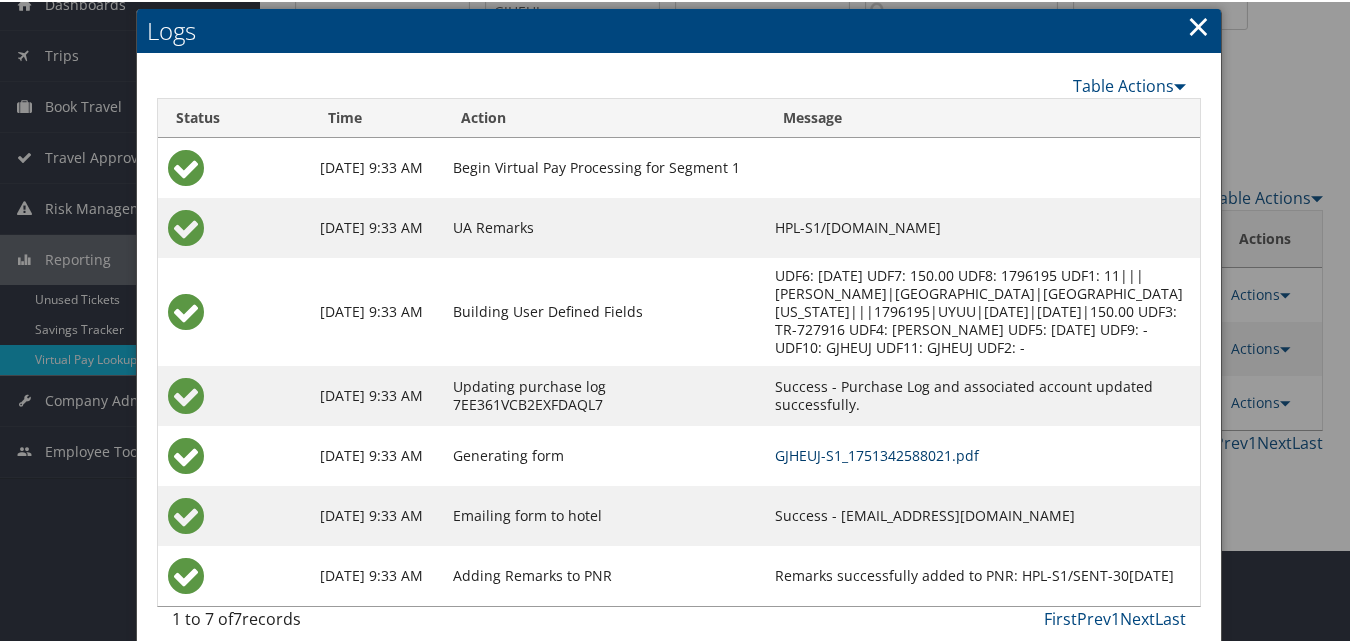 click on "GJHEUJ-S1_1751342588021.pdf" at bounding box center [877, 453] 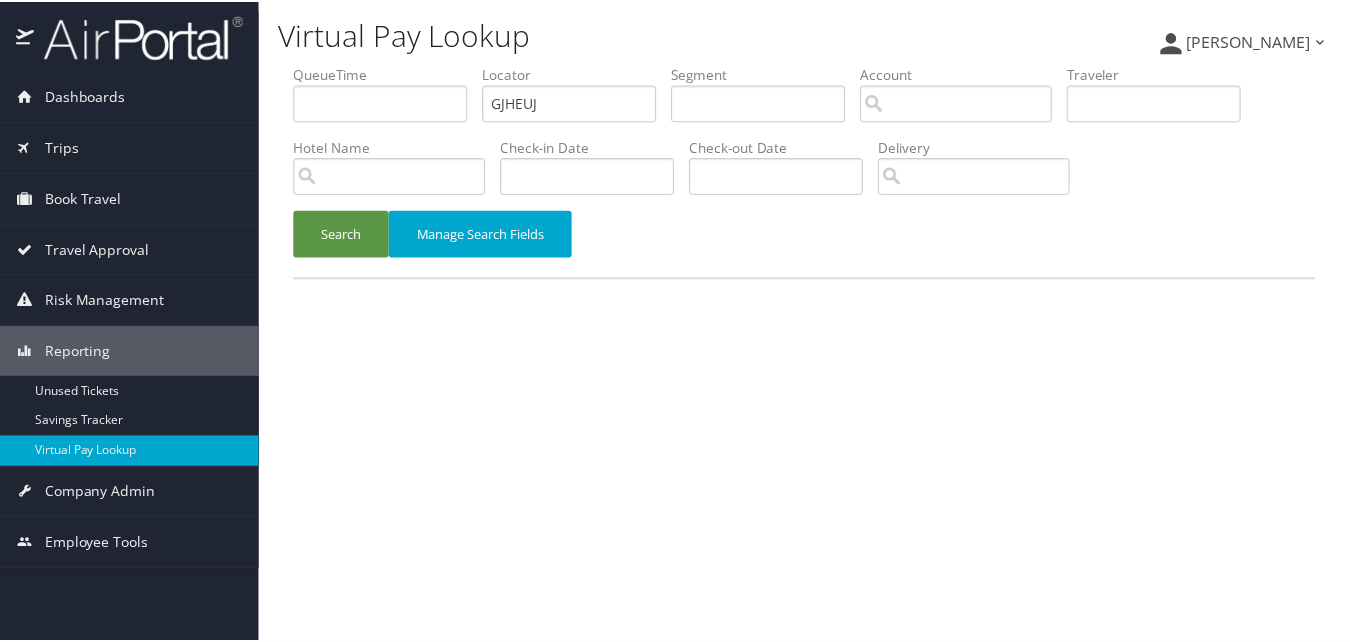 scroll, scrollTop: 0, scrollLeft: 0, axis: both 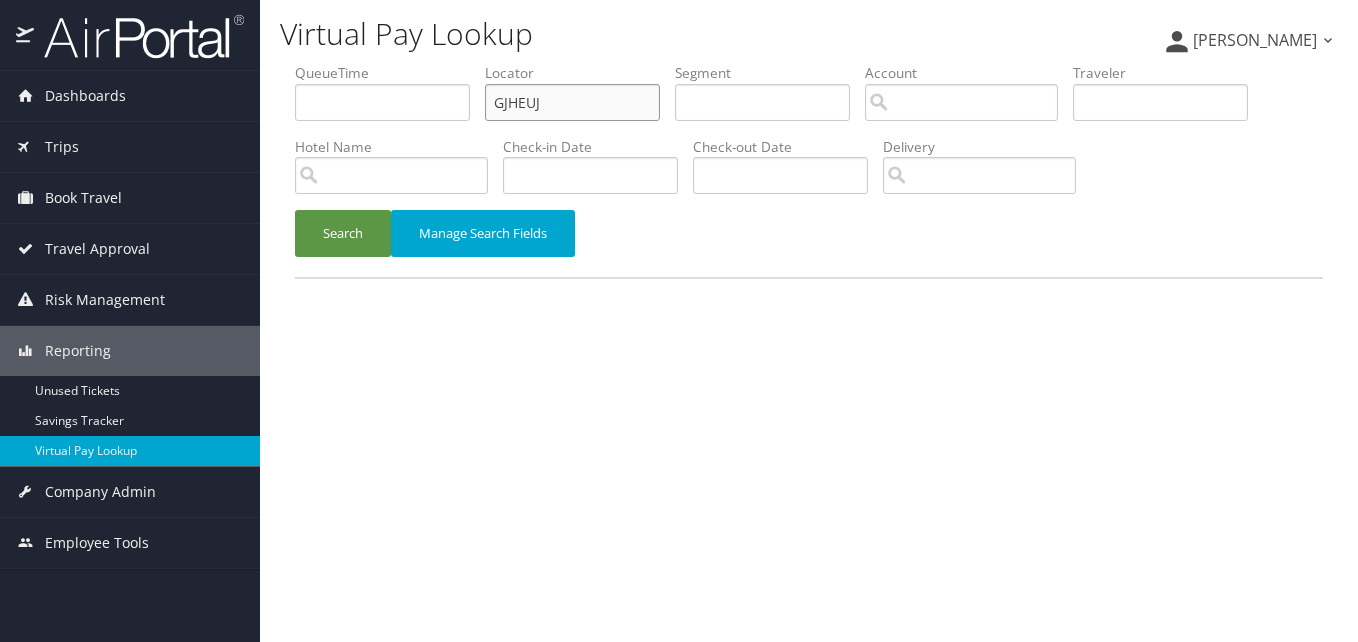drag, startPoint x: 511, startPoint y: 104, endPoint x: 442, endPoint y: 104, distance: 69 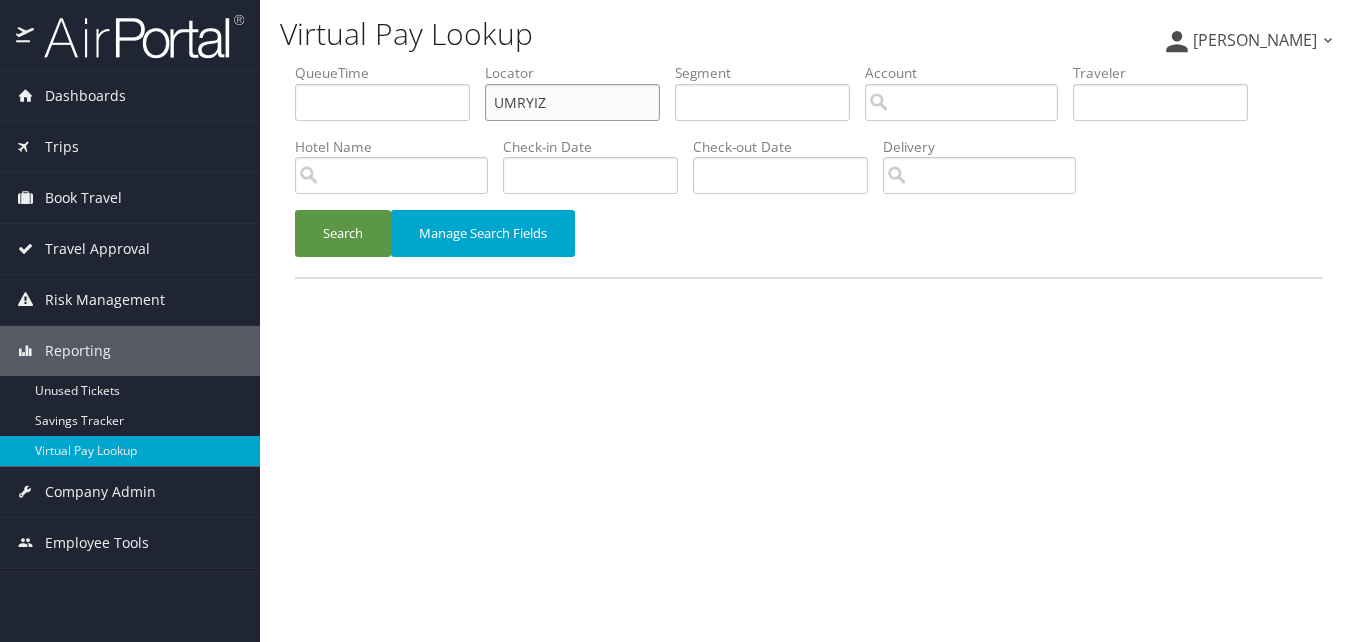 click on "UMRYIZ" at bounding box center (572, 102) 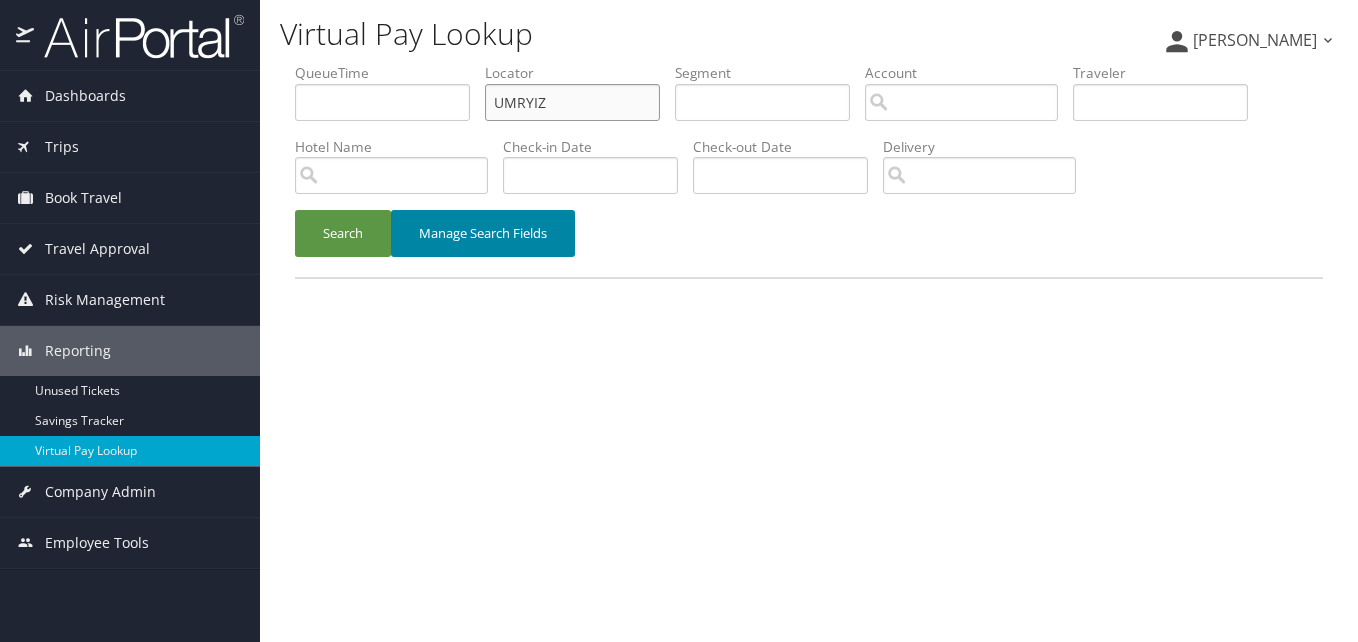 type on "UMRYIZ" 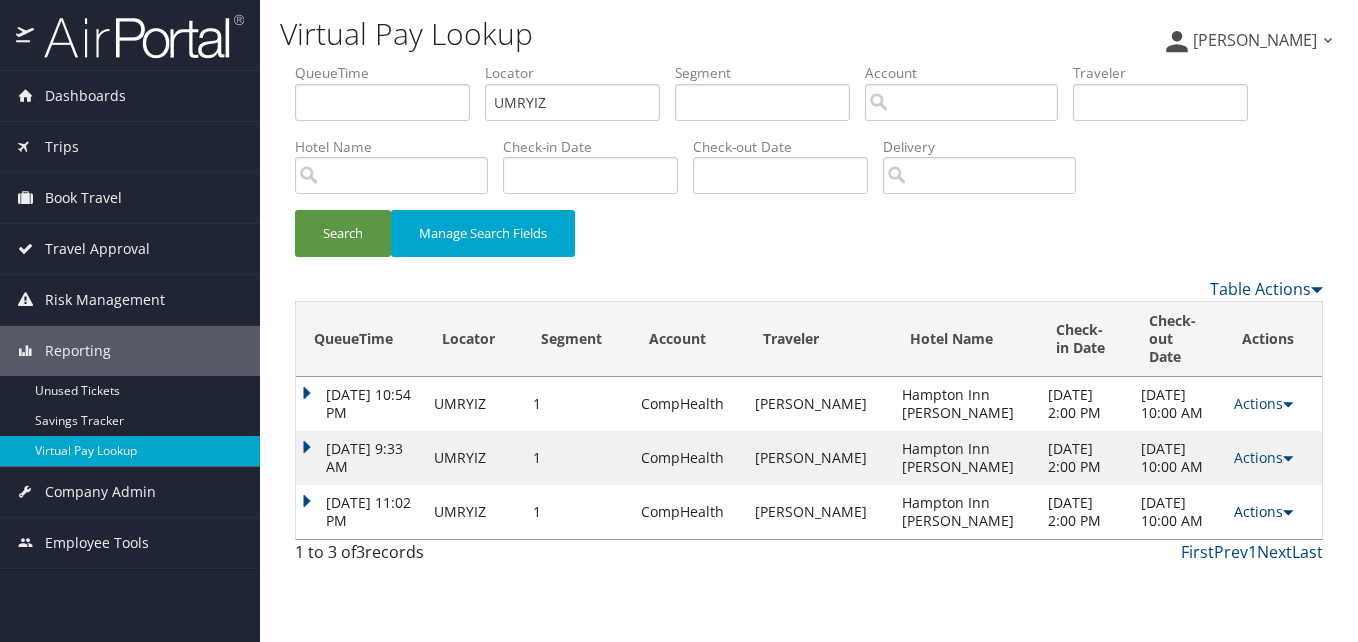 click on "Actions" at bounding box center (1263, 511) 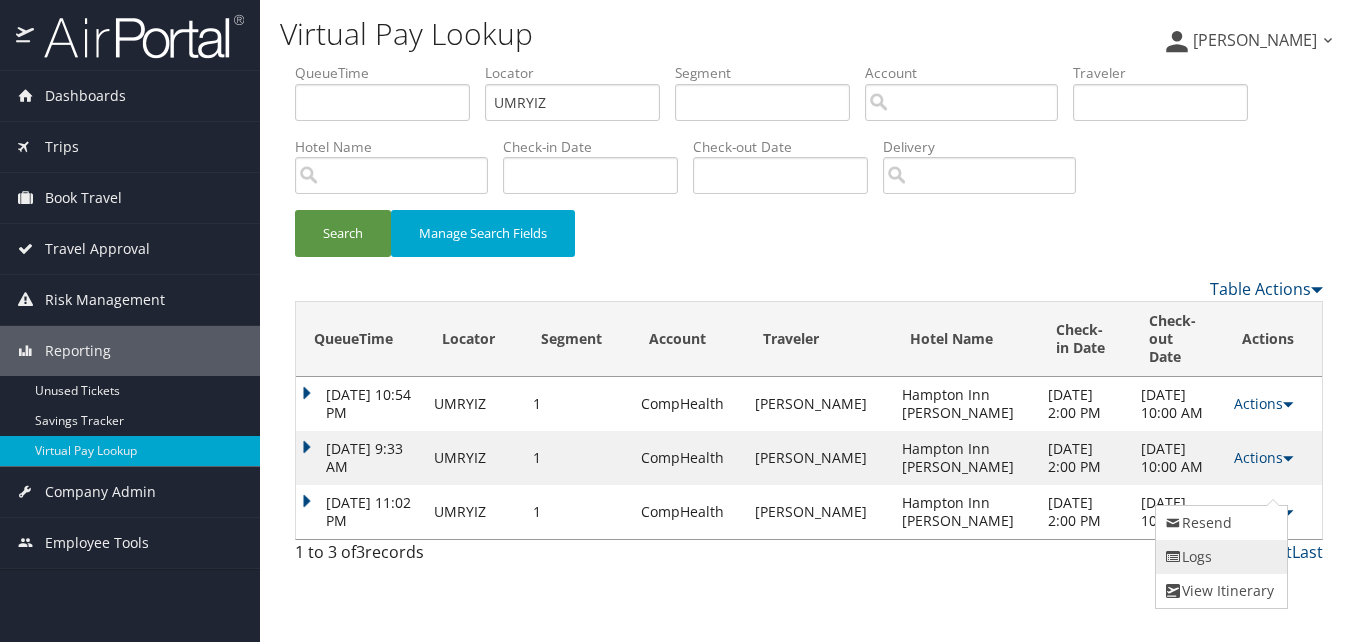 click on "Logs" at bounding box center (1219, 557) 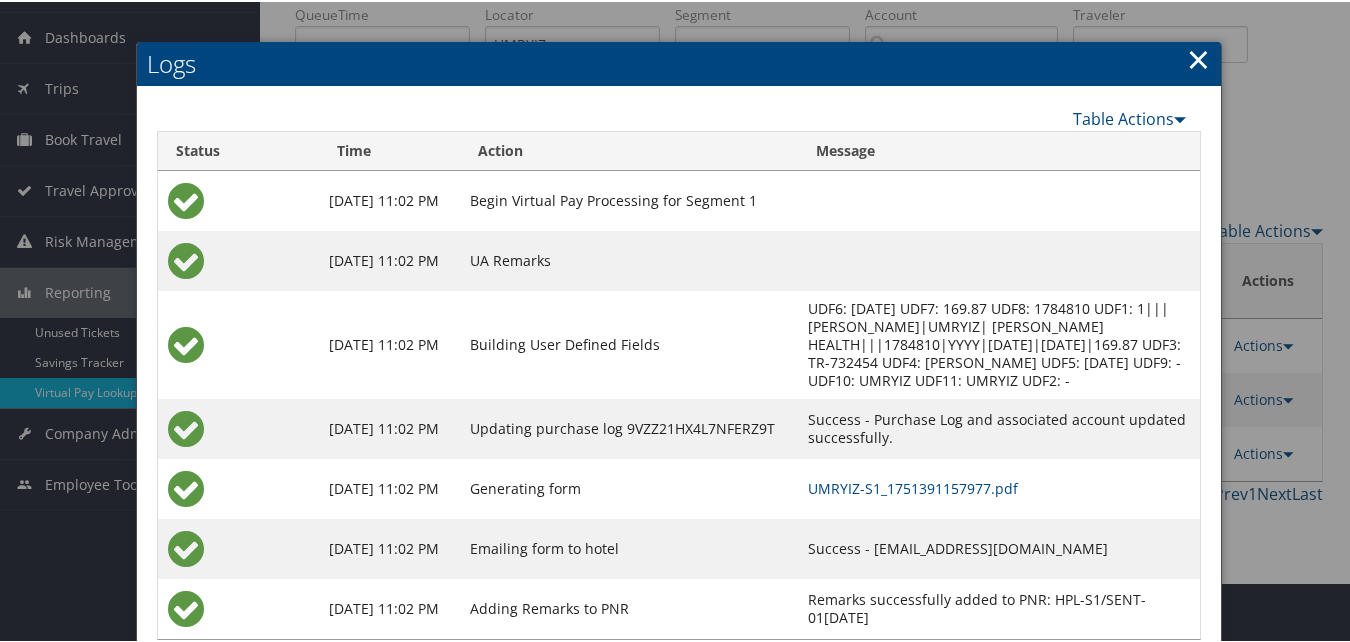 scroll, scrollTop: 93, scrollLeft: 0, axis: vertical 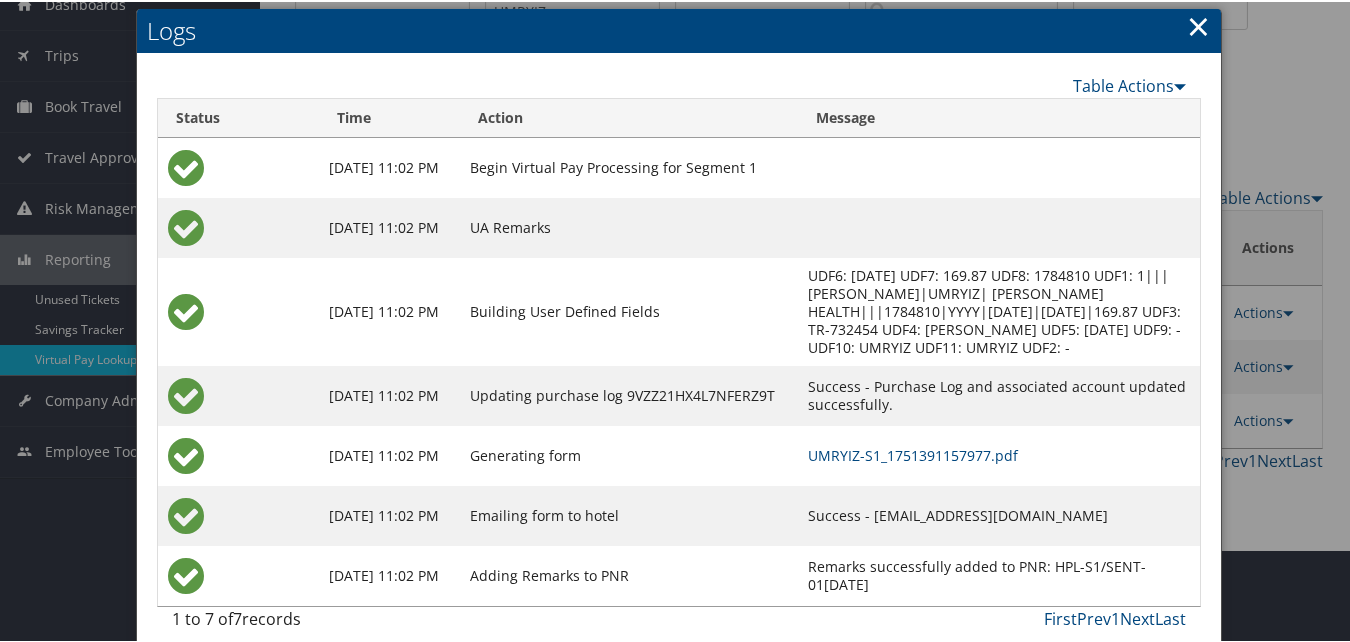 copy on "[EMAIL_ADDRESS][DOMAIN_NAME]" 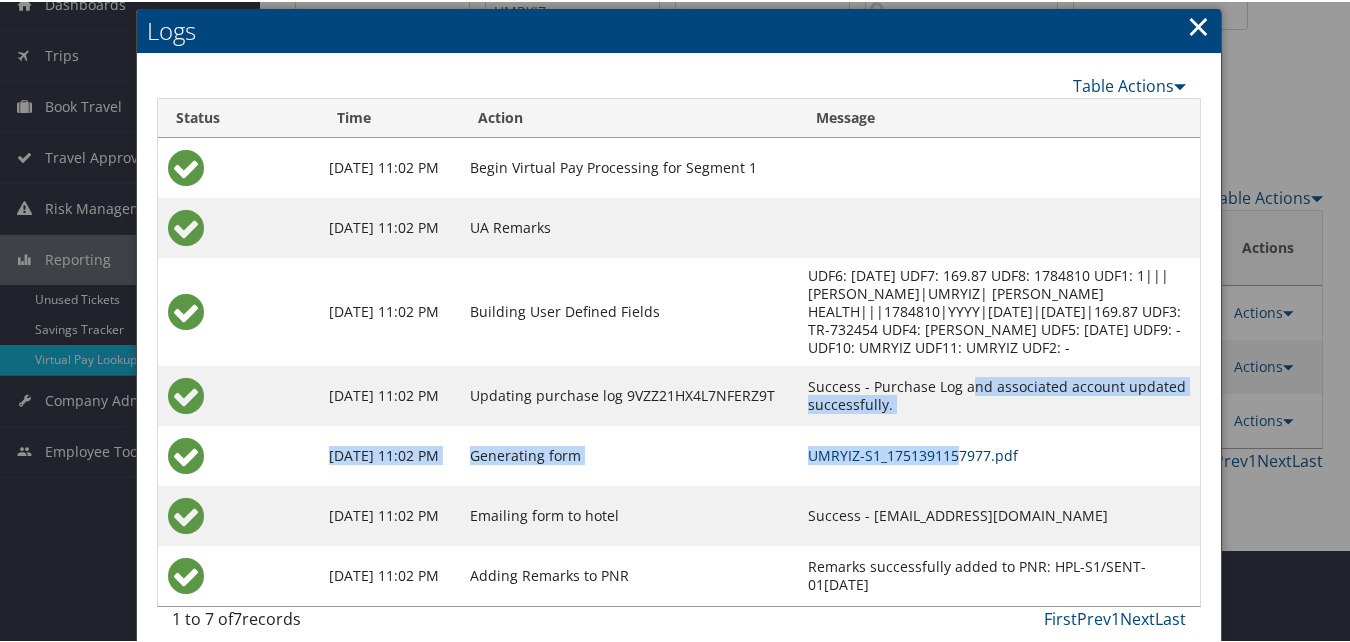 drag, startPoint x: 869, startPoint y: 415, endPoint x: 863, endPoint y: 434, distance: 19.924858 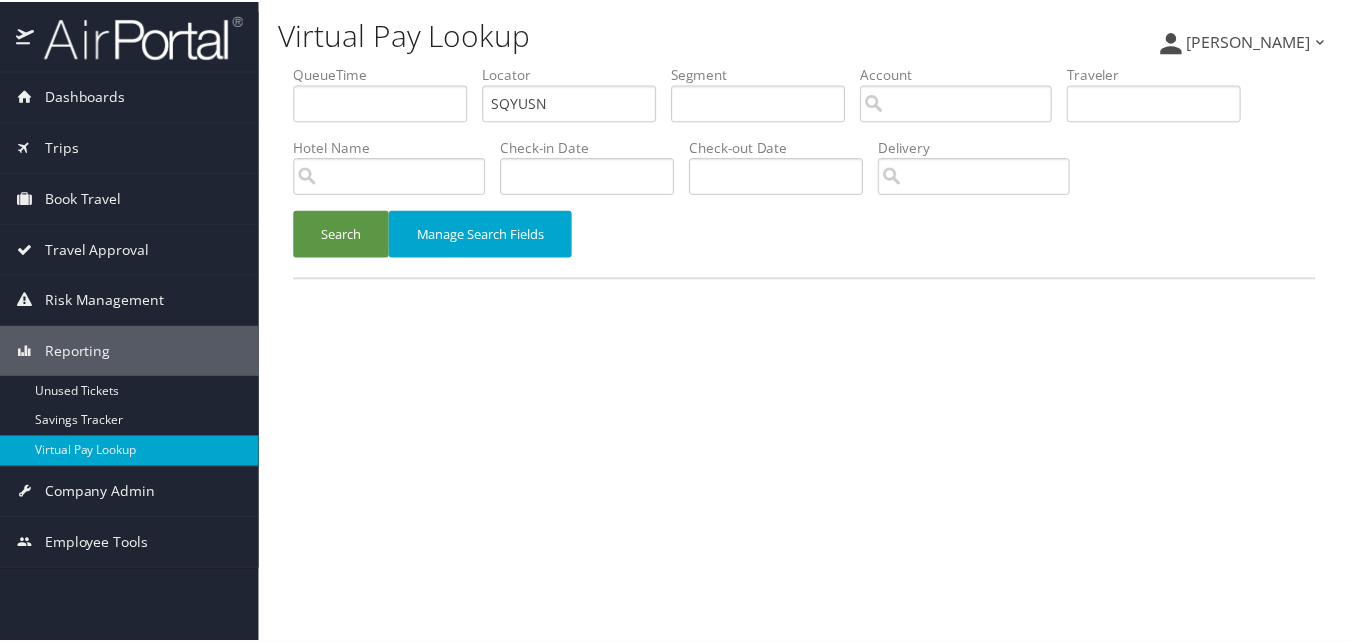 scroll, scrollTop: 0, scrollLeft: 0, axis: both 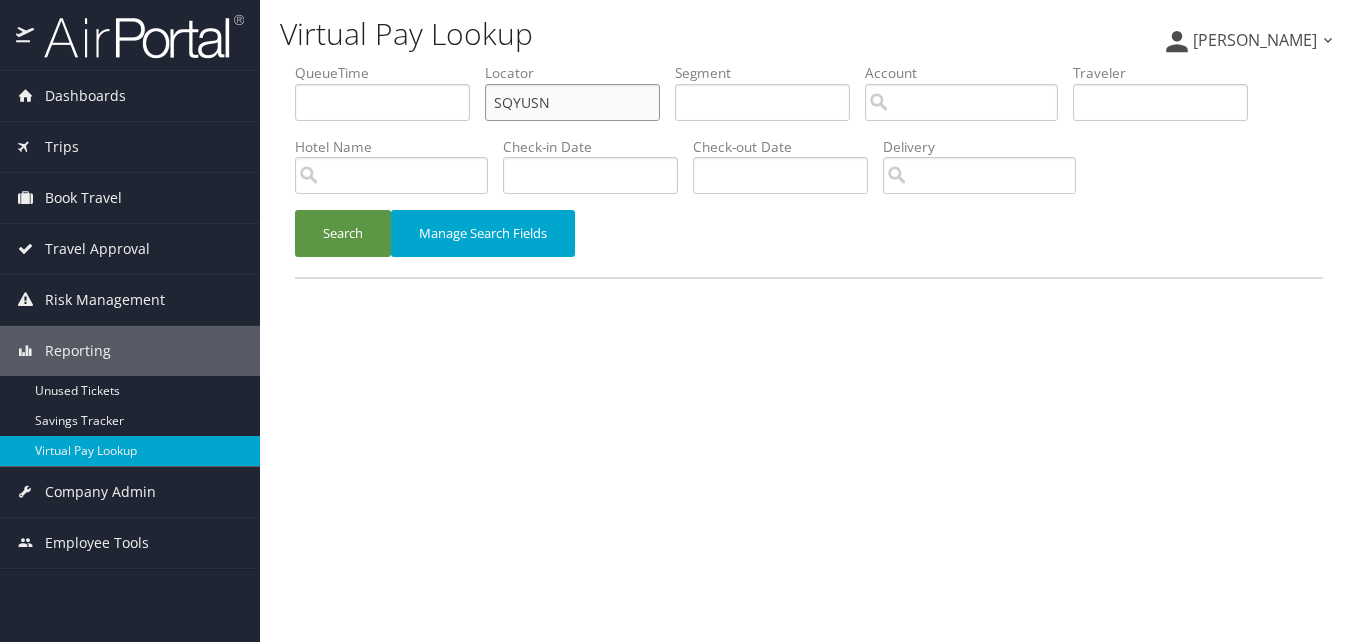 paste on "TR-727916" 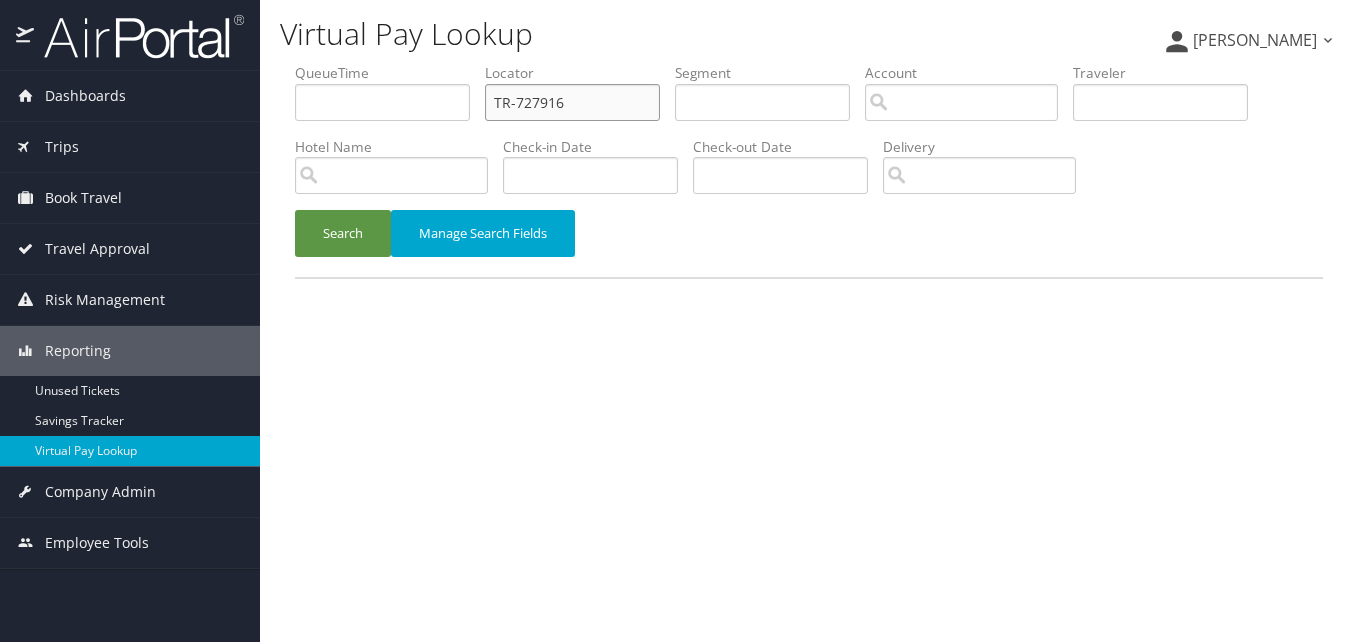 drag, startPoint x: 567, startPoint y: 108, endPoint x: 478, endPoint y: 115, distance: 89.27486 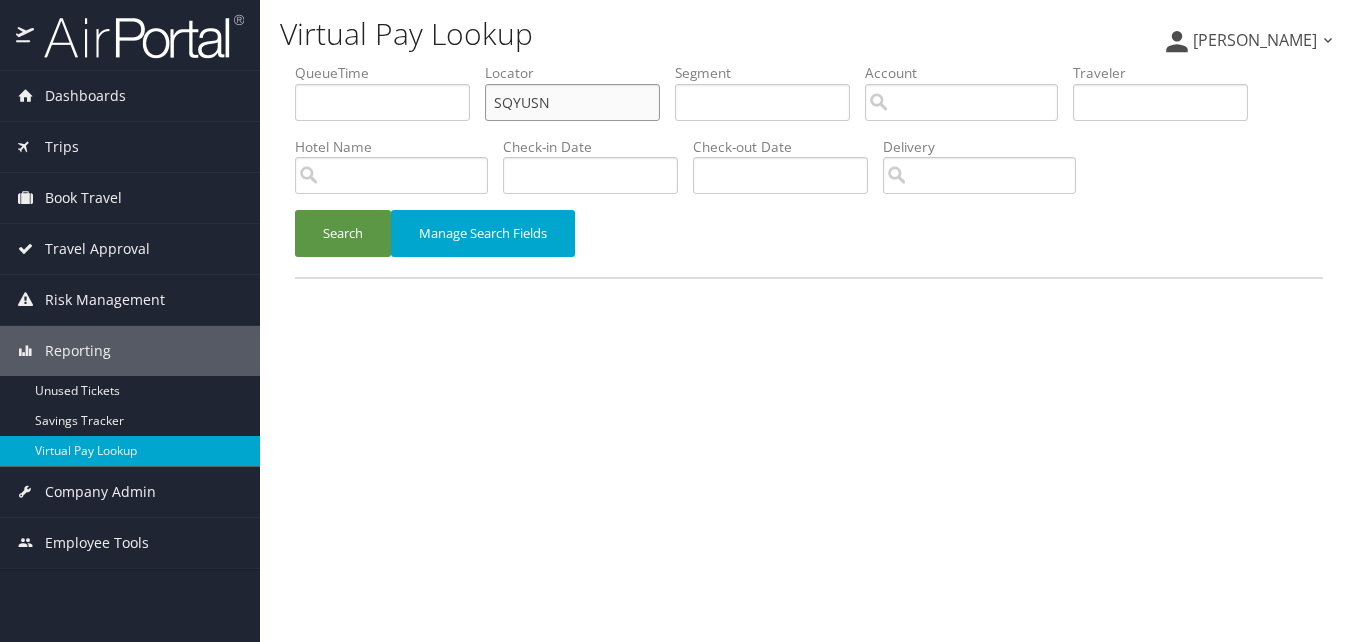 click on "SQYUSN" at bounding box center (572, 102) 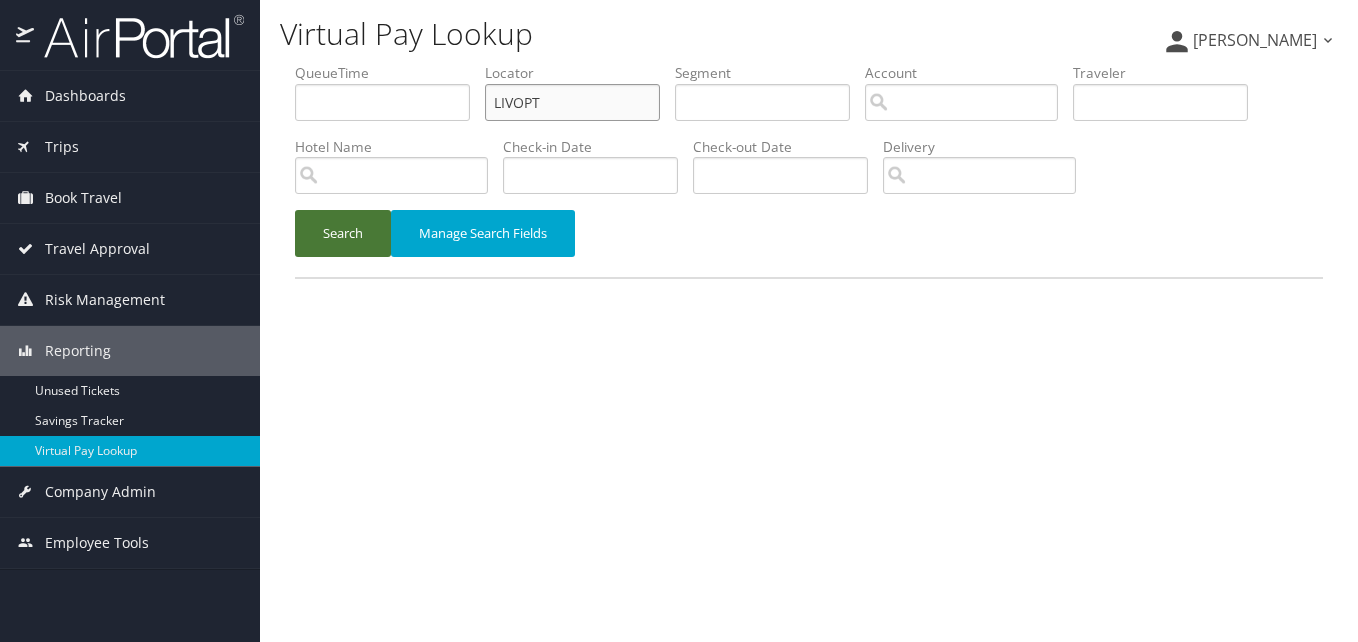 type on "LIVOPT" 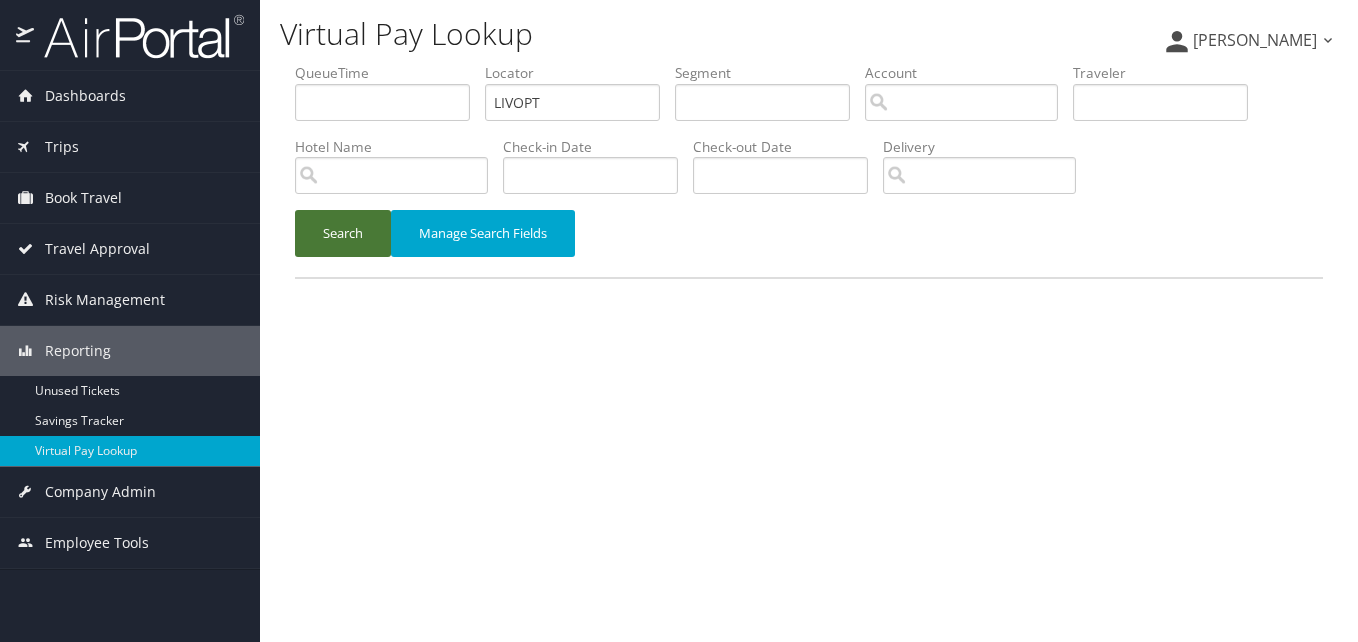 click on "Search" at bounding box center [343, 233] 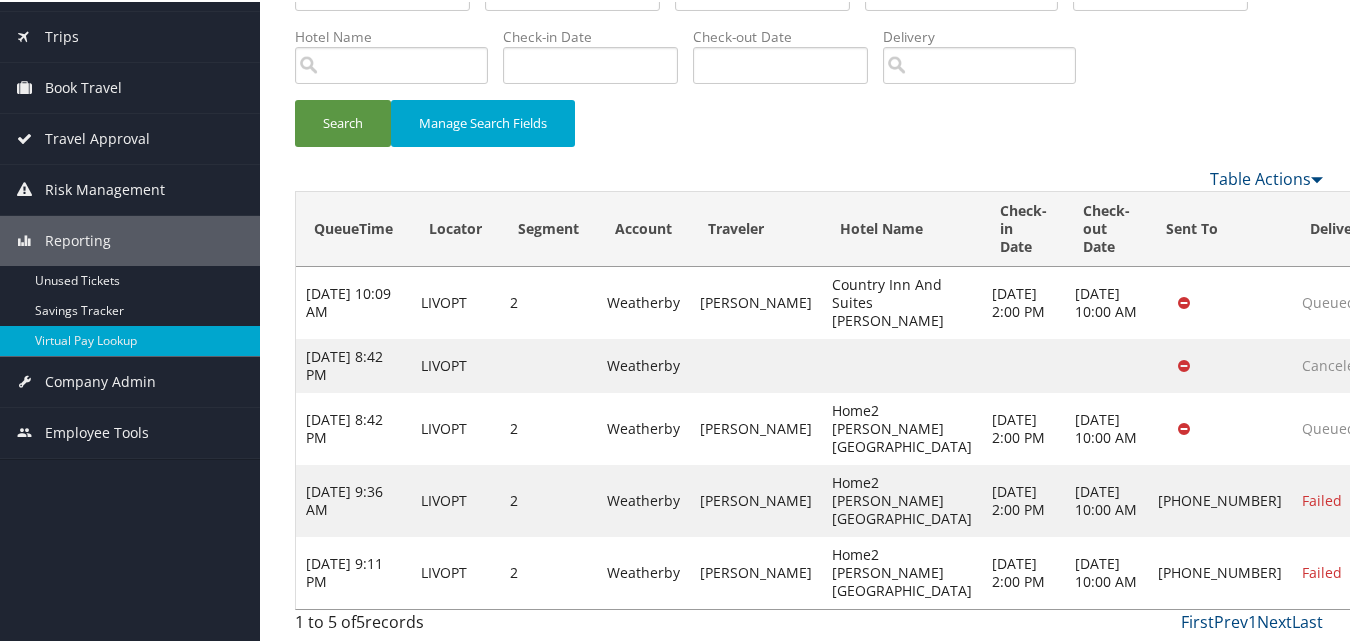 click on "Actions" at bounding box center (1423, 570) 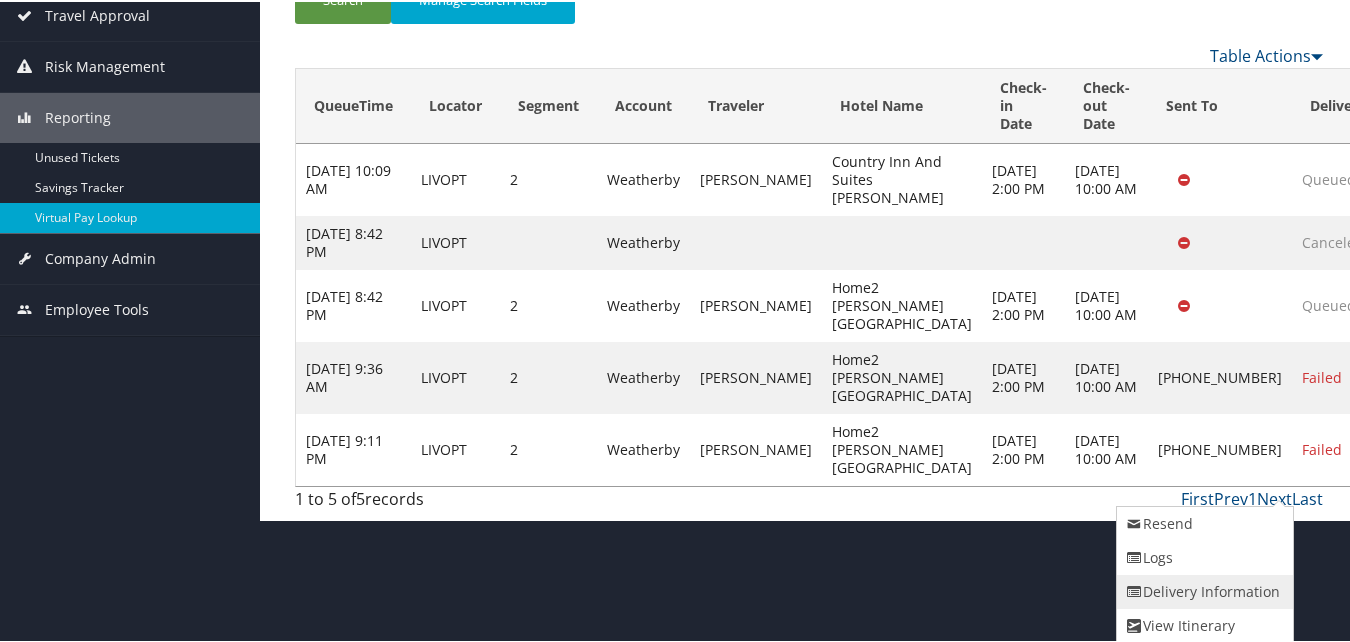 click on "Delivery Information" at bounding box center [1202, 590] 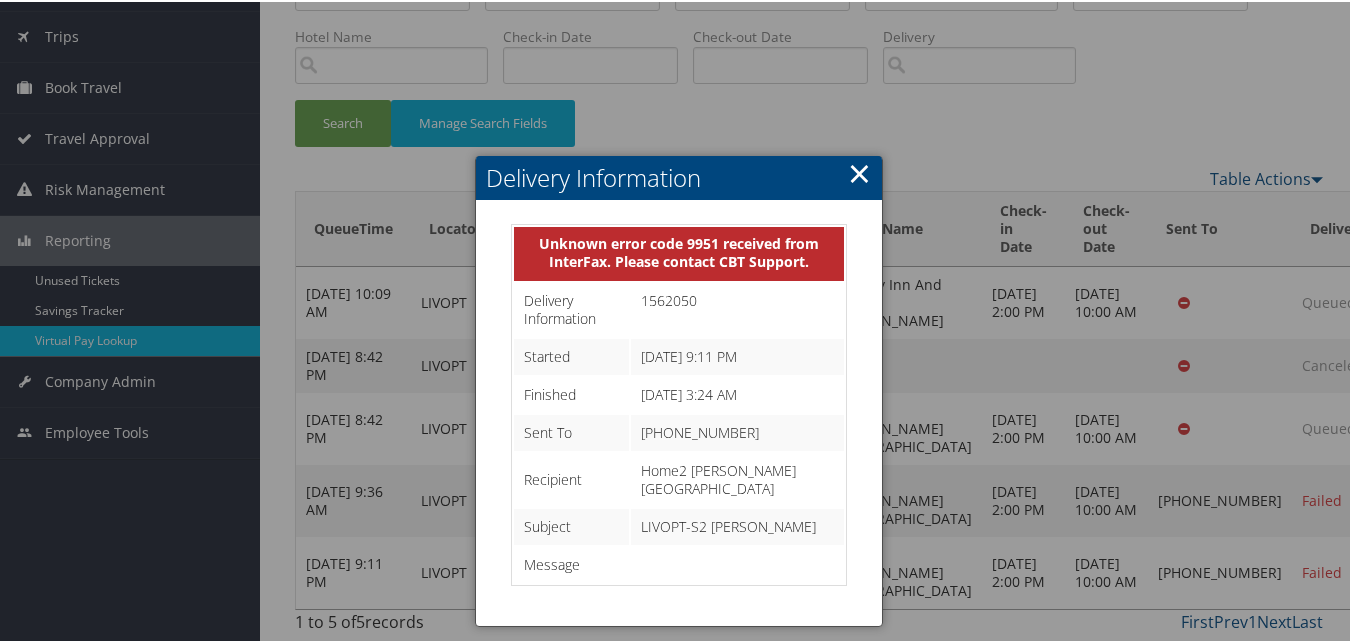 click on "×" at bounding box center (859, 171) 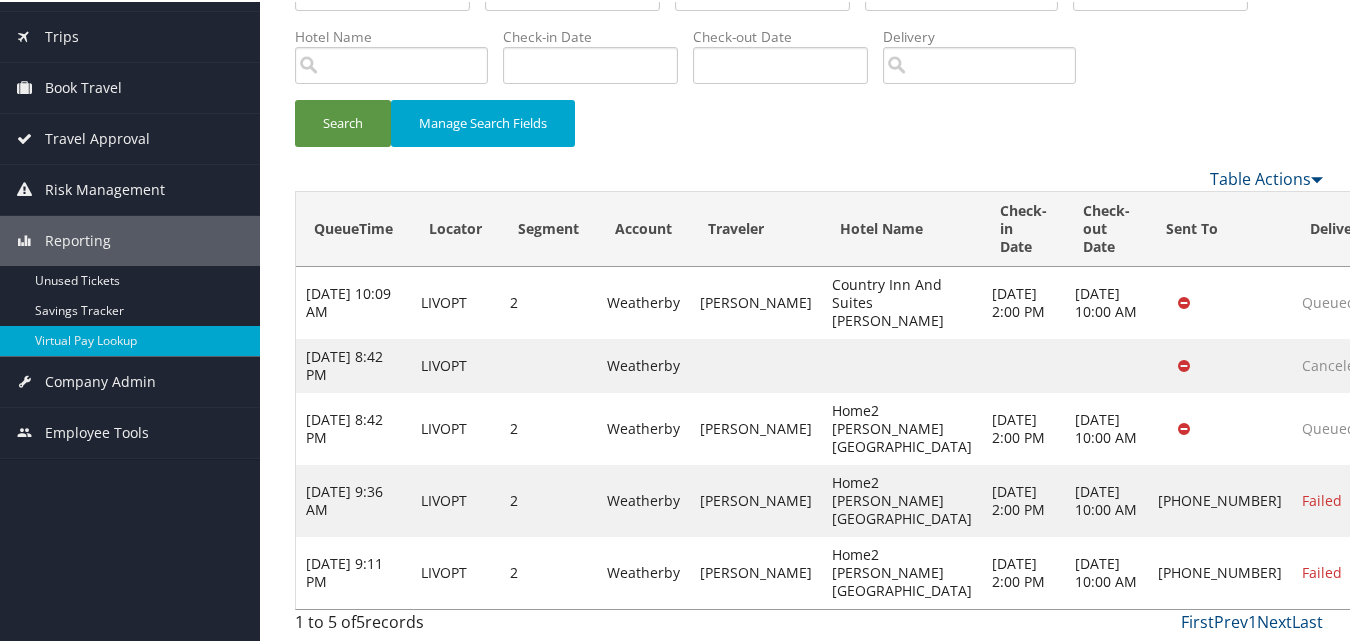 click on "Actions" at bounding box center (1423, 570) 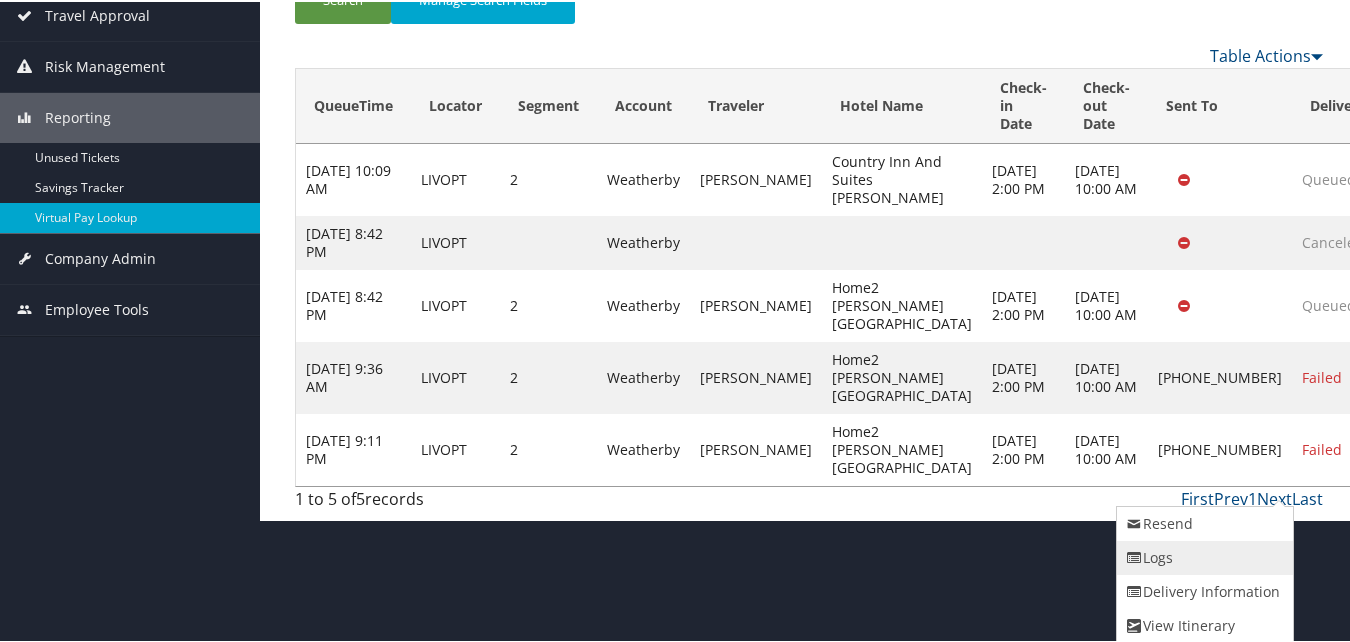click on "Logs" at bounding box center [1202, 556] 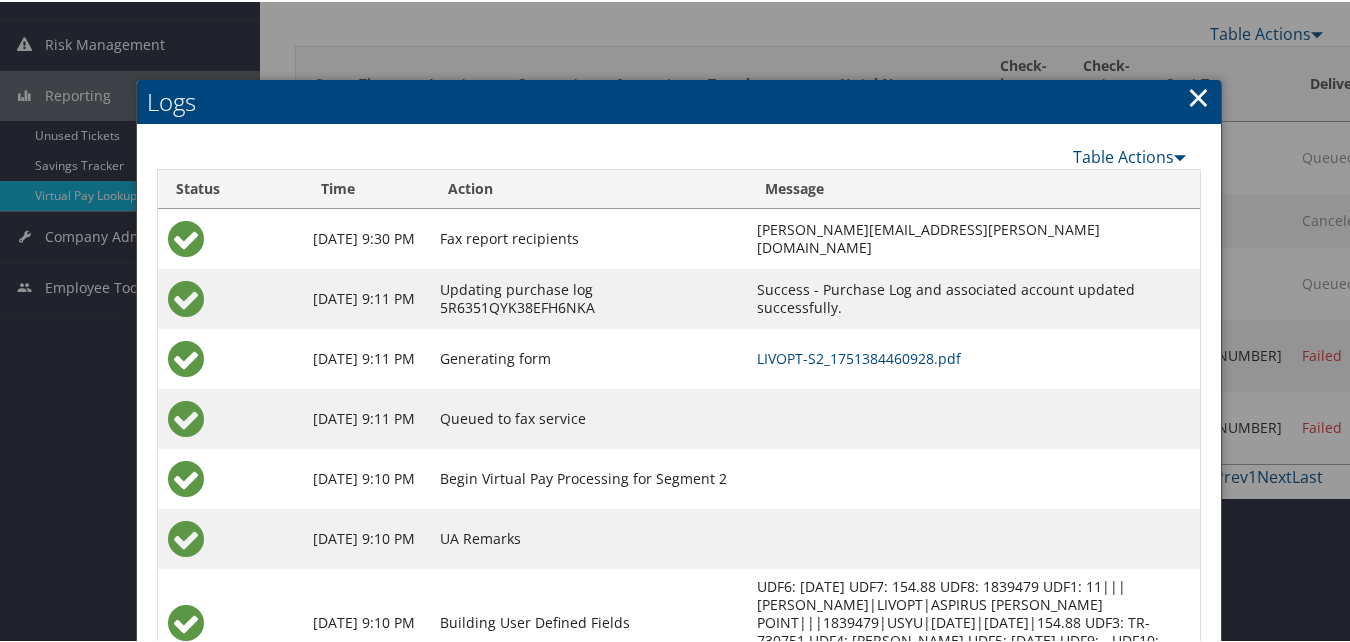 scroll, scrollTop: 346, scrollLeft: 0, axis: vertical 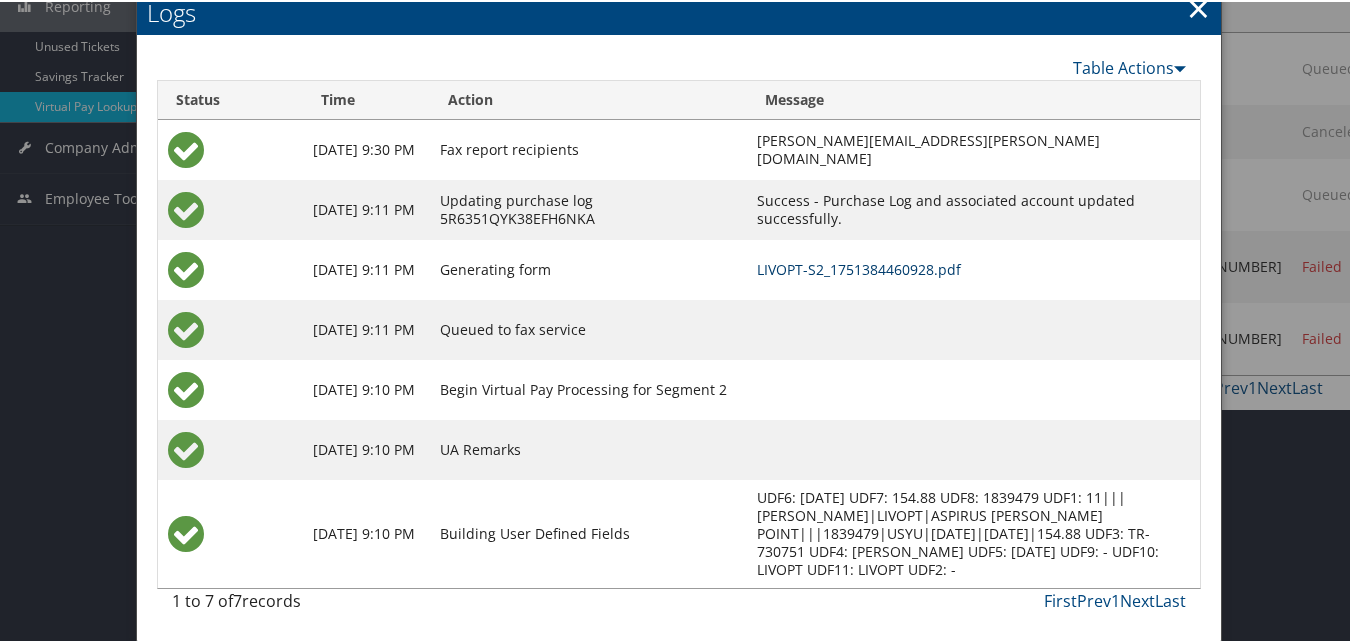 click on "LIVOPT-S2_1751384460928.pdf" at bounding box center [859, 267] 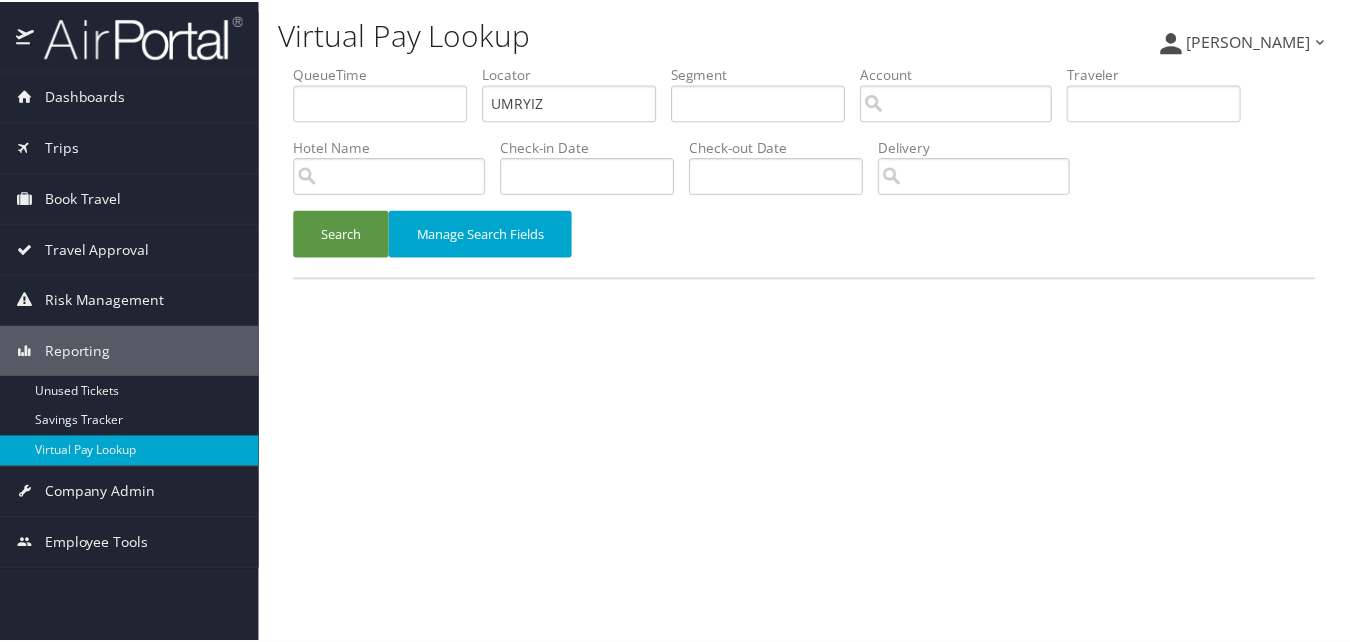 scroll, scrollTop: 0, scrollLeft: 0, axis: both 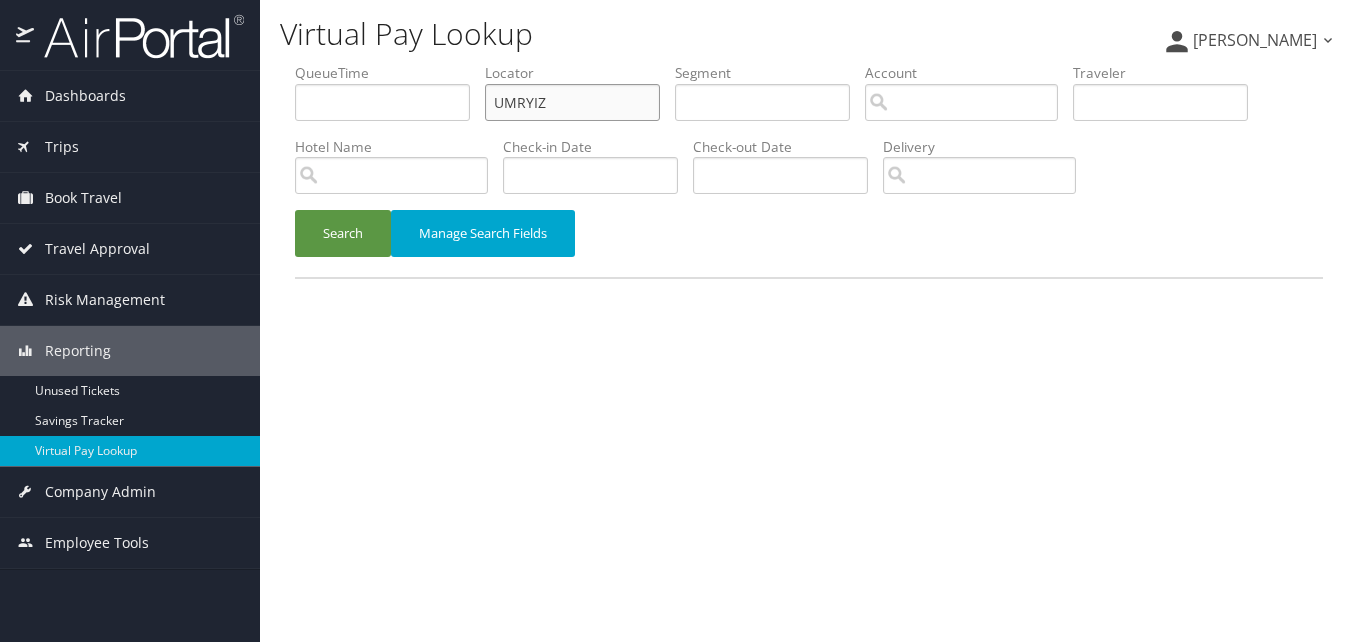 drag, startPoint x: 427, startPoint y: 104, endPoint x: 393, endPoint y: 104, distance: 34 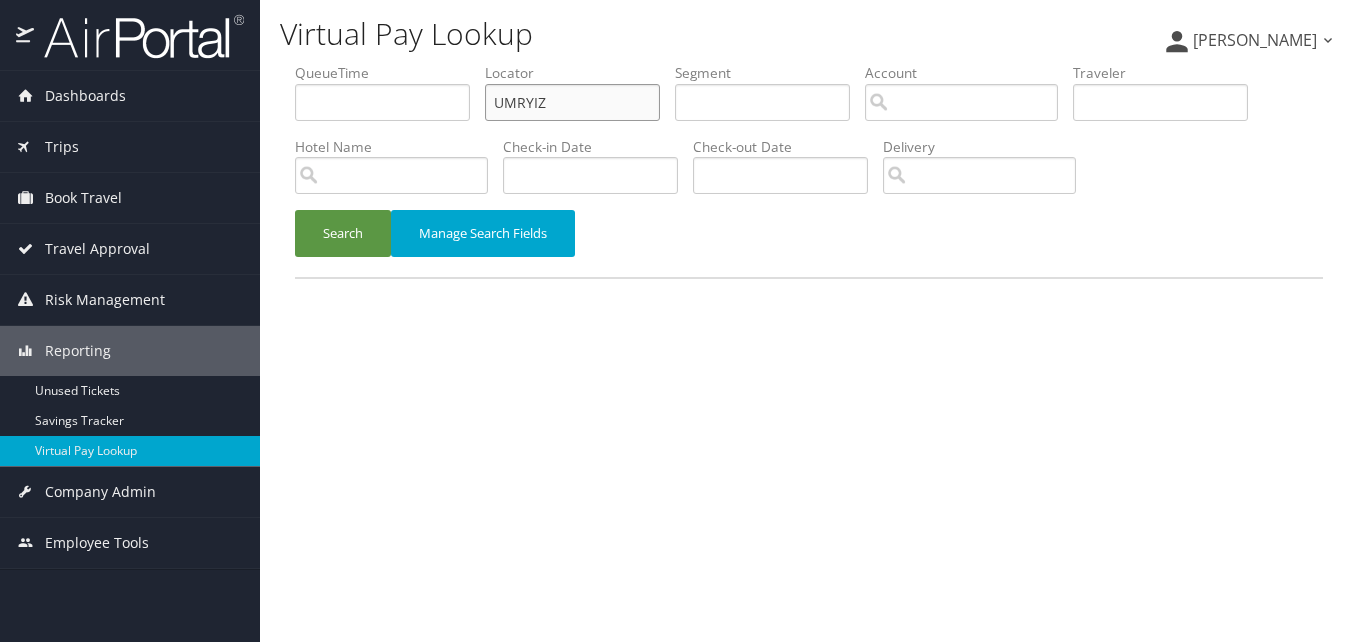 click on "QueueTime Locator UMRYIZ Segment Account Traveler Hotel Name Check-in Date Check-out Date Delivery" at bounding box center (809, 63) 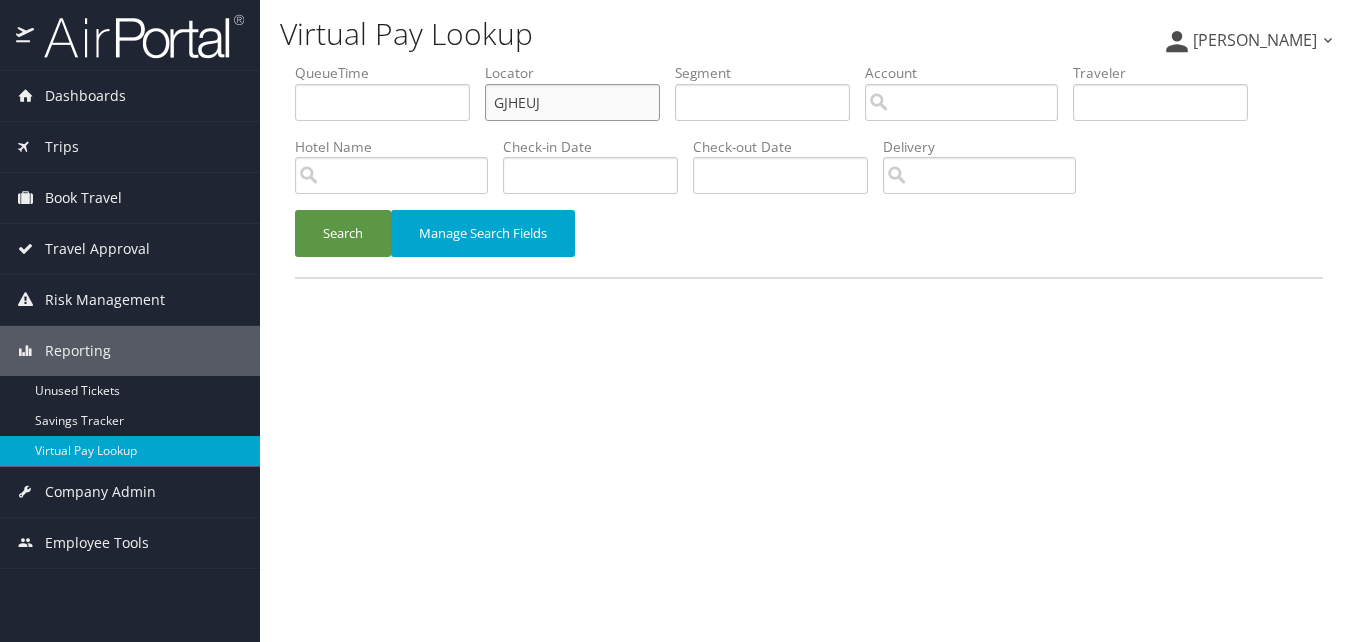 click on "GJHEUJ" at bounding box center (572, 102) 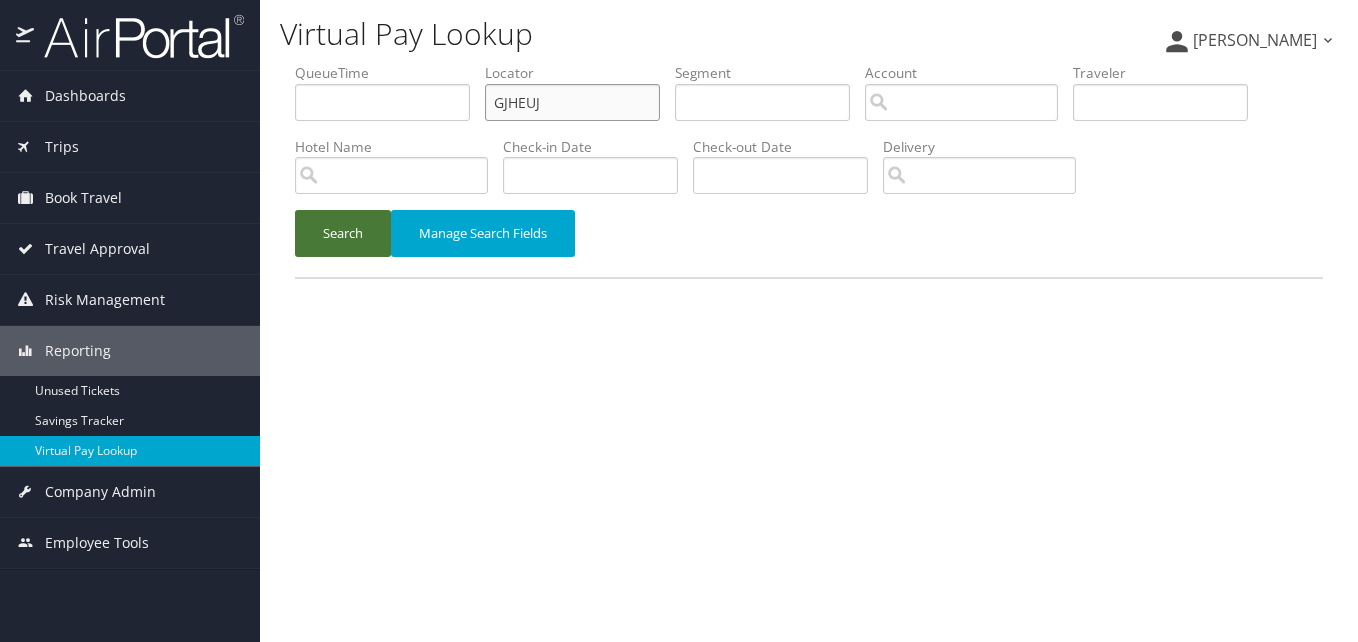 type on "GJHEUJ" 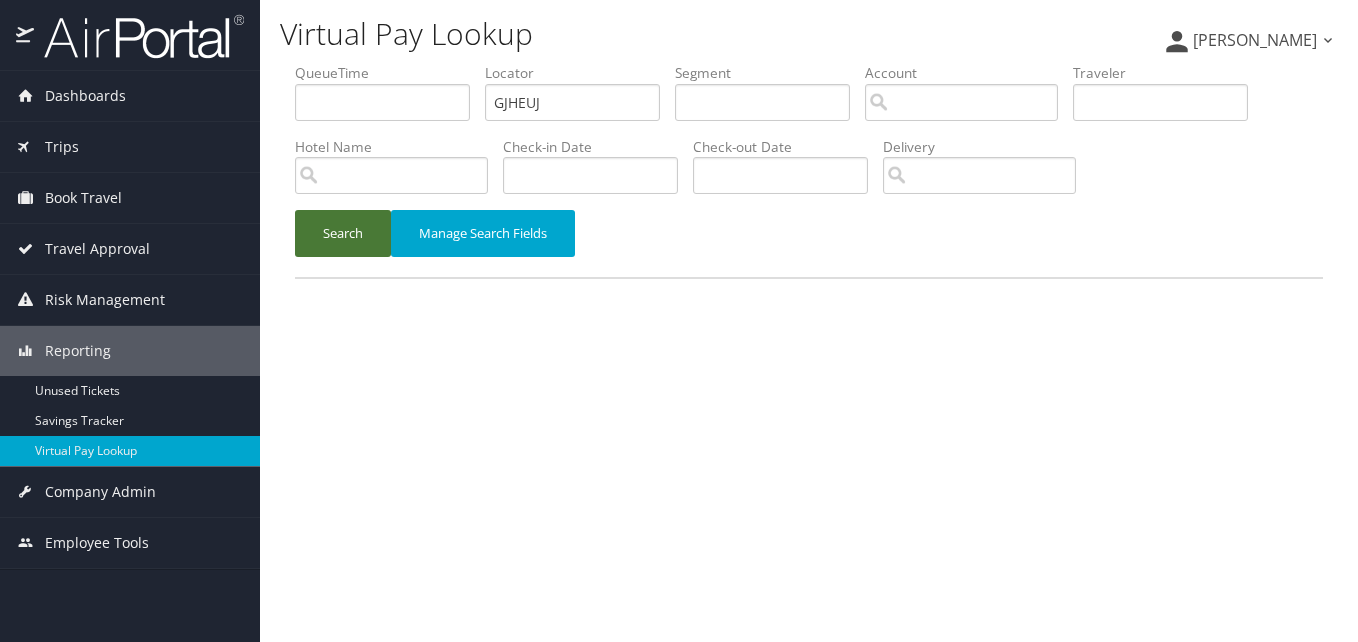 click on "Search" at bounding box center [343, 233] 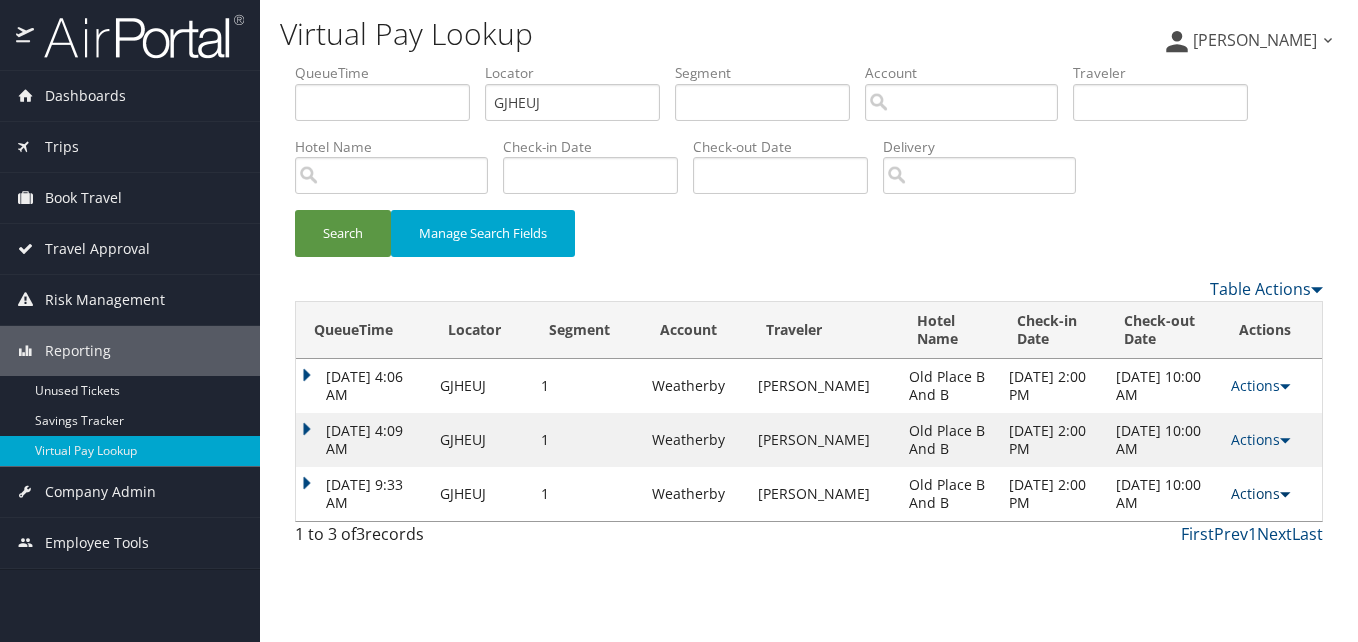 click on "Actions" at bounding box center [1260, 493] 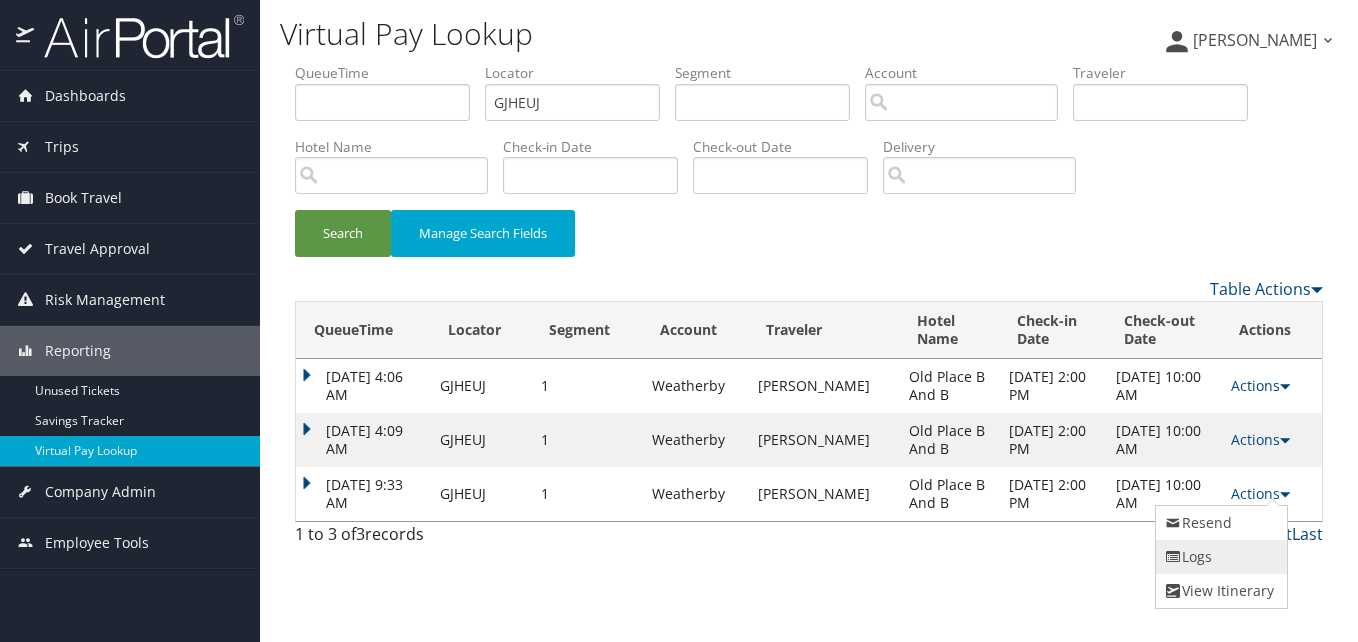click on "Logs" at bounding box center [1219, 557] 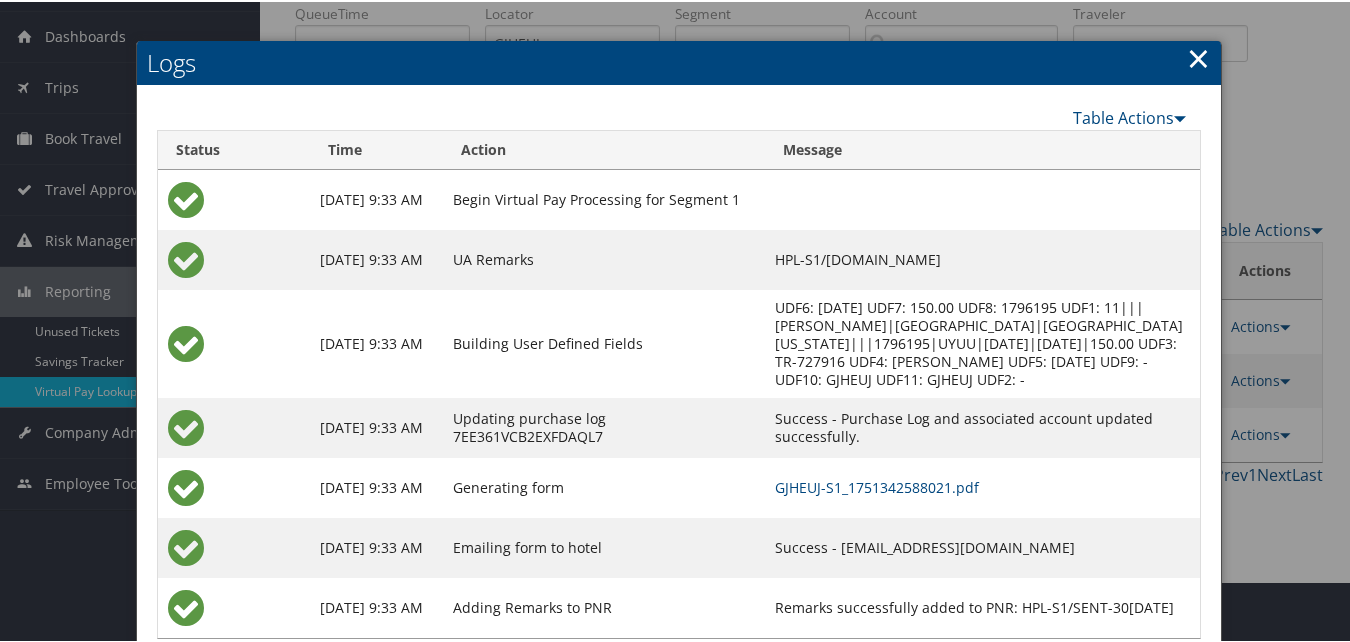 scroll, scrollTop: 93, scrollLeft: 0, axis: vertical 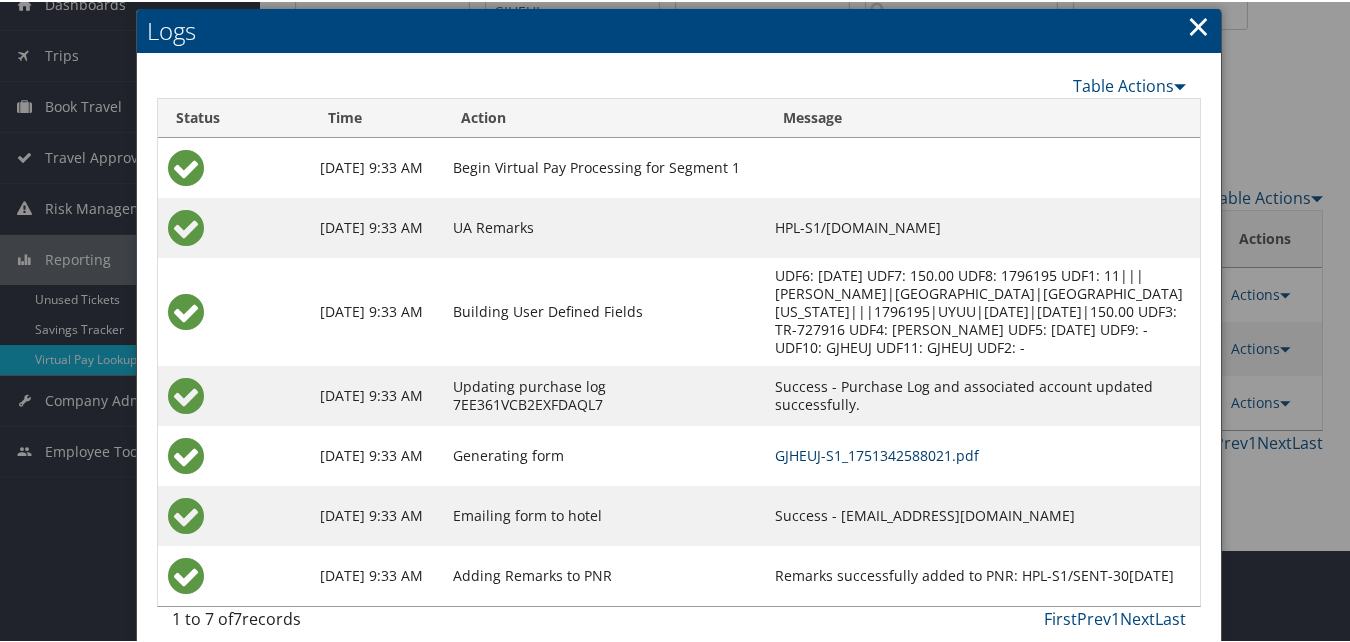 click on "GJHEUJ-S1_1751342588021.pdf" at bounding box center (877, 453) 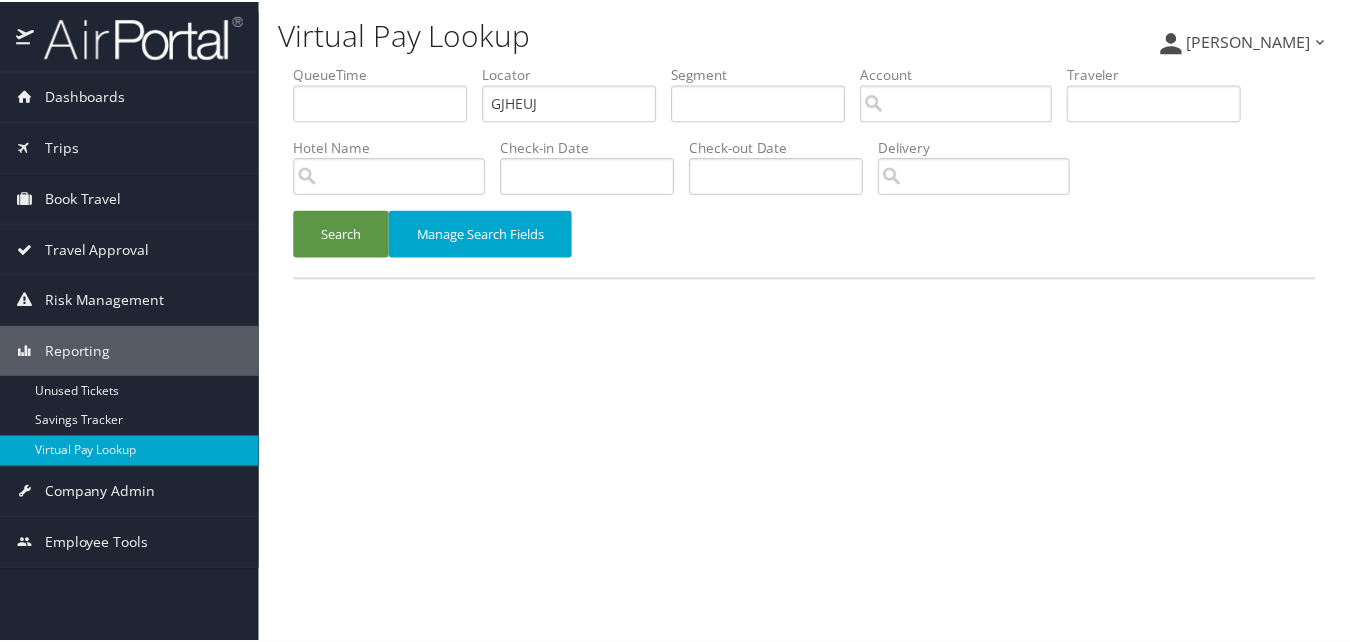 scroll, scrollTop: 0, scrollLeft: 0, axis: both 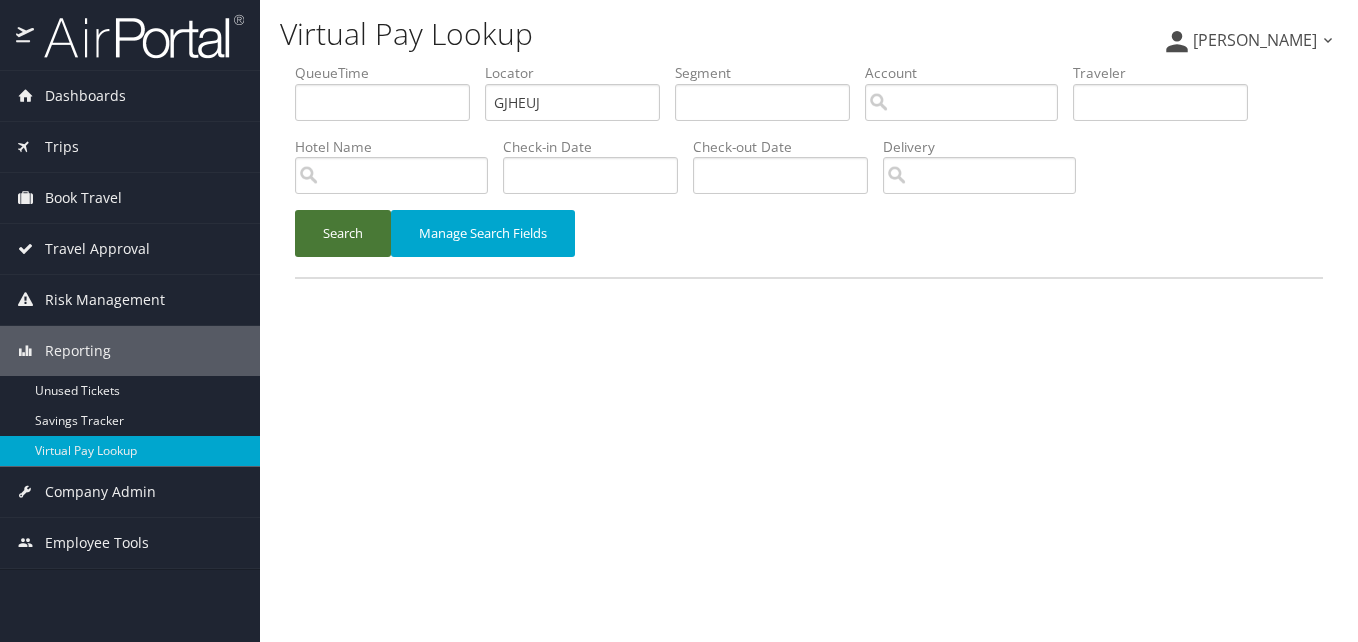 click on "Search" at bounding box center [343, 233] 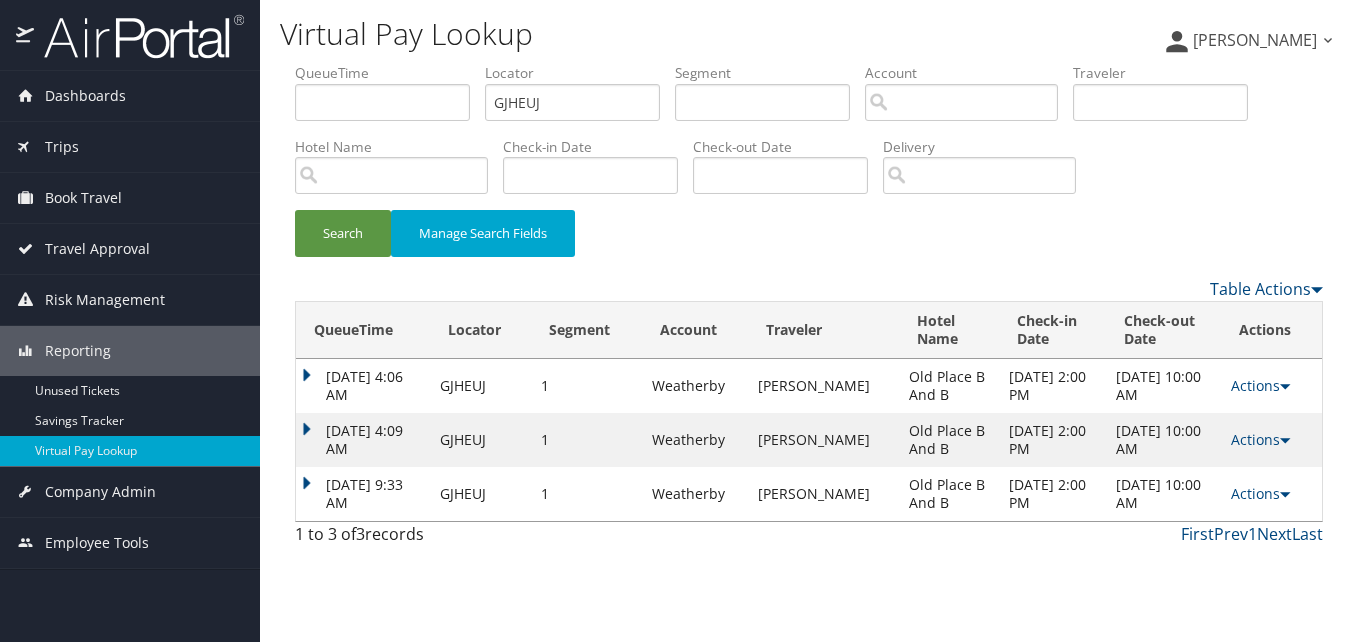 click on "Actions   Resend  Logs  View Itinerary" at bounding box center [1271, 494] 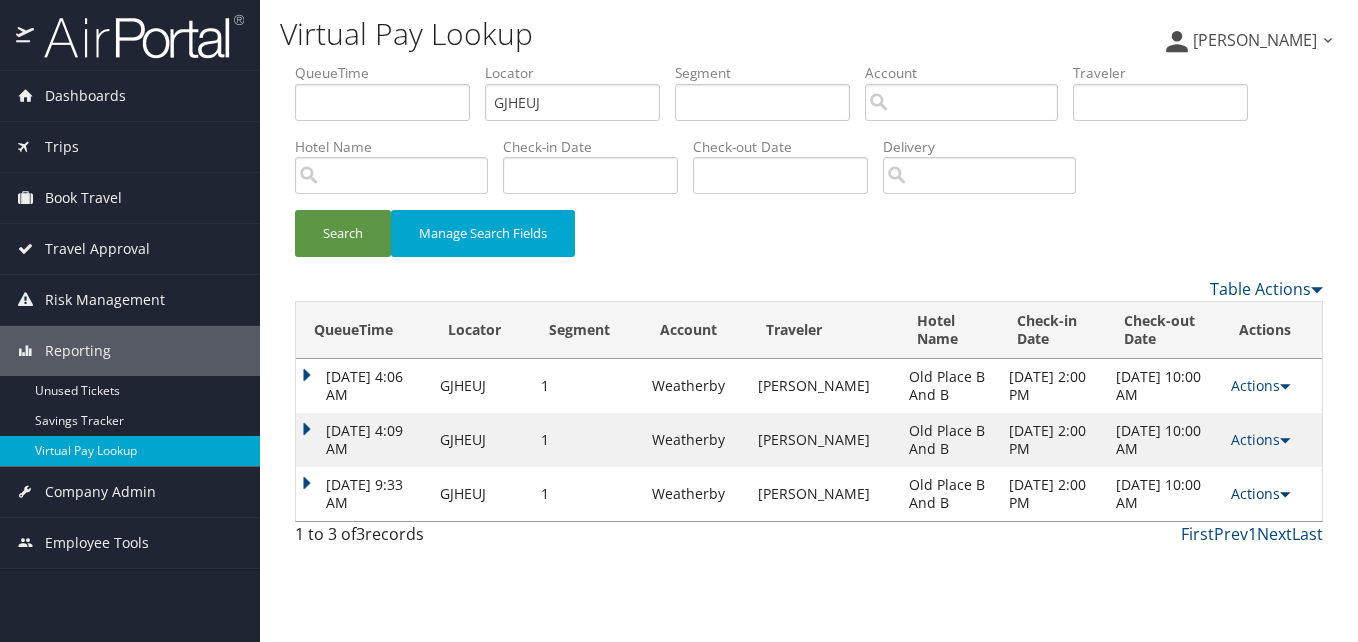 click on "Actions" at bounding box center (1260, 493) 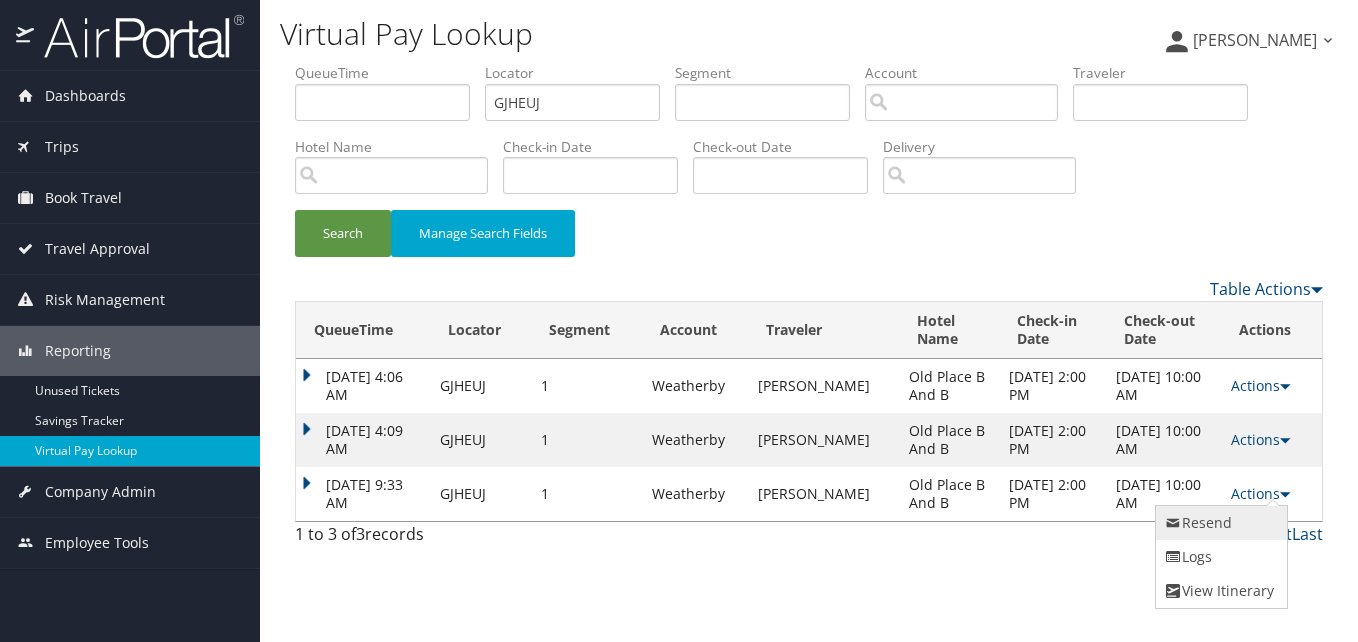 click on "Resend" at bounding box center [1219, 523] 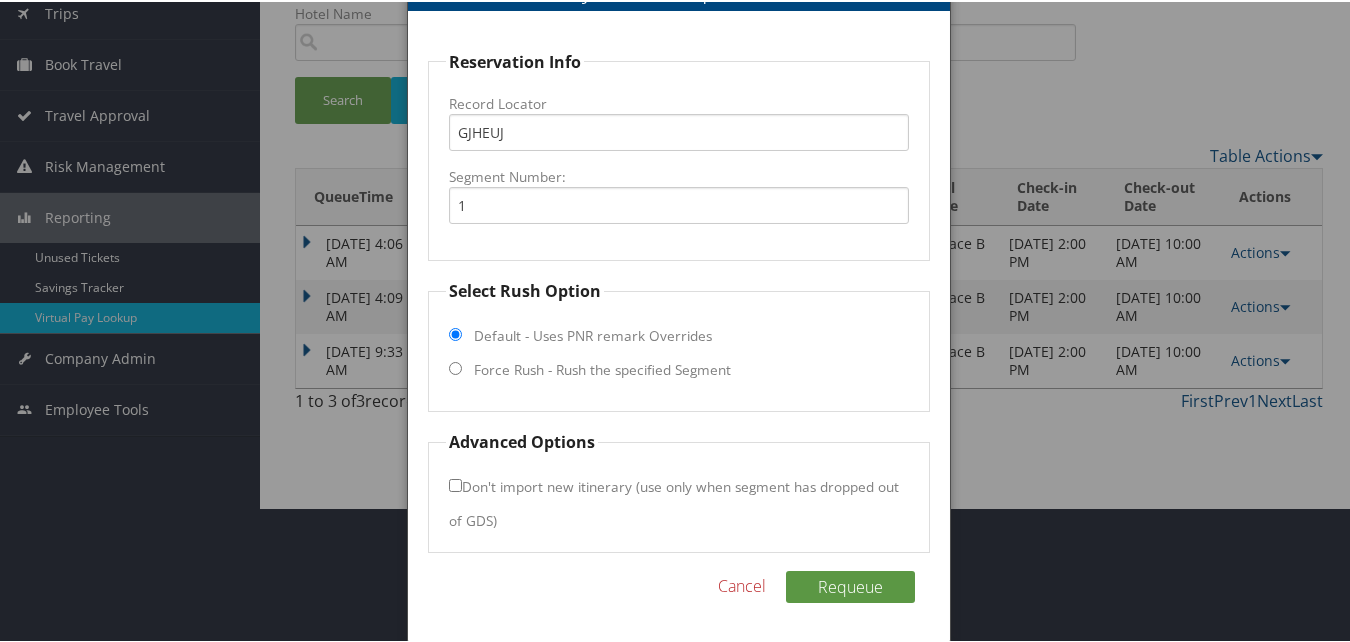 click on "Force Rush - Rush the specified Segment" at bounding box center [602, 368] 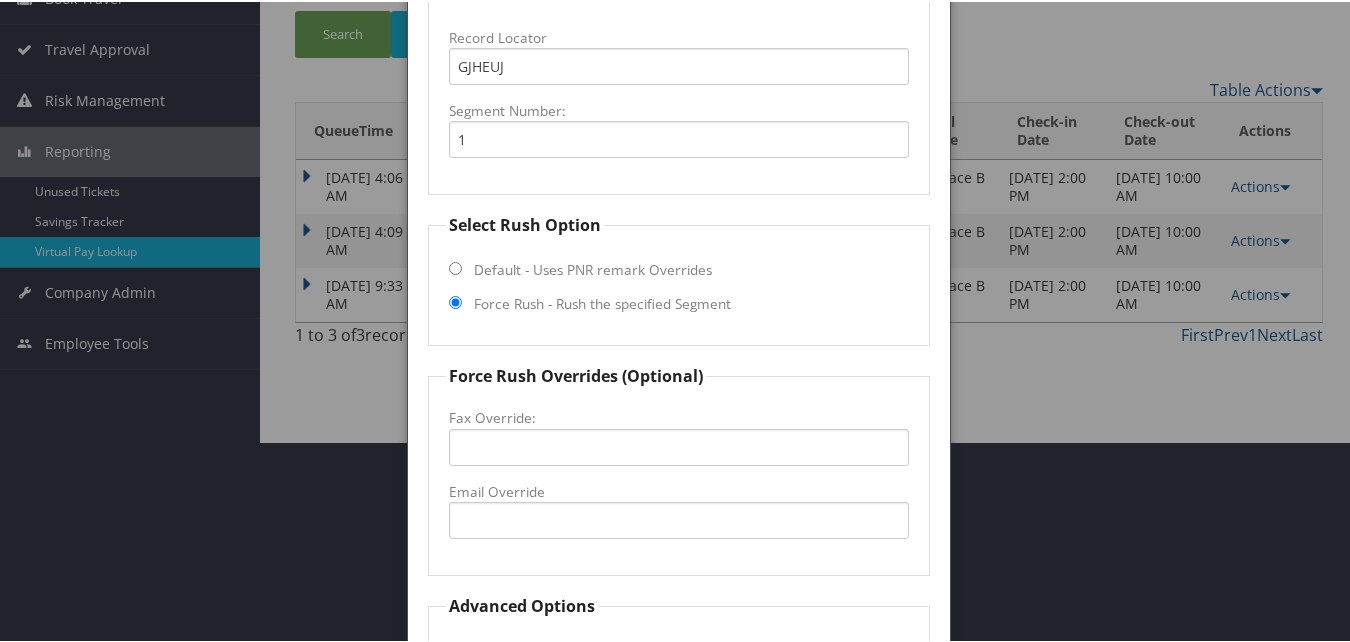 scroll, scrollTop: 235, scrollLeft: 0, axis: vertical 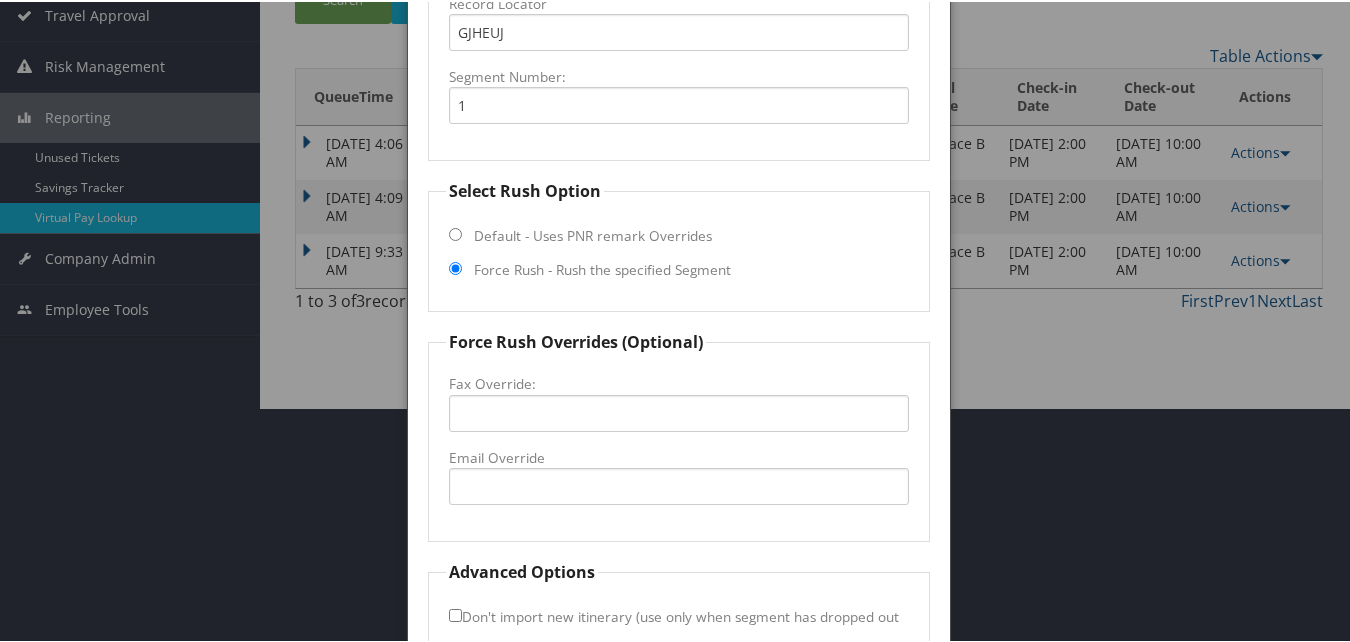 click on "Force Rush Overrides (Optional)
Fax Override:
Email Override" at bounding box center (678, 434) 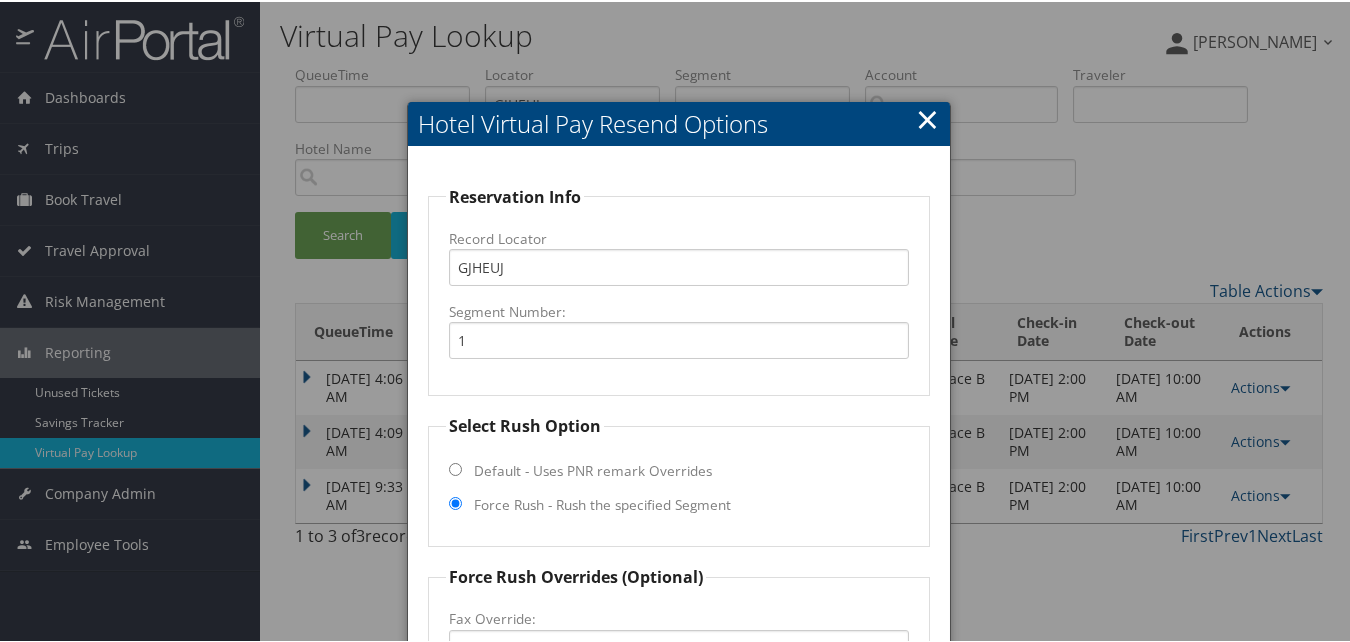 click on "×" at bounding box center [927, 117] 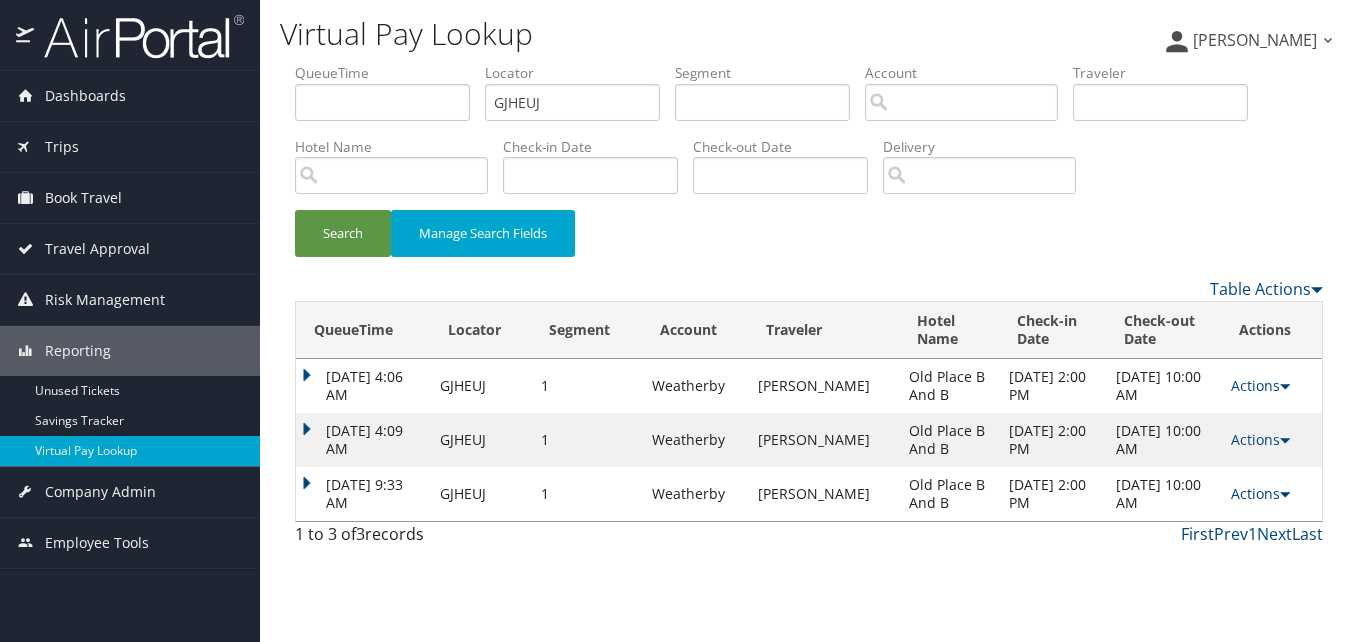 click on "Actions" at bounding box center [1260, 493] 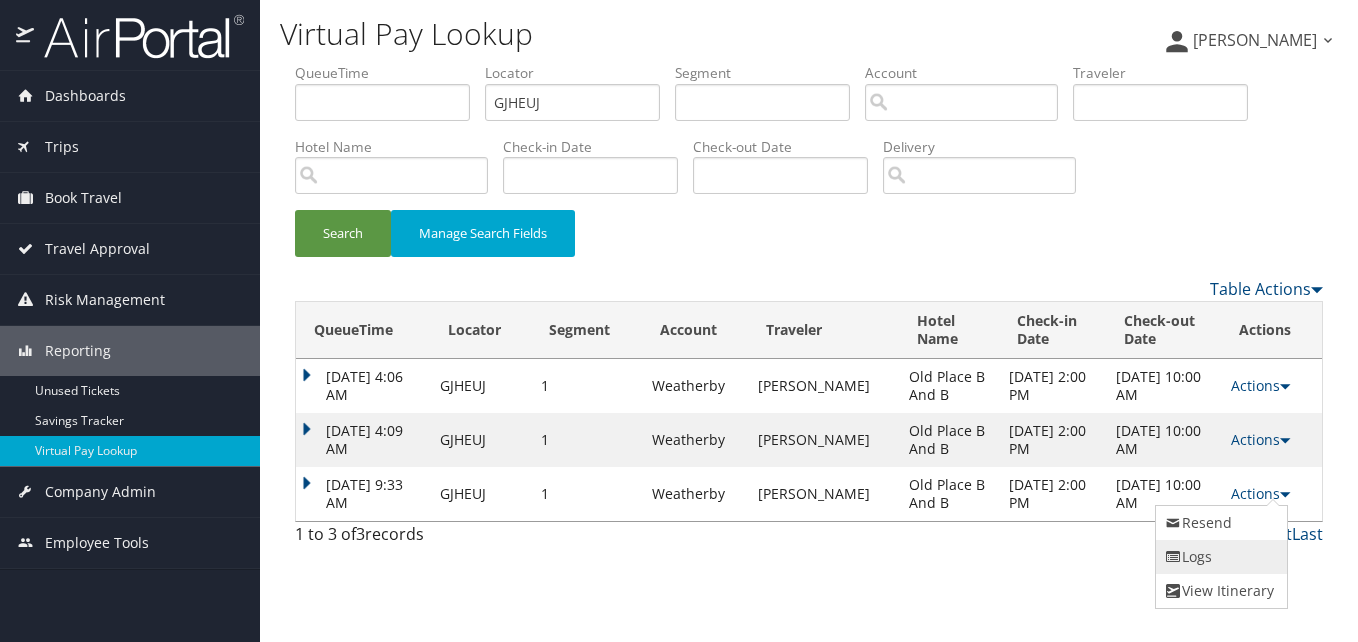 click at bounding box center (1173, 557) 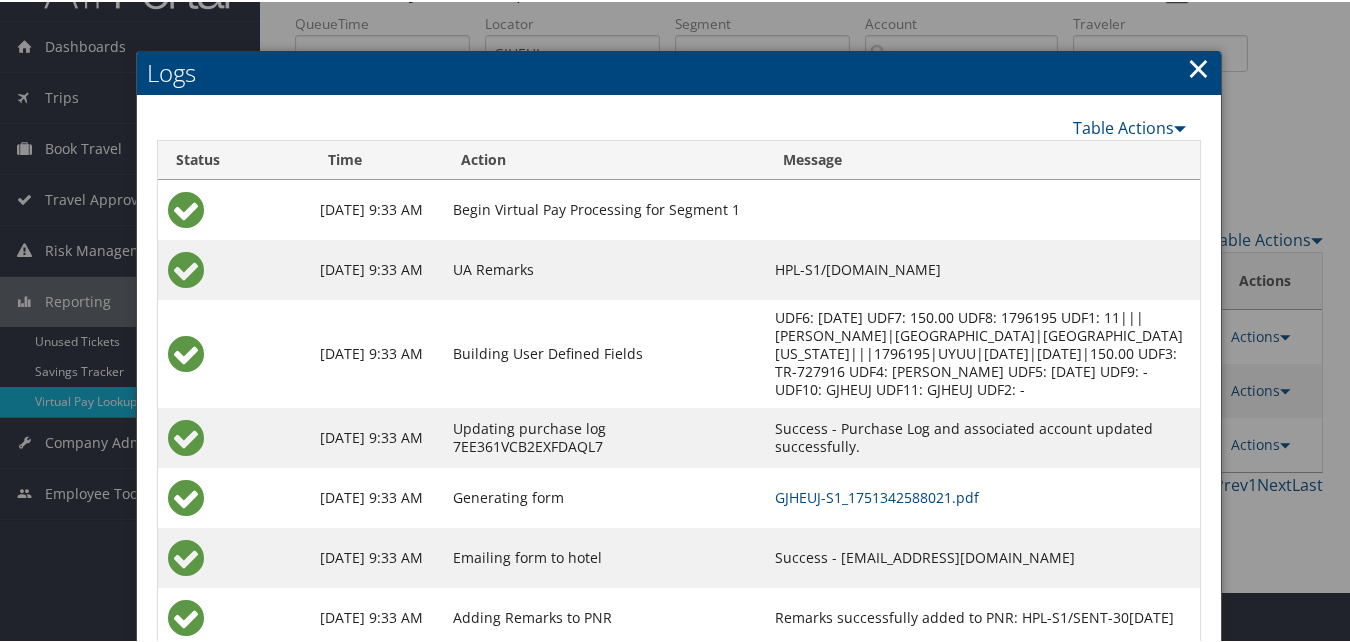 scroll, scrollTop: 93, scrollLeft: 0, axis: vertical 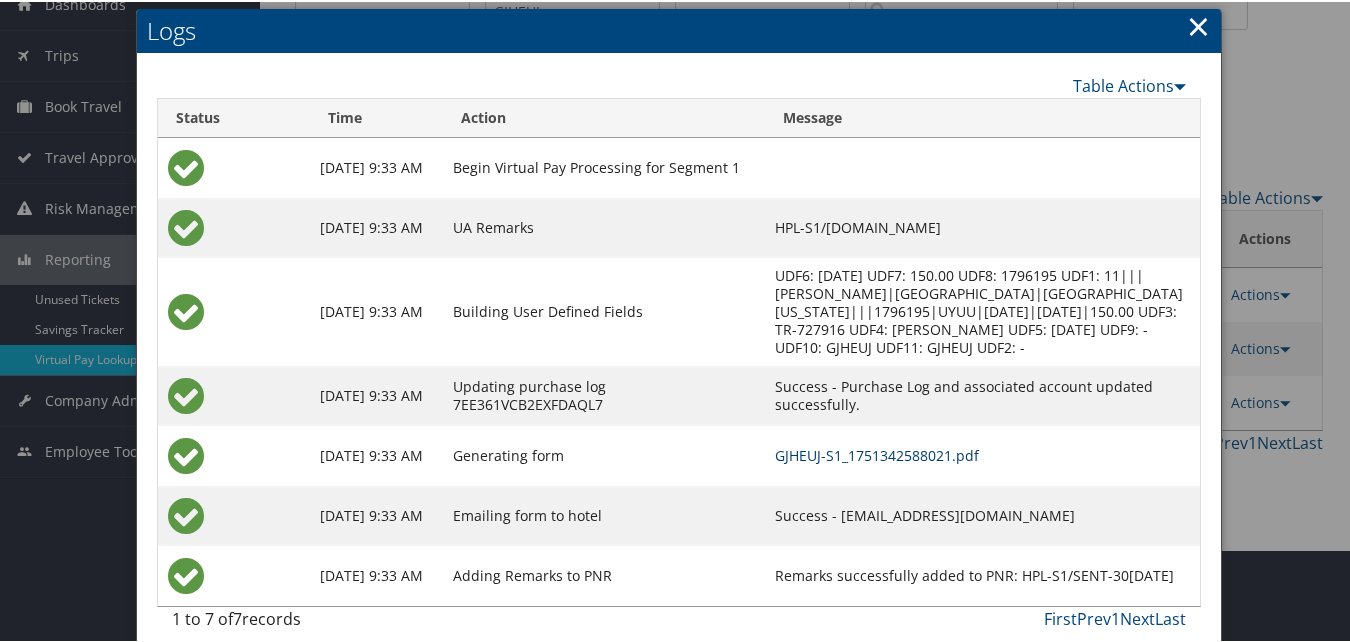 click on "GJHEUJ-S1_1751342588021.pdf" at bounding box center [877, 453] 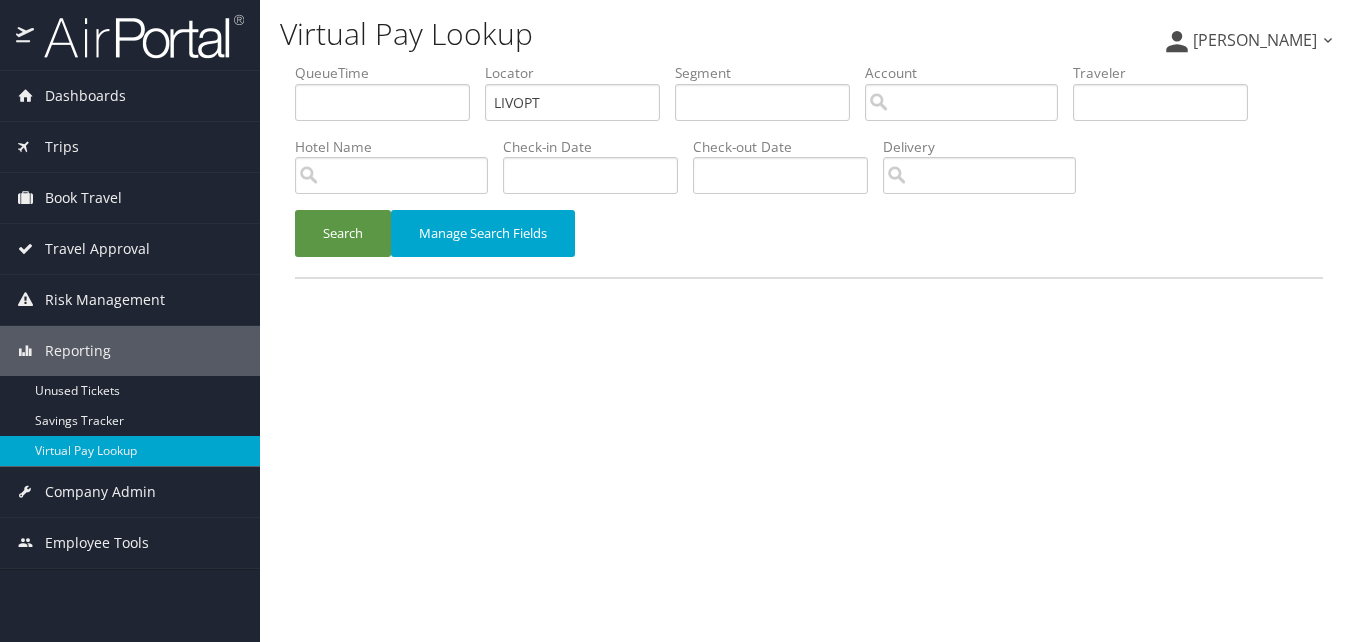 click on "Search" at bounding box center [343, 233] 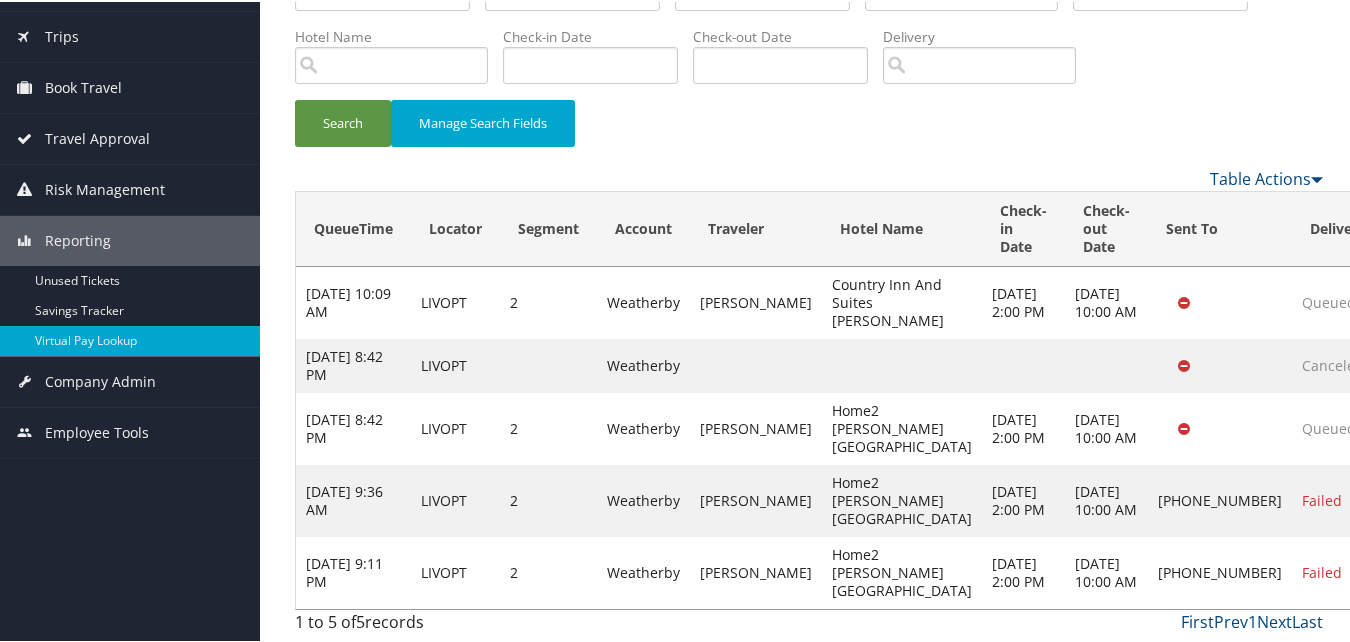 scroll, scrollTop: 166, scrollLeft: 0, axis: vertical 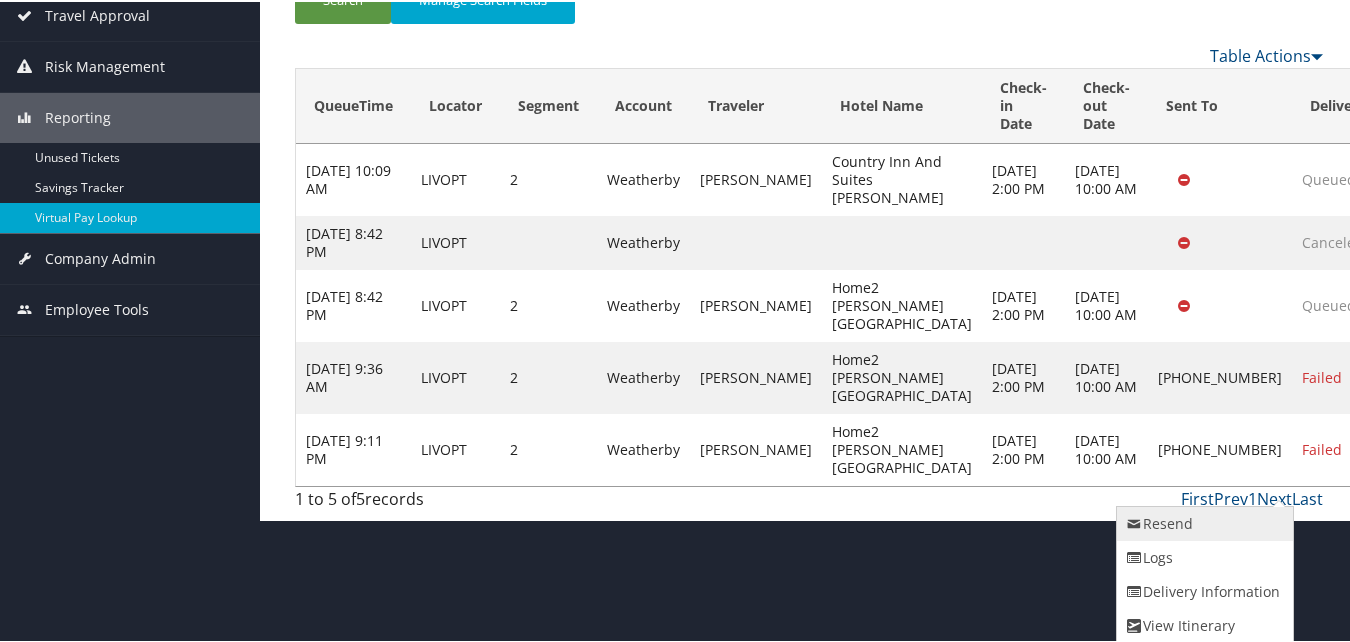 click at bounding box center [1134, 522] 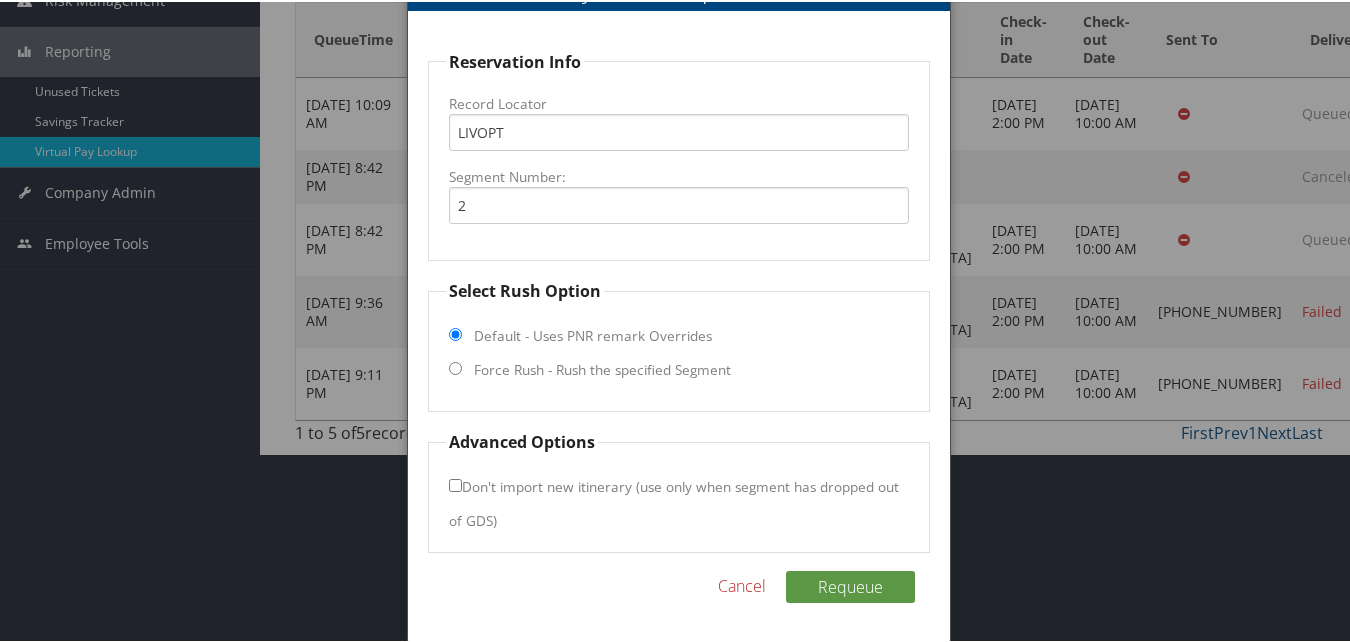 click on "Force Rush - Rush the specified Segment" at bounding box center [602, 368] 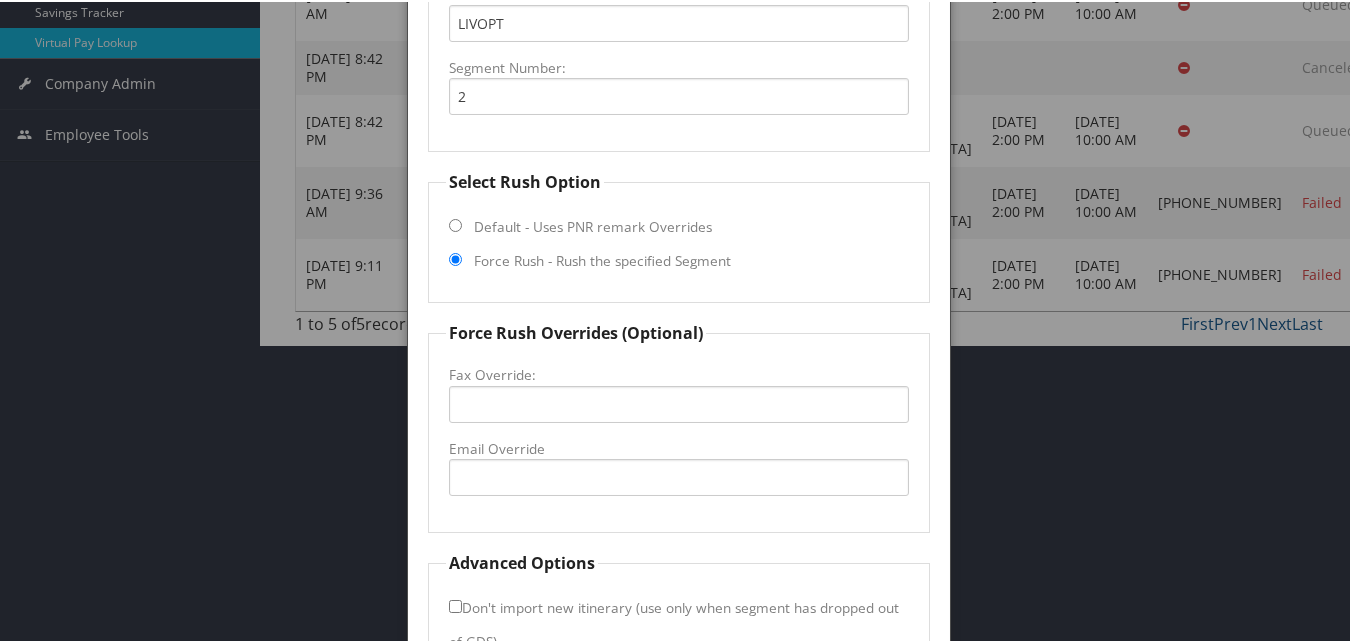 scroll, scrollTop: 531, scrollLeft: 0, axis: vertical 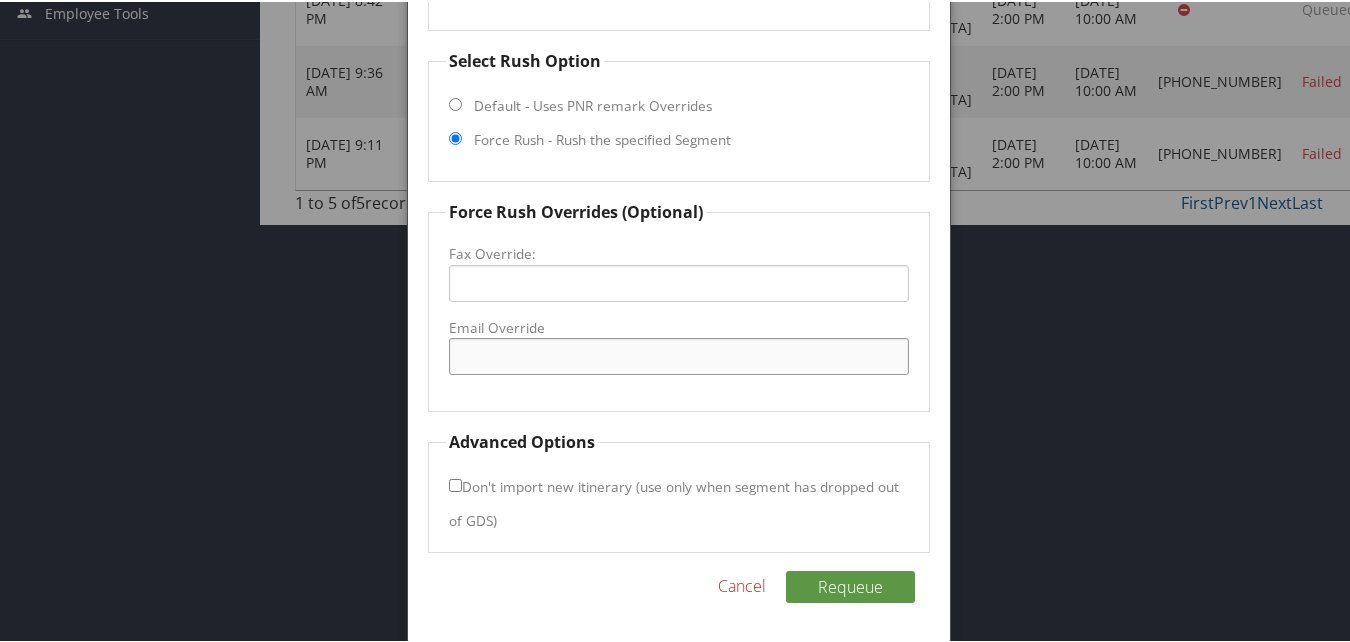 click on "Email Override" at bounding box center [678, 354] 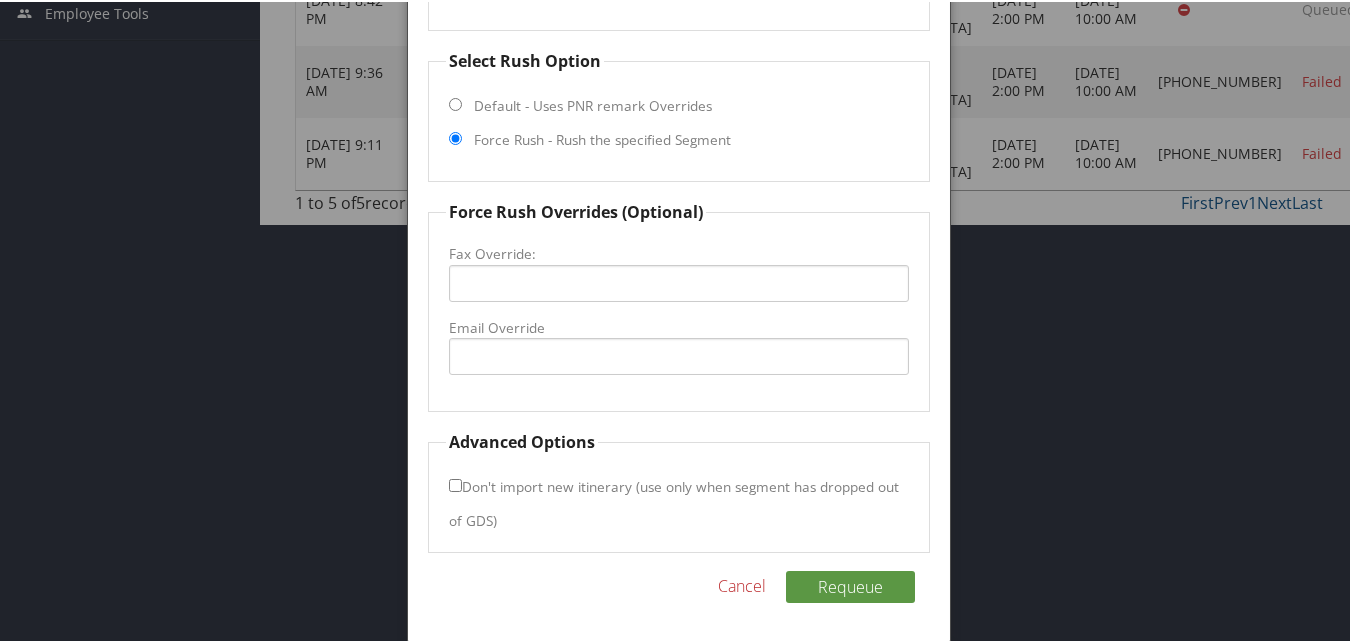 drag, startPoint x: 614, startPoint y: 374, endPoint x: 641, endPoint y: 365, distance: 28.460499 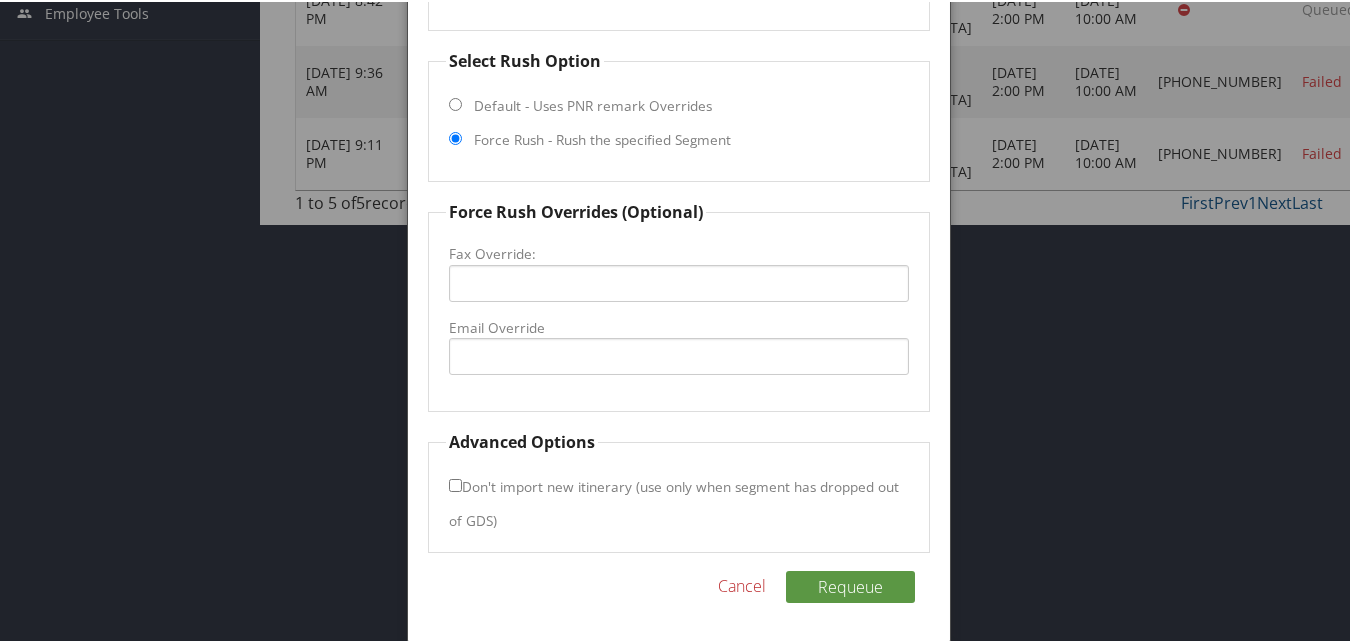 click on "Email Override" at bounding box center (678, 326) 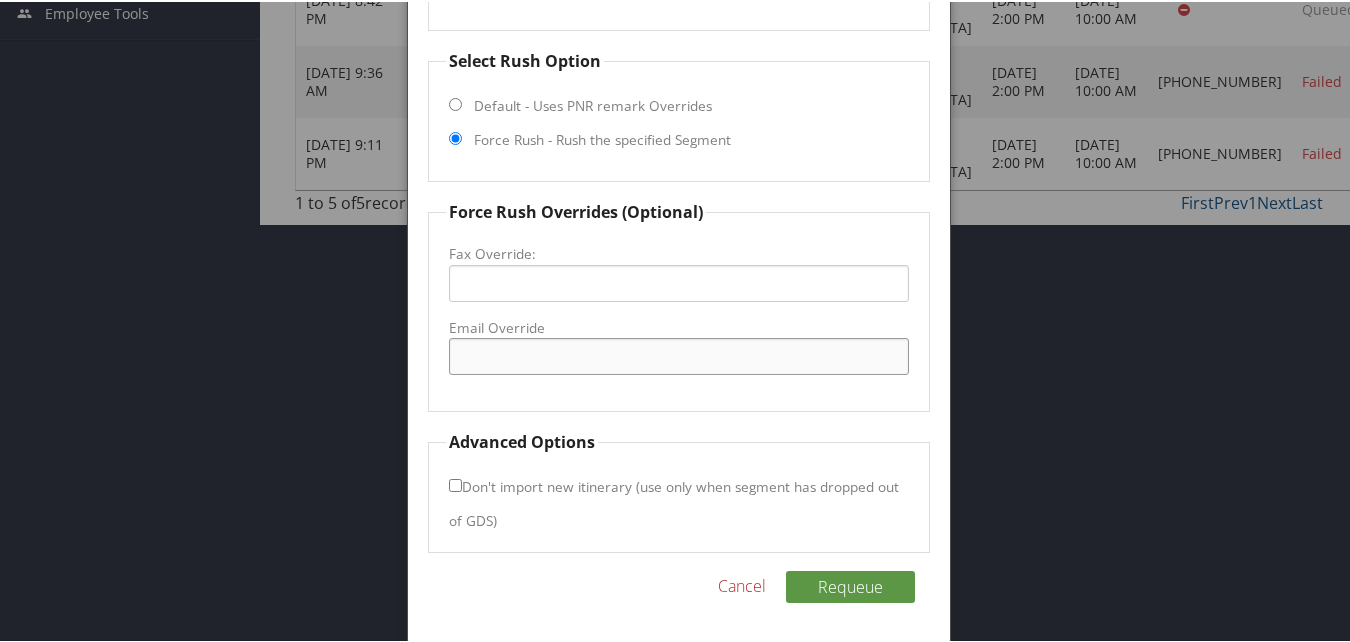 click on "Email Override" at bounding box center [678, 354] 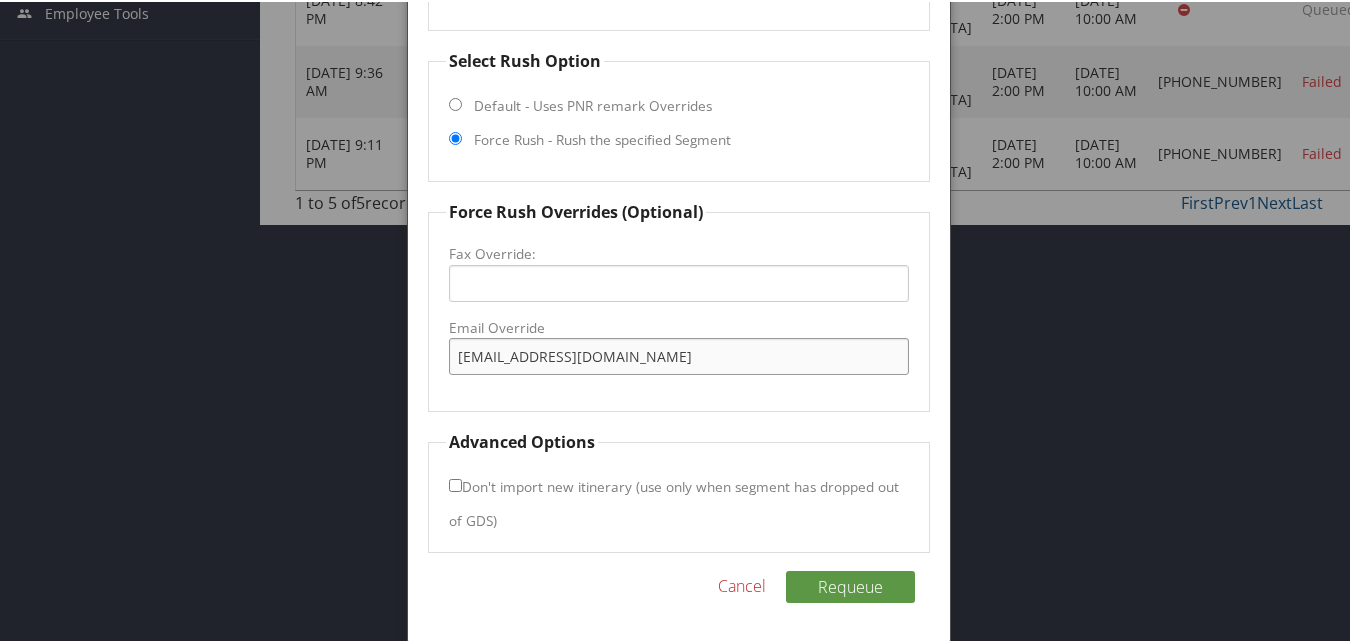 drag, startPoint x: 665, startPoint y: 361, endPoint x: 568, endPoint y: 360, distance: 97.00516 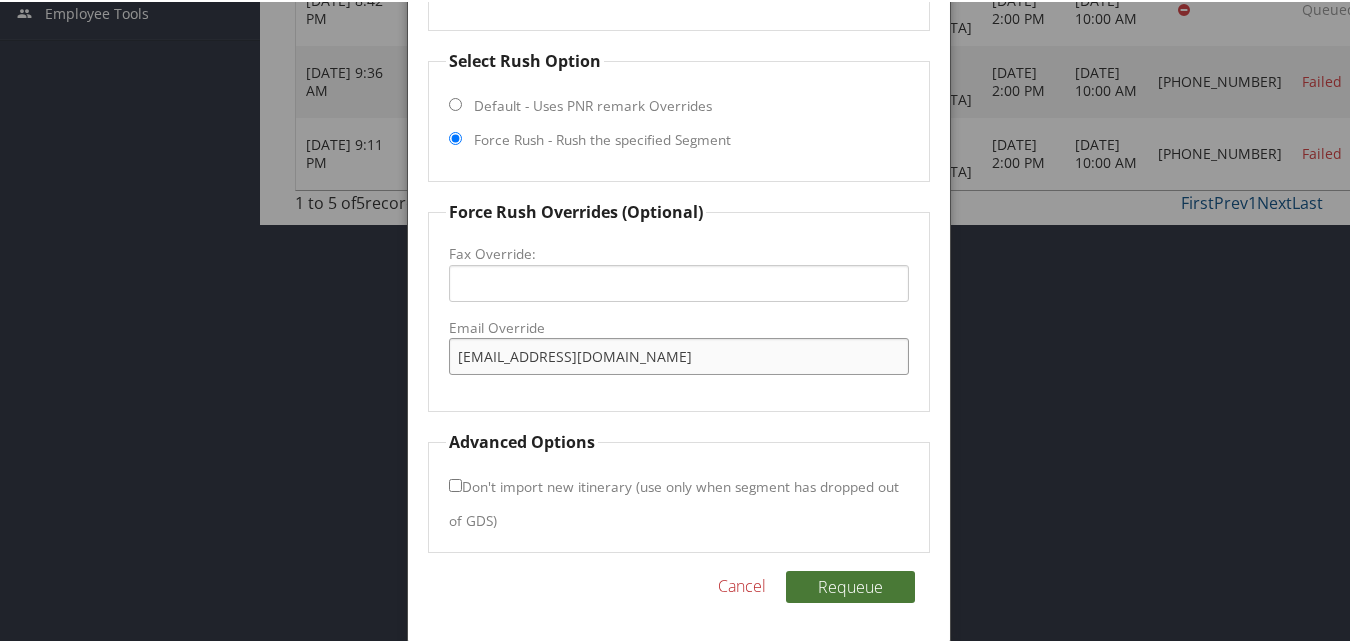 type on "[EMAIL_ADDRESS][DOMAIN_NAME]" 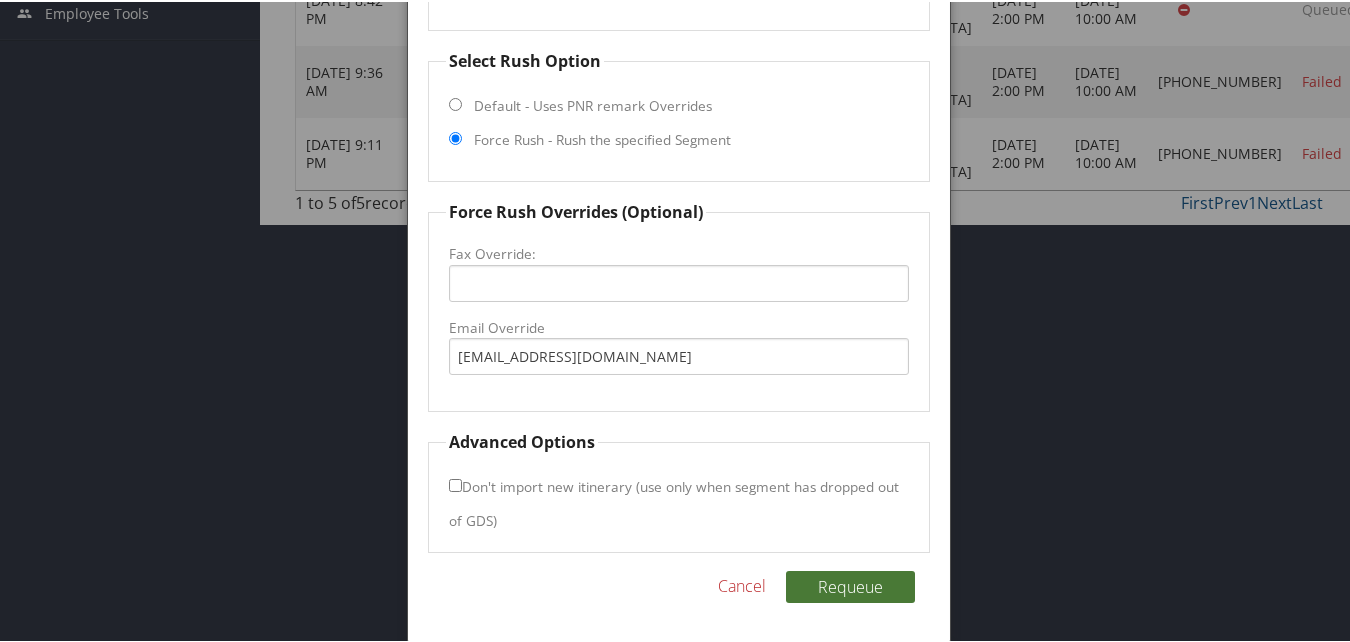 click on "Requeue" at bounding box center (850, 585) 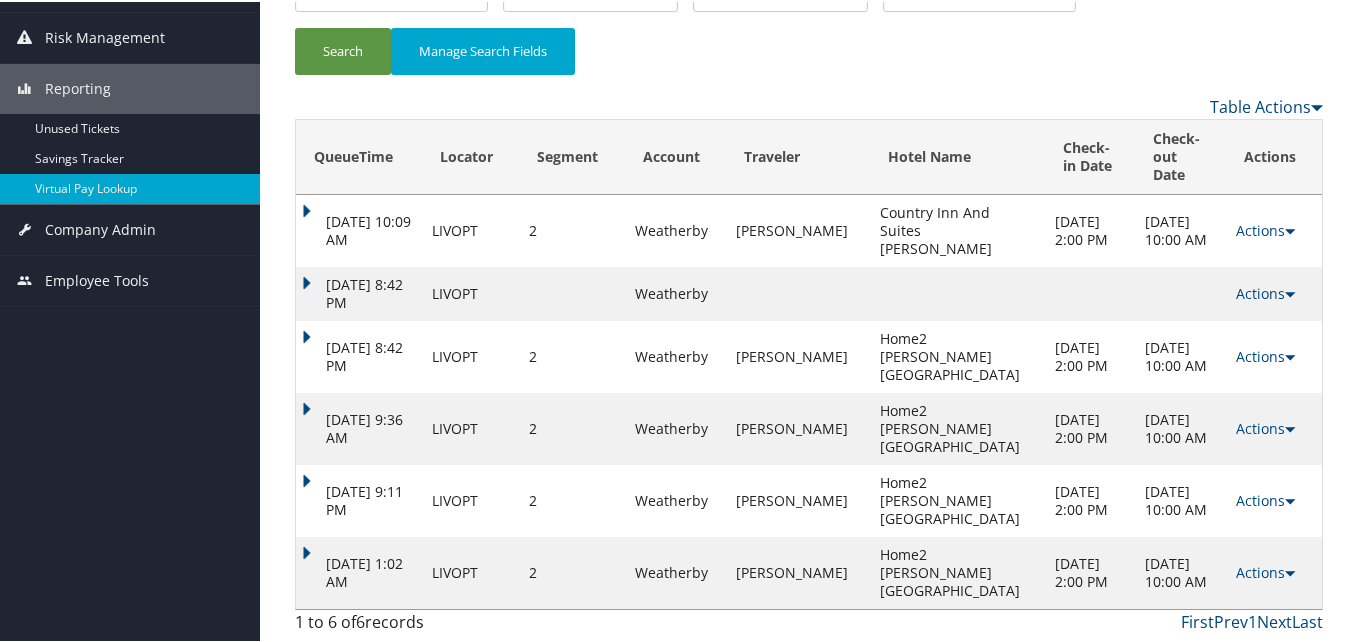 scroll, scrollTop: 184, scrollLeft: 0, axis: vertical 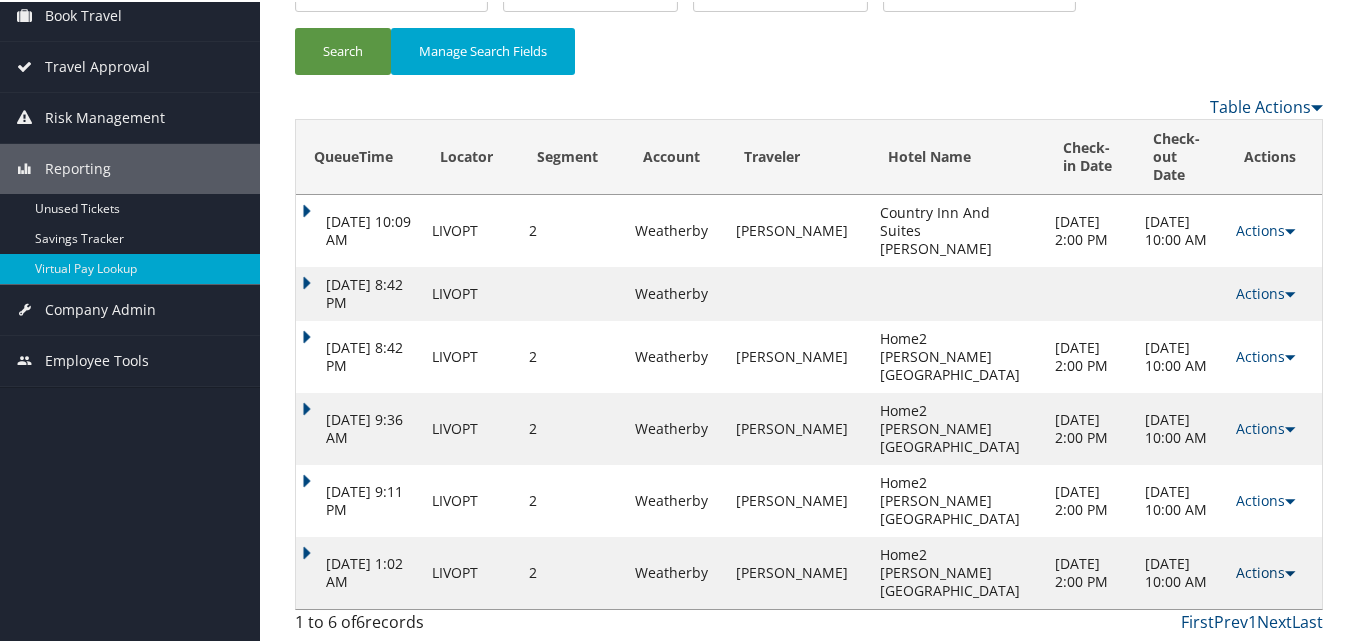 click on "Actions" at bounding box center (1265, 570) 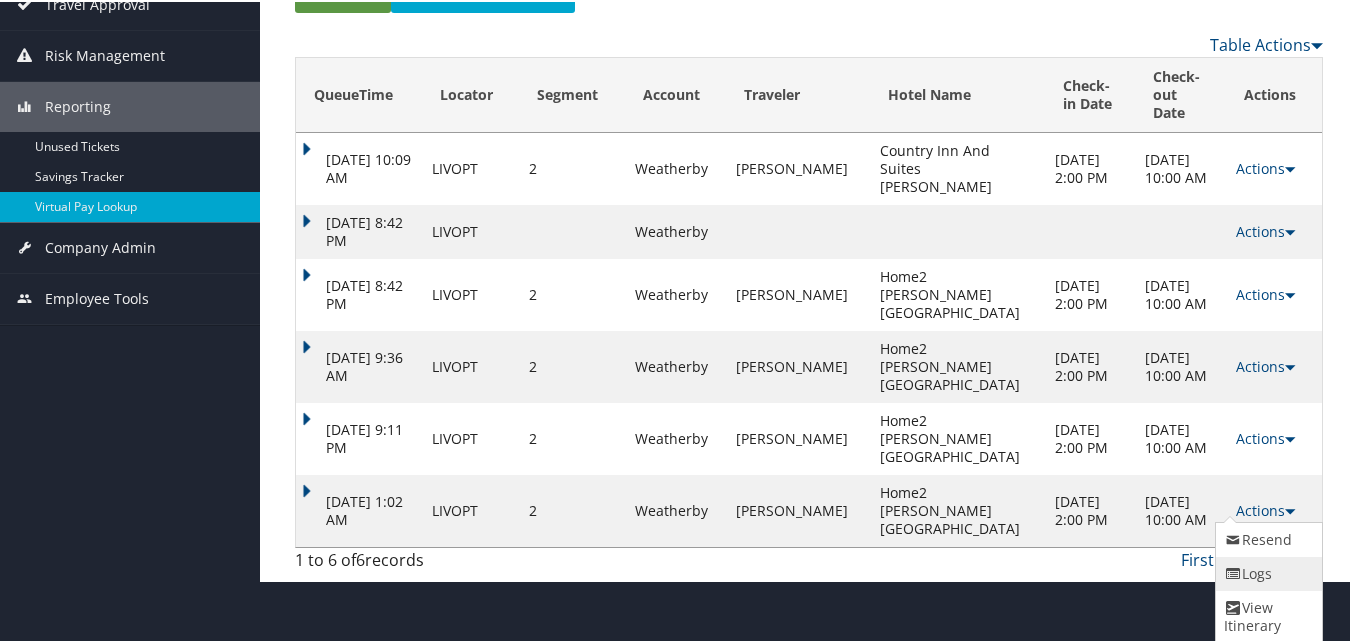 click on "Logs" at bounding box center (1266, 572) 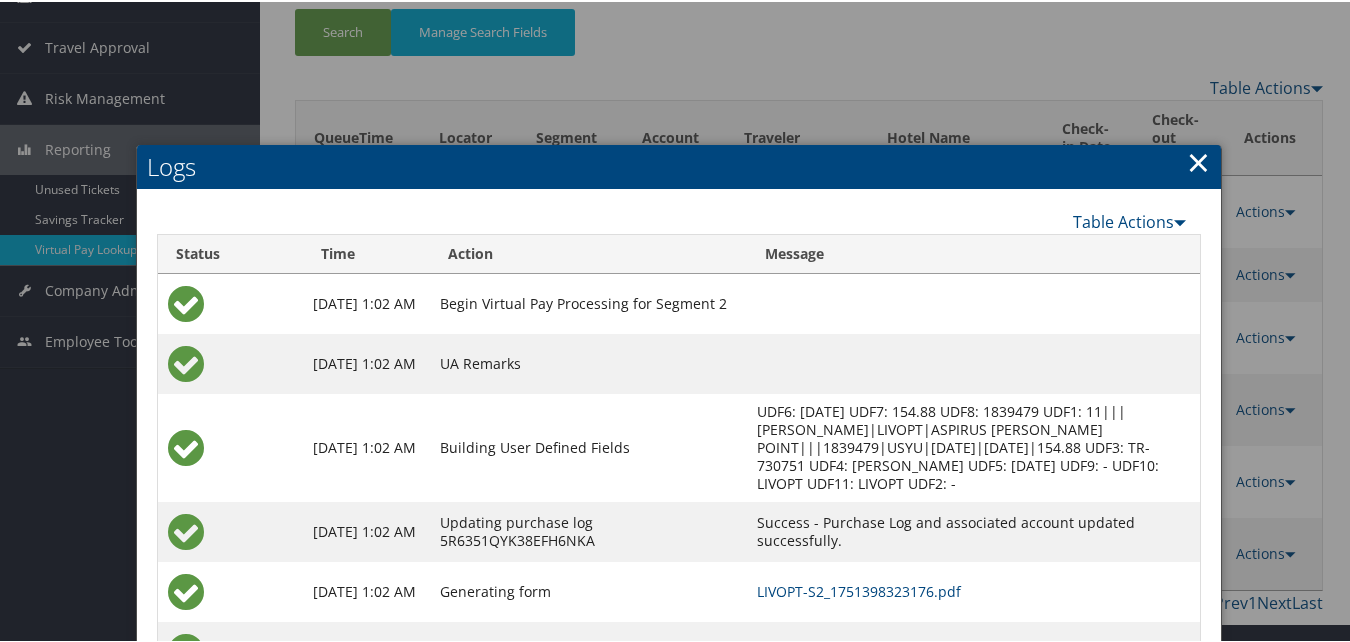 scroll, scrollTop: 357, scrollLeft: 0, axis: vertical 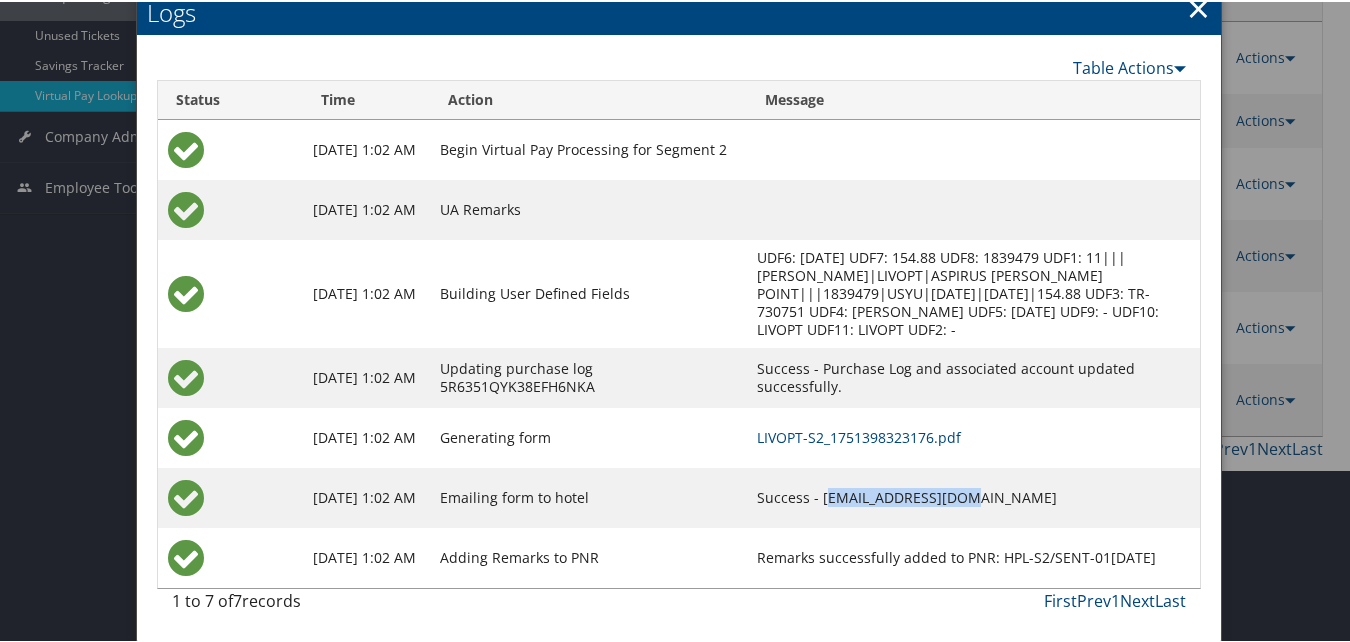 drag, startPoint x: 848, startPoint y: 492, endPoint x: 997, endPoint y: 507, distance: 149.75313 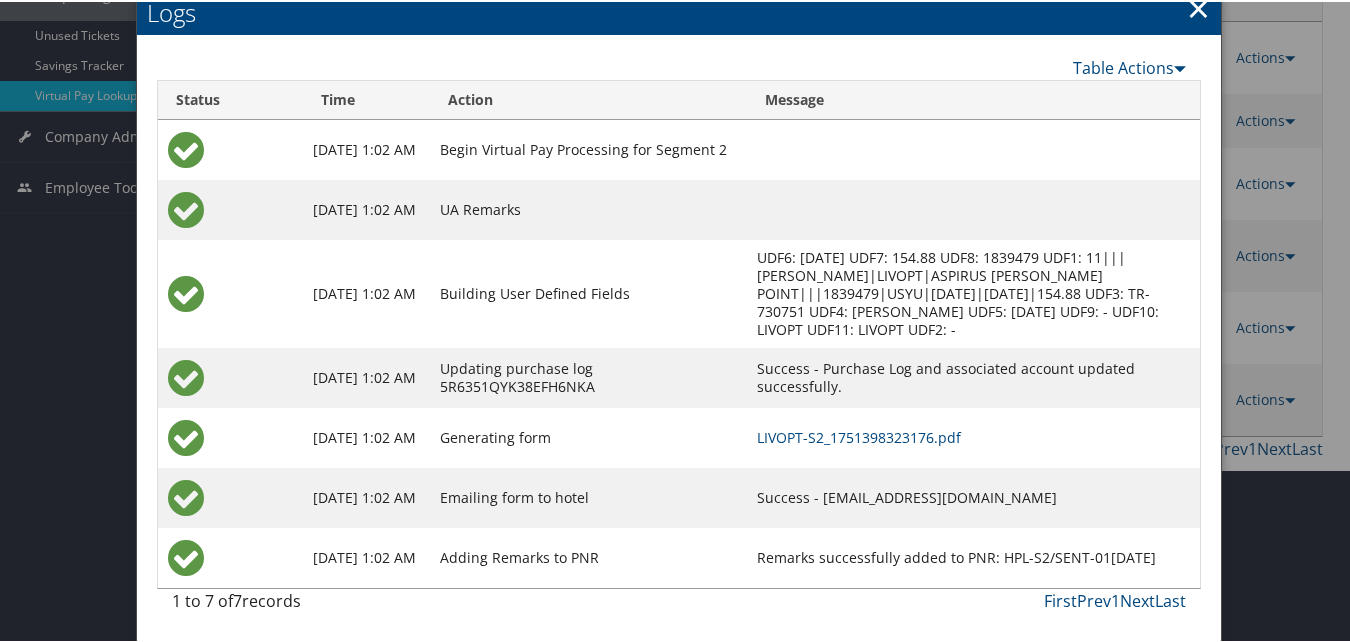 drag, startPoint x: 997, startPoint y: 507, endPoint x: 903, endPoint y: 524, distance: 95.524864 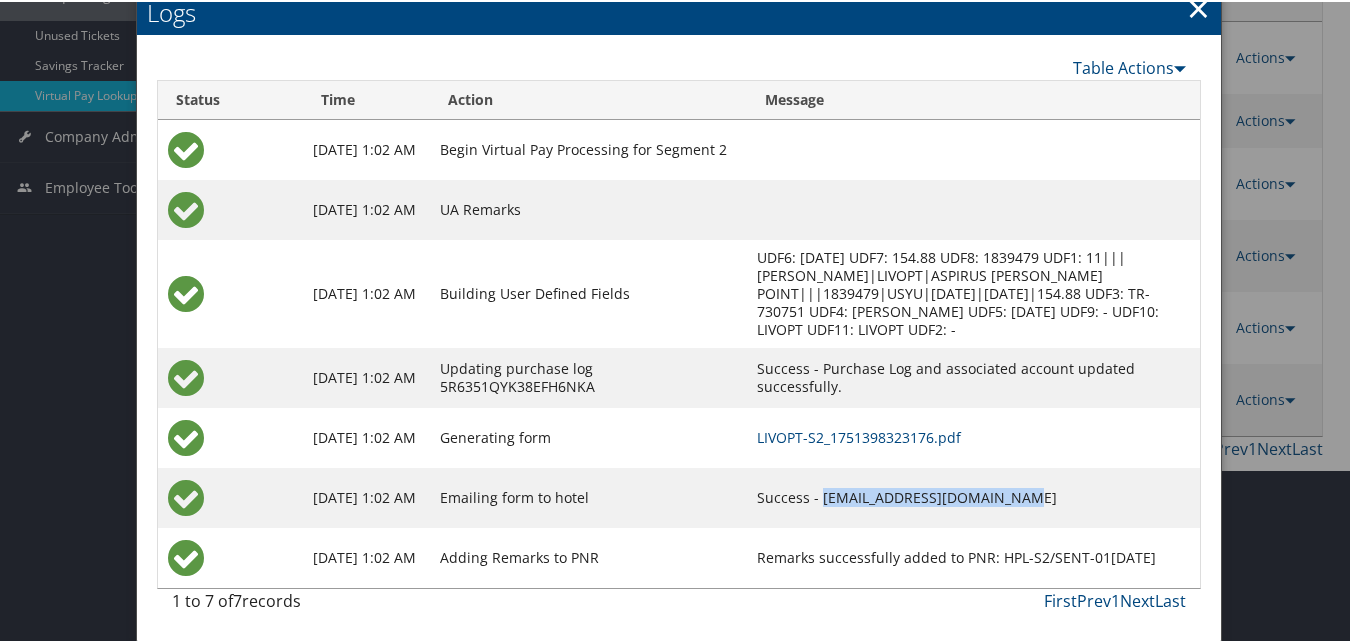 copy on "[EMAIL_ADDRESS][DOMAIN_NAME]" 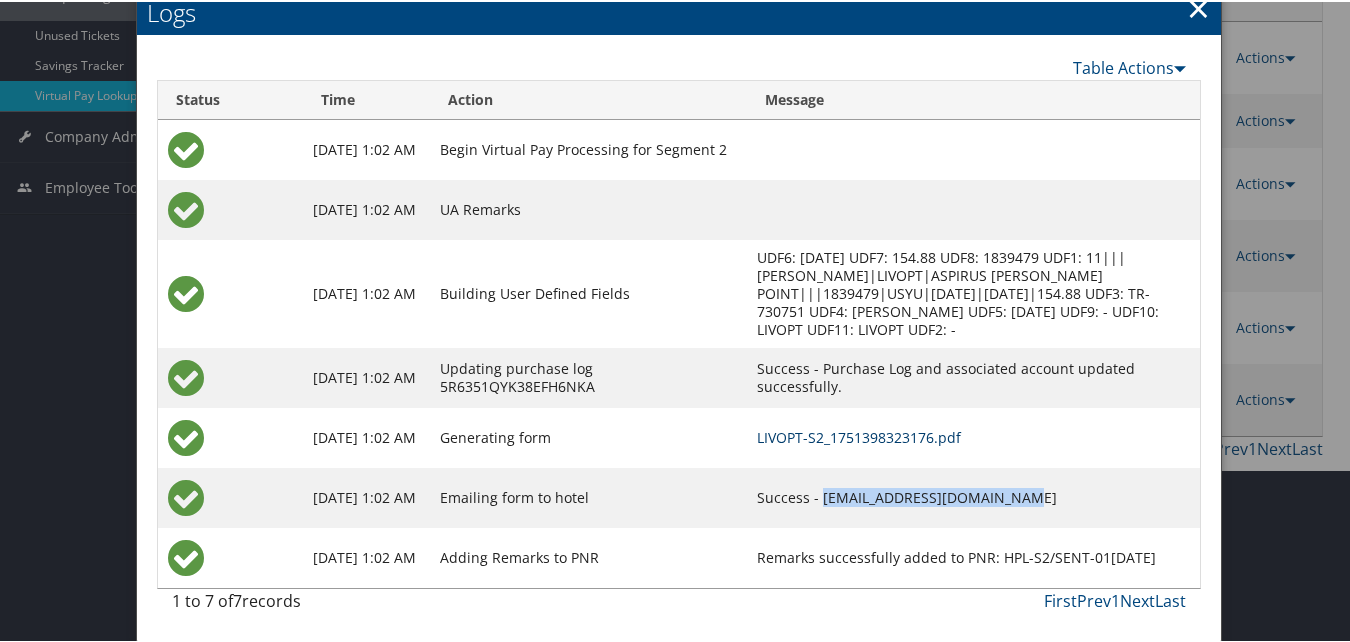 click on "LIVOPT-S2_1751398323176.pdf" at bounding box center [859, 435] 